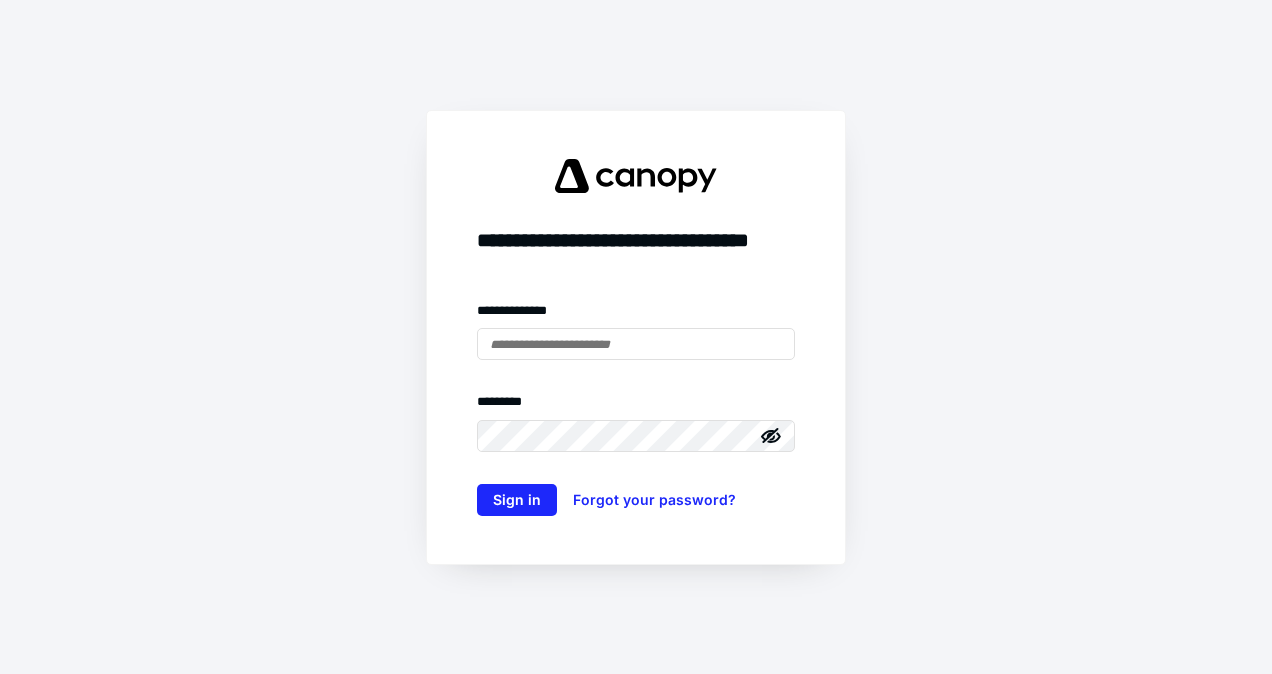 scroll, scrollTop: 0, scrollLeft: 0, axis: both 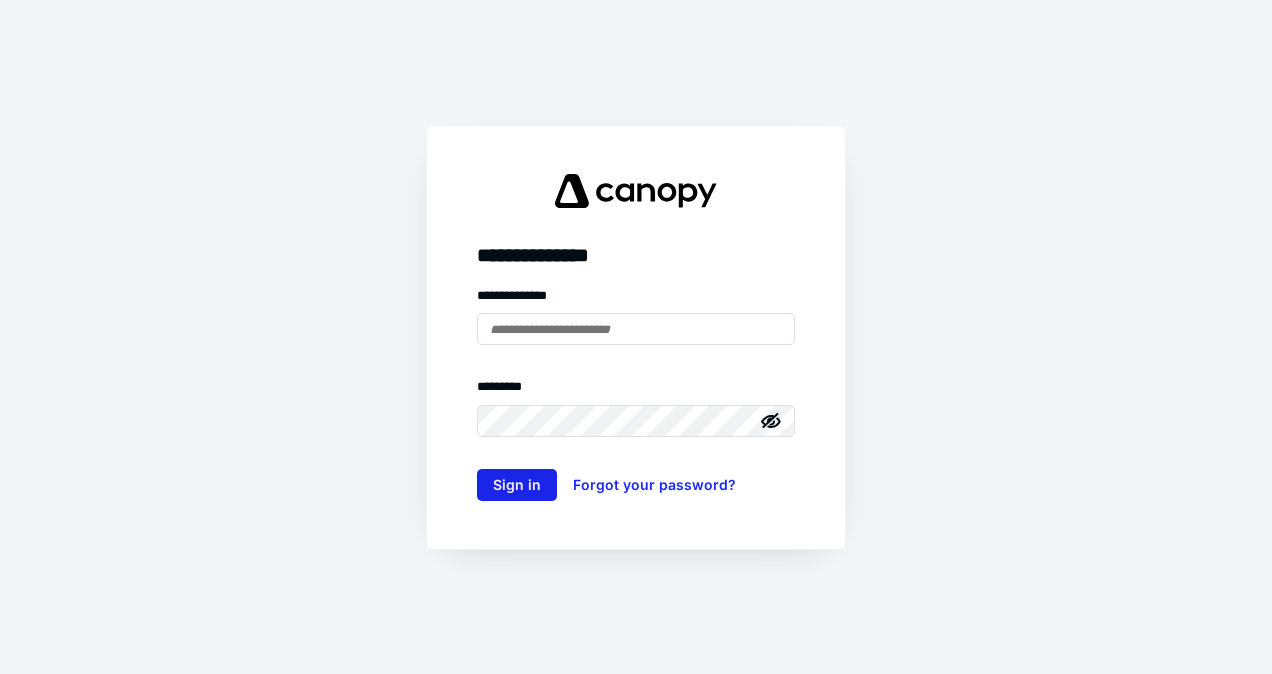 type on "**********" 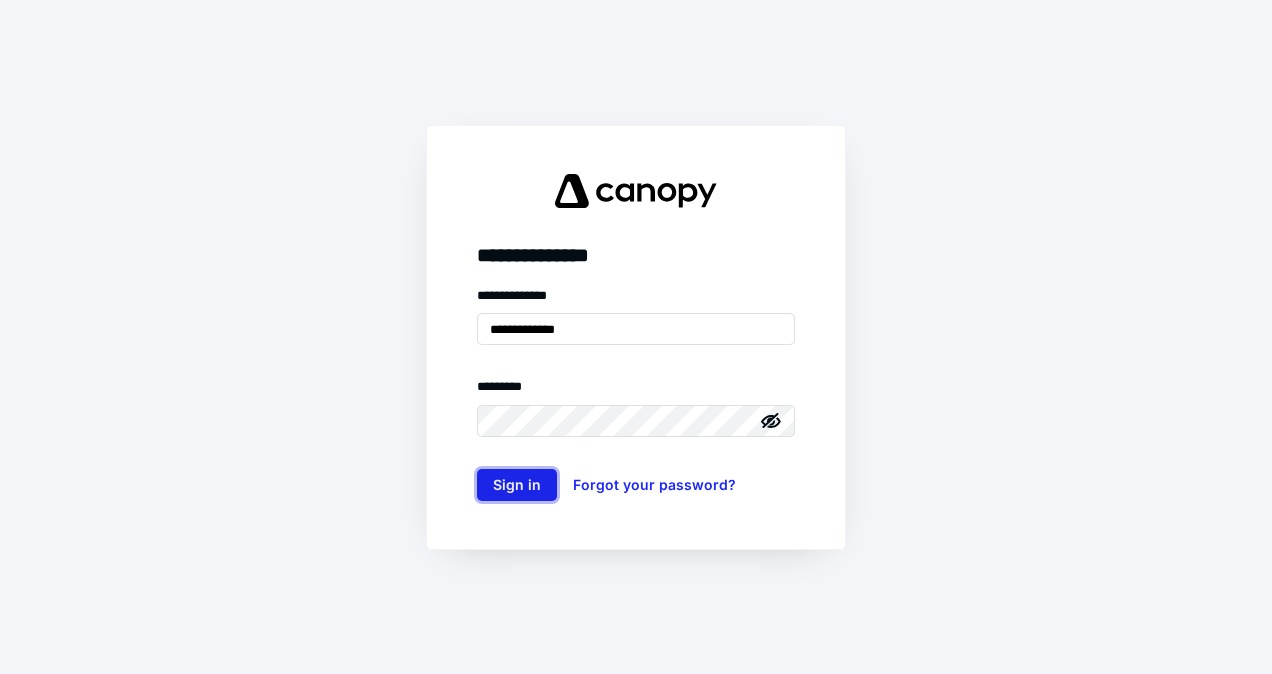 click on "Sign in" at bounding box center (517, 485) 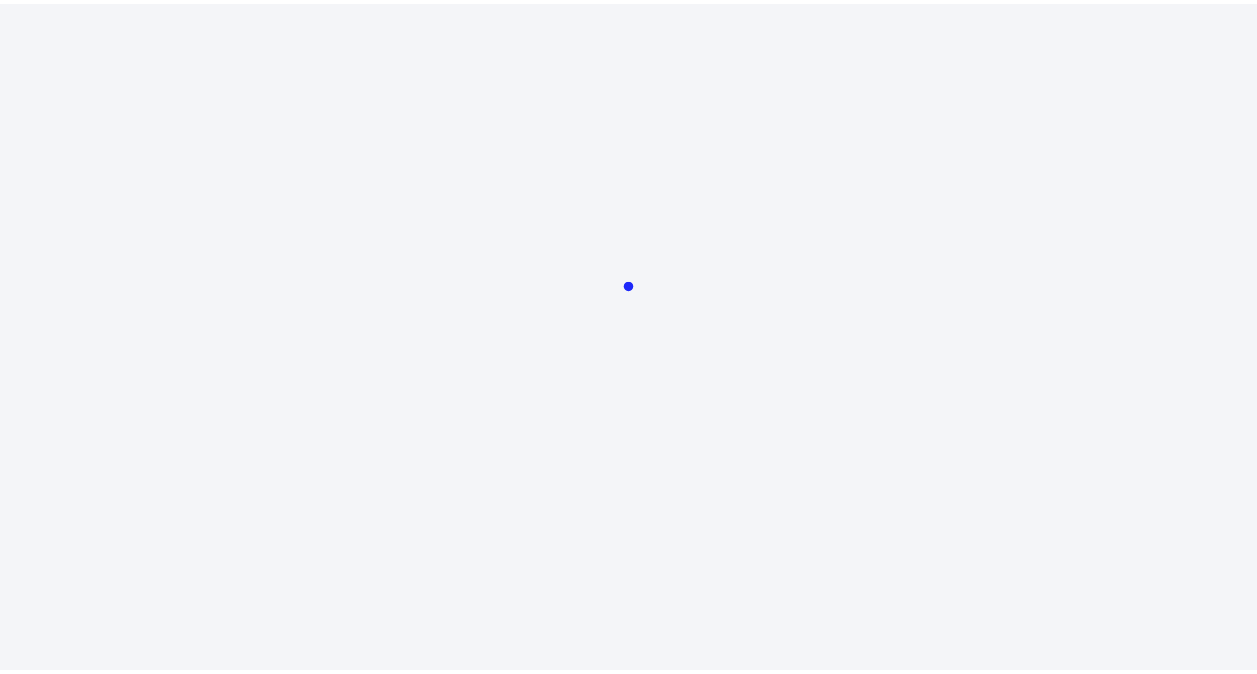 scroll, scrollTop: 0, scrollLeft: 0, axis: both 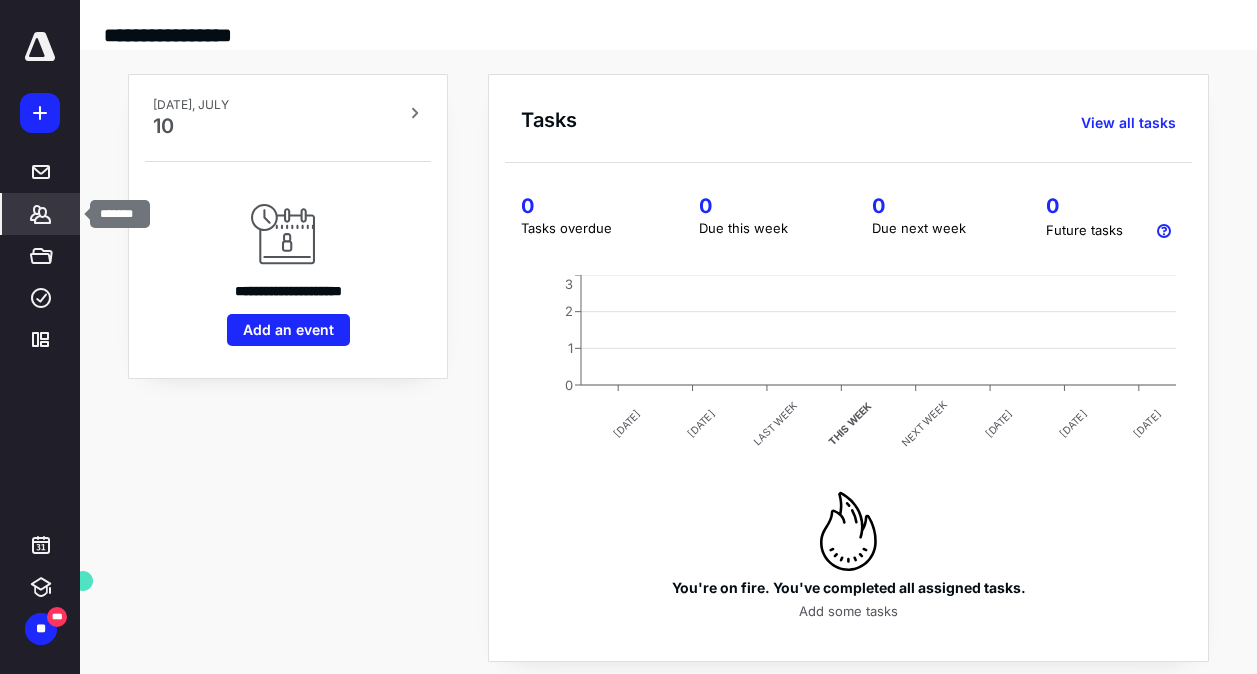 click 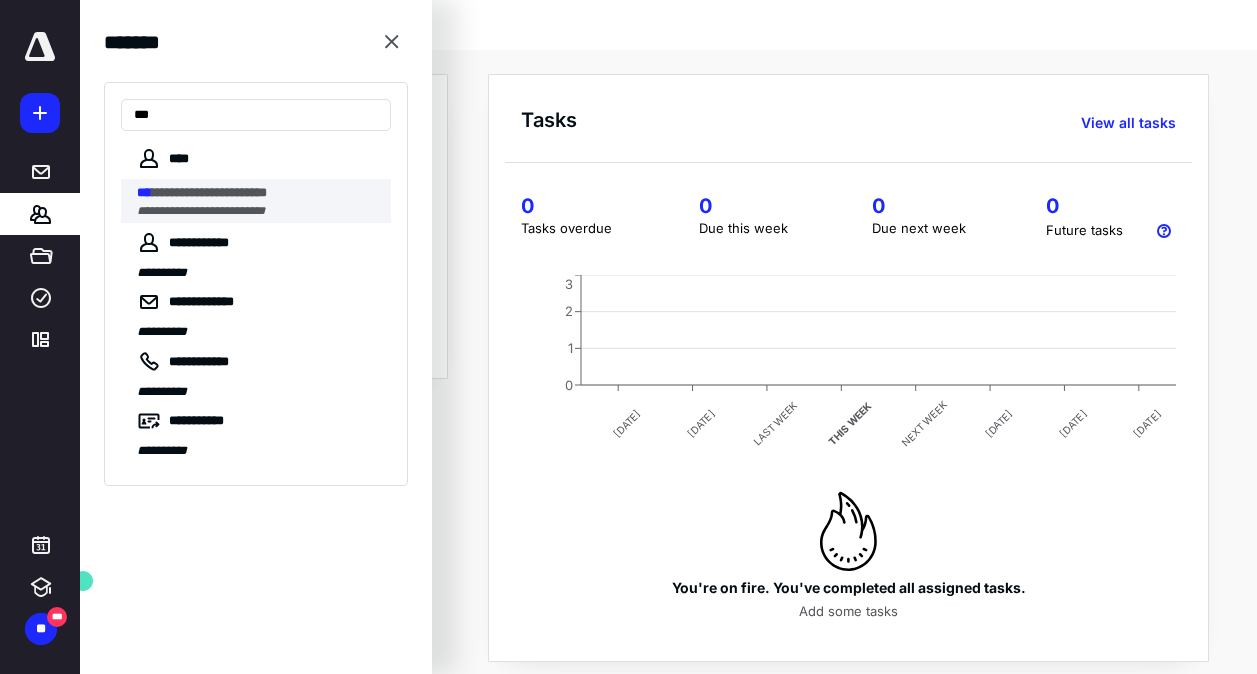 type on "***" 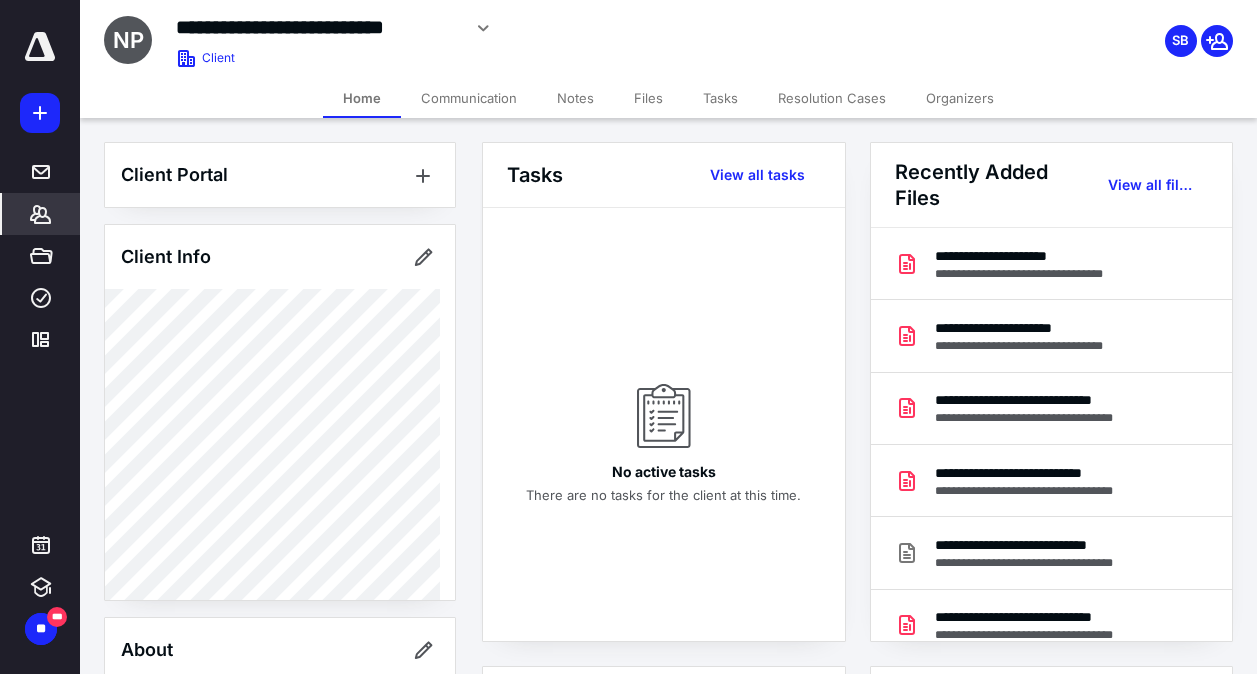 click on "Files" at bounding box center (648, 98) 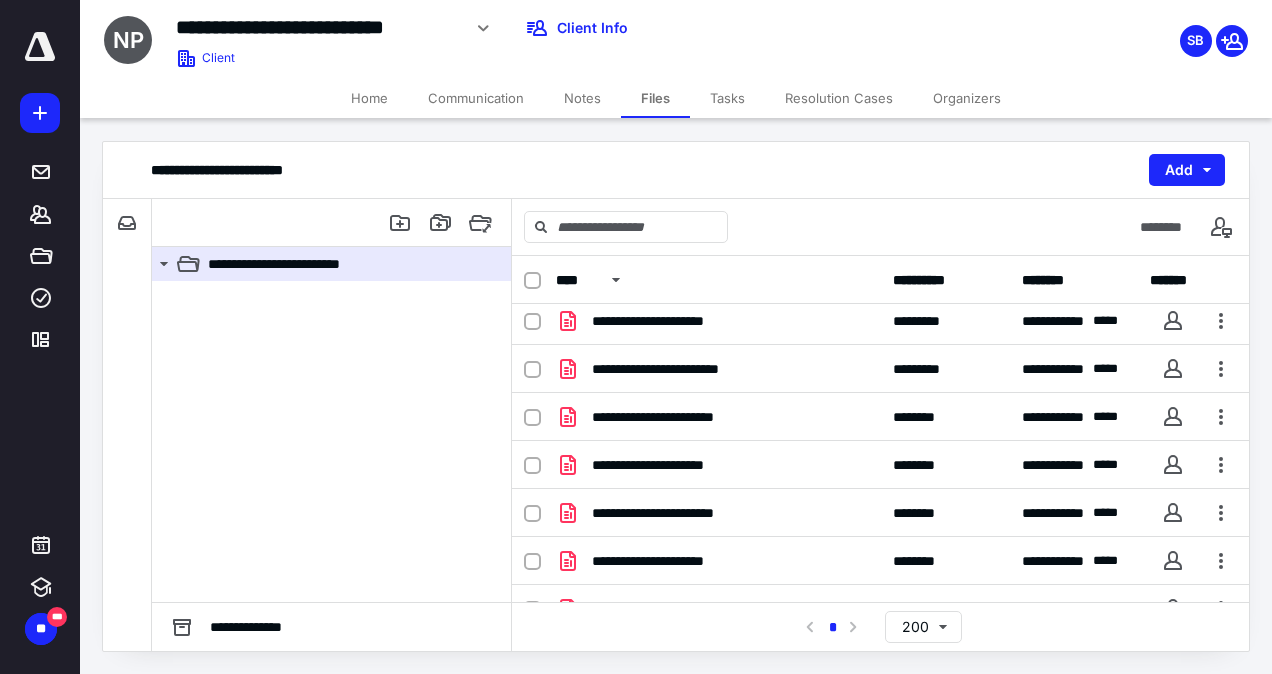 scroll, scrollTop: 1564, scrollLeft: 0, axis: vertical 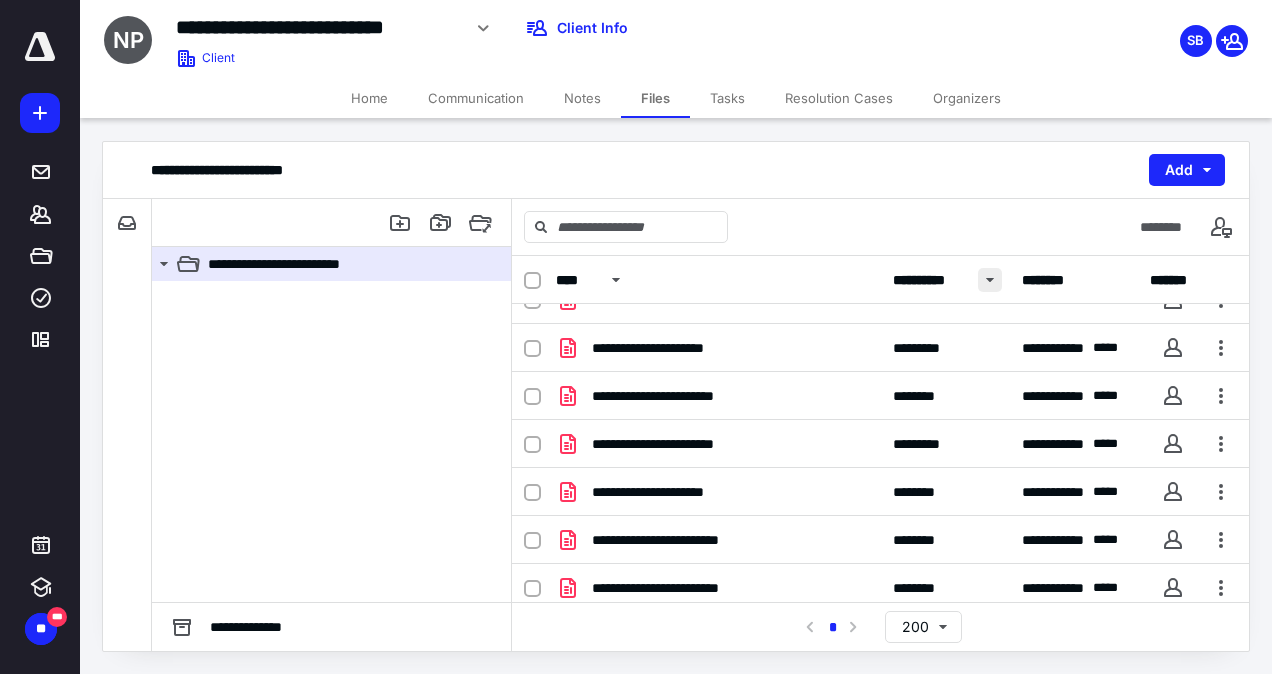 click at bounding box center (990, 280) 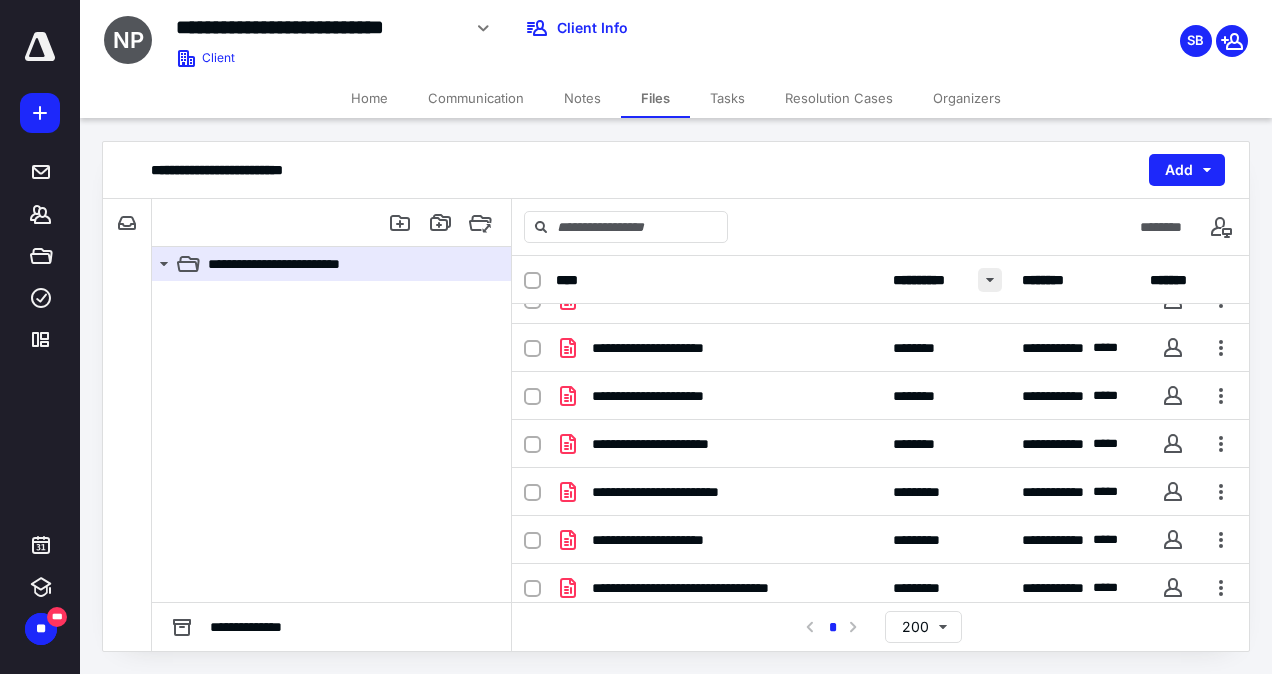 scroll, scrollTop: 0, scrollLeft: 0, axis: both 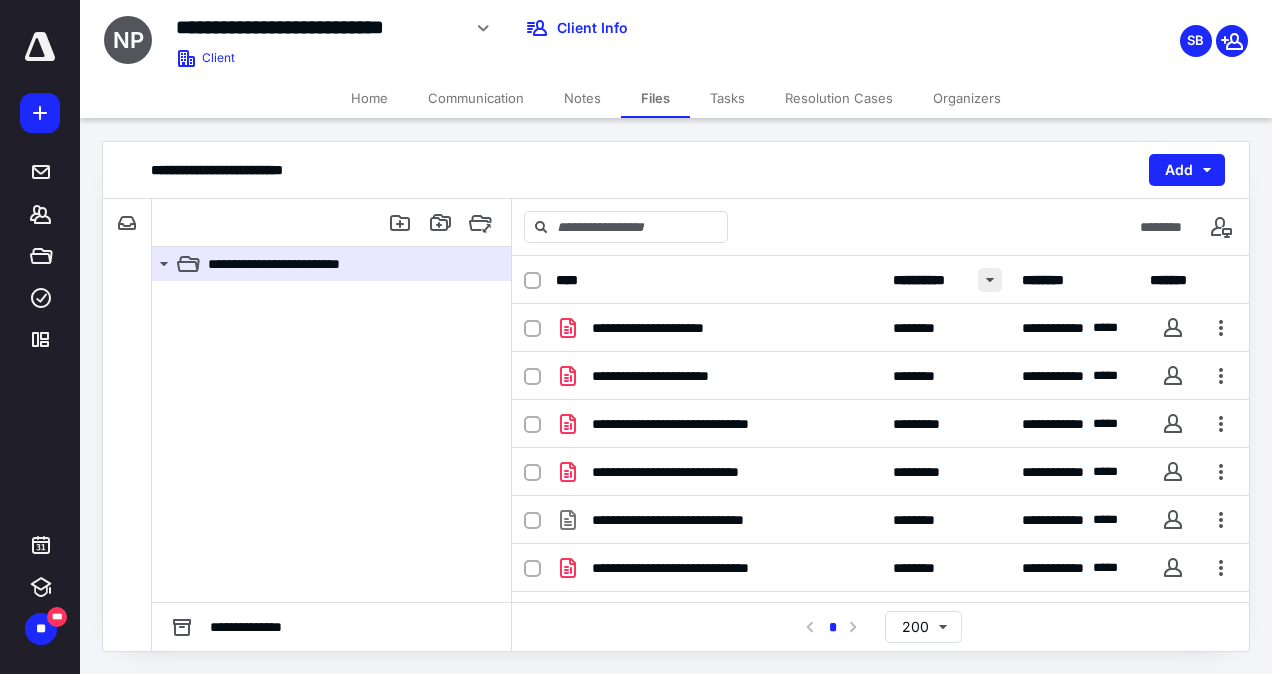 click at bounding box center [990, 280] 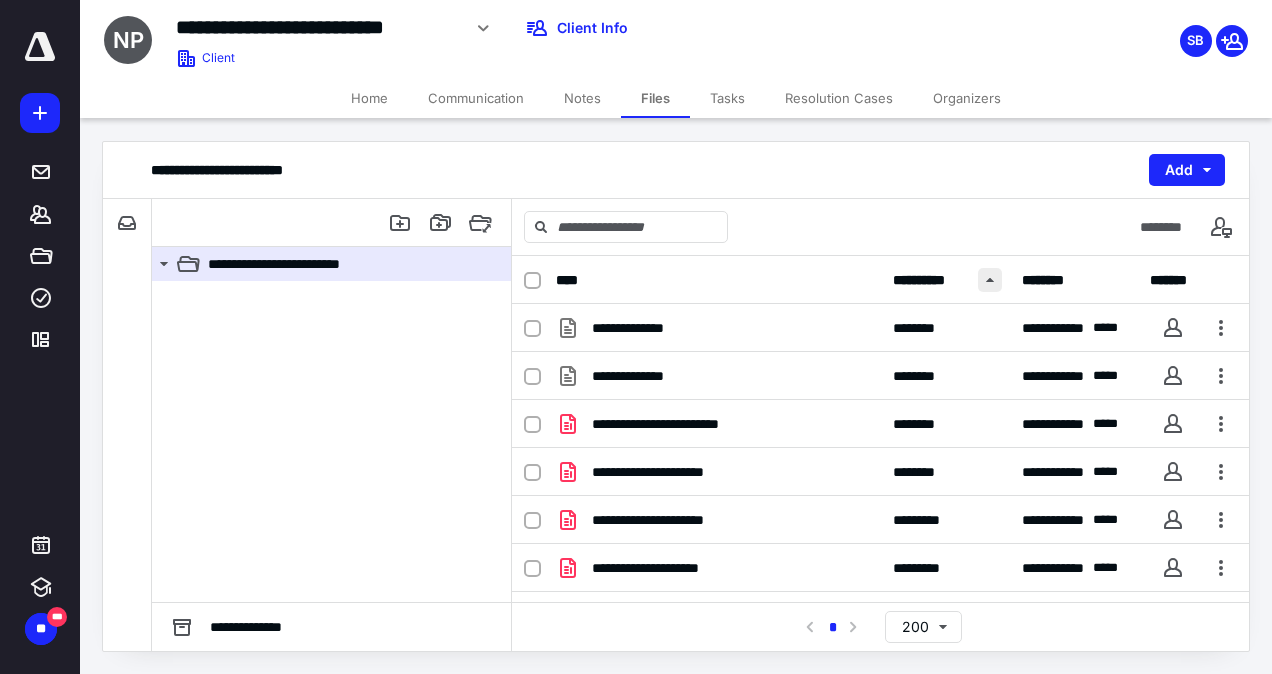 click at bounding box center (990, 280) 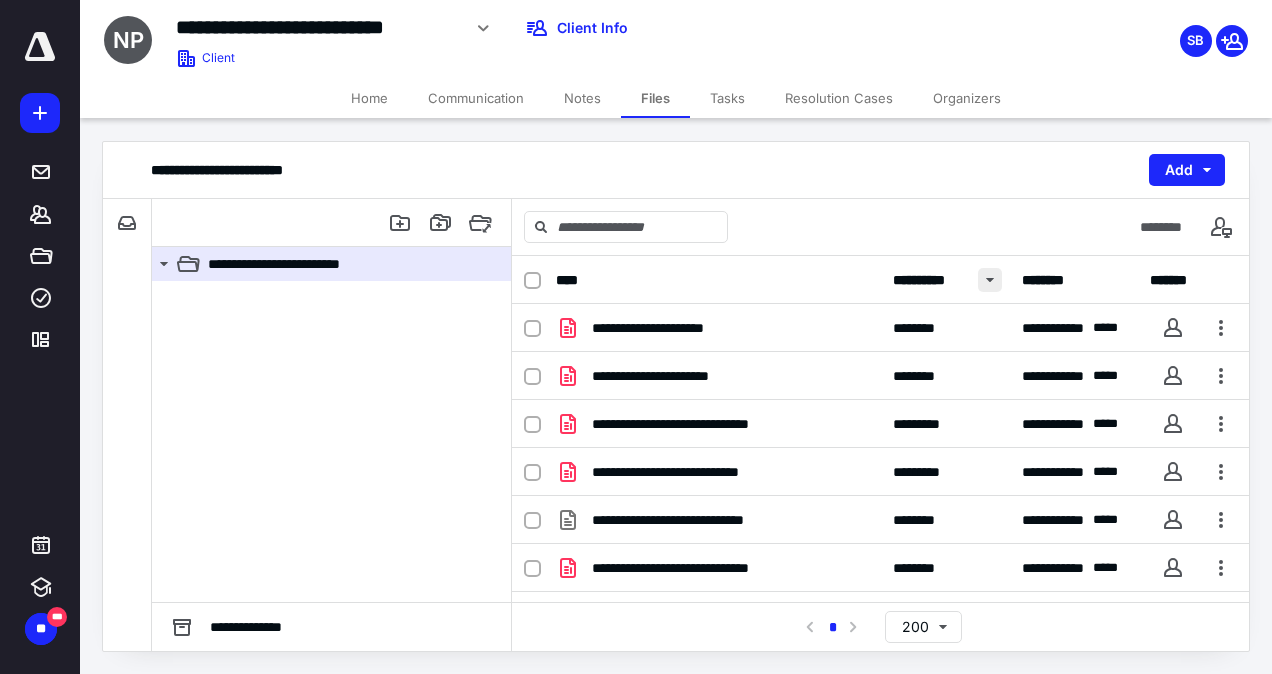 click at bounding box center [990, 280] 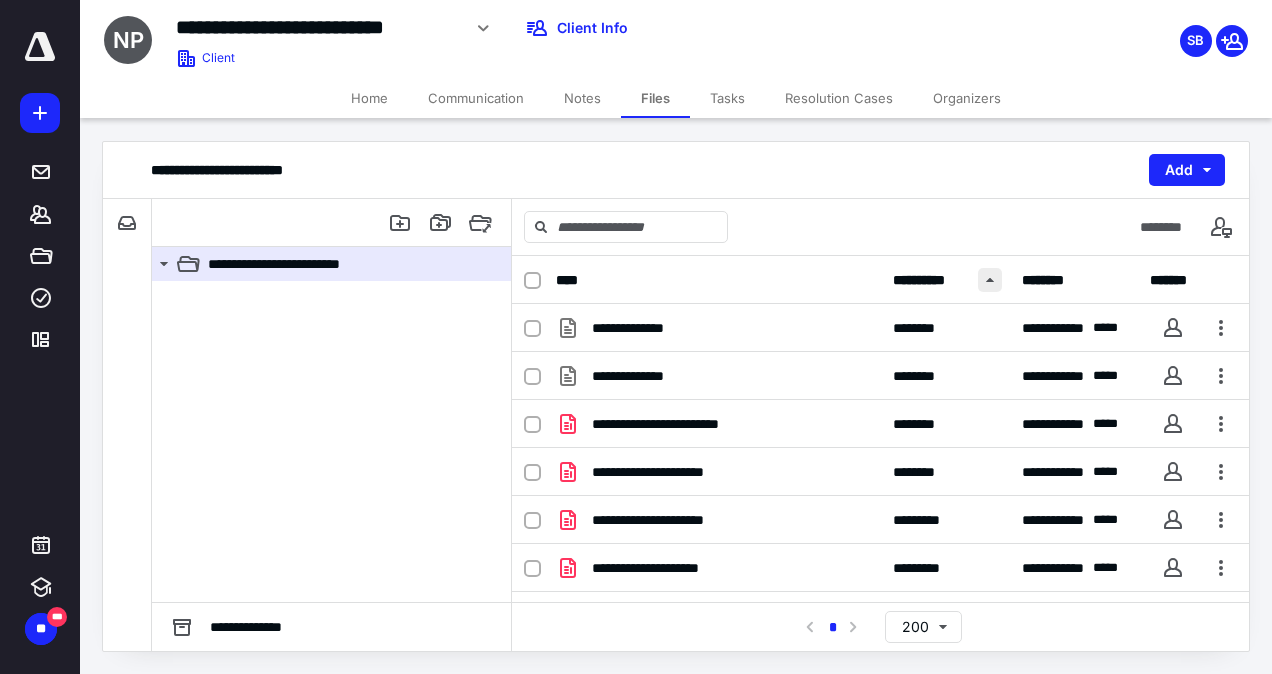 click at bounding box center (990, 280) 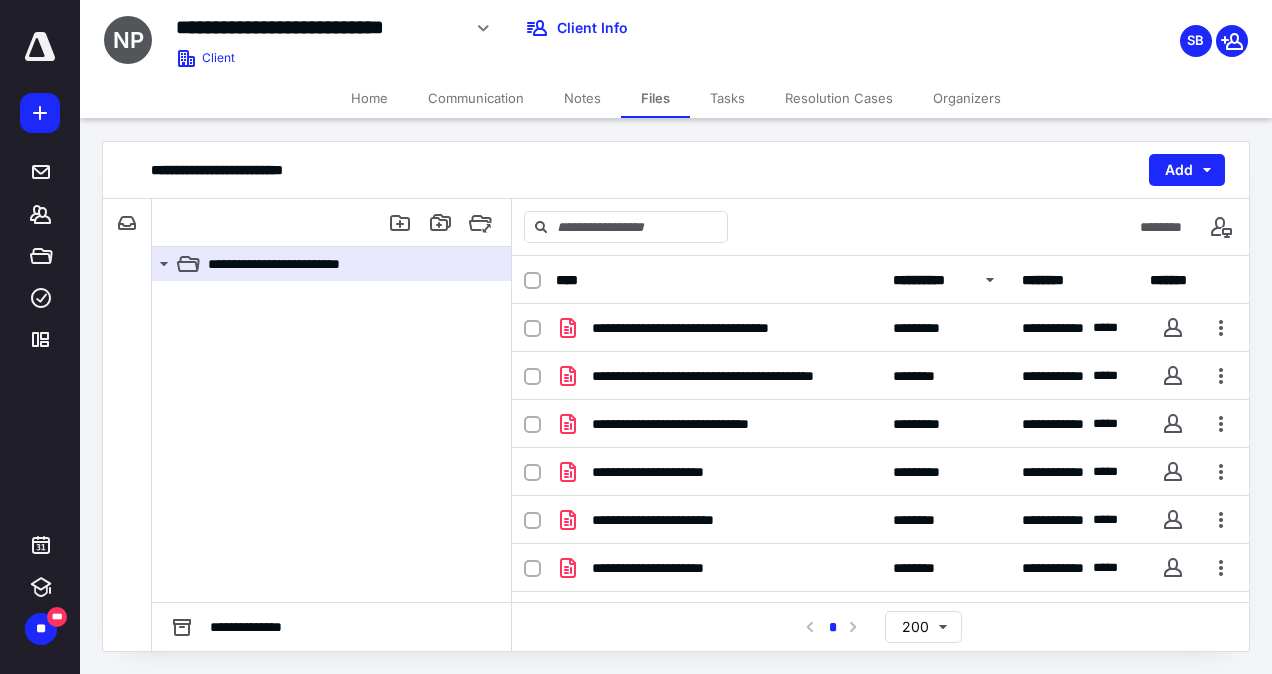 scroll, scrollTop: 2085, scrollLeft: 0, axis: vertical 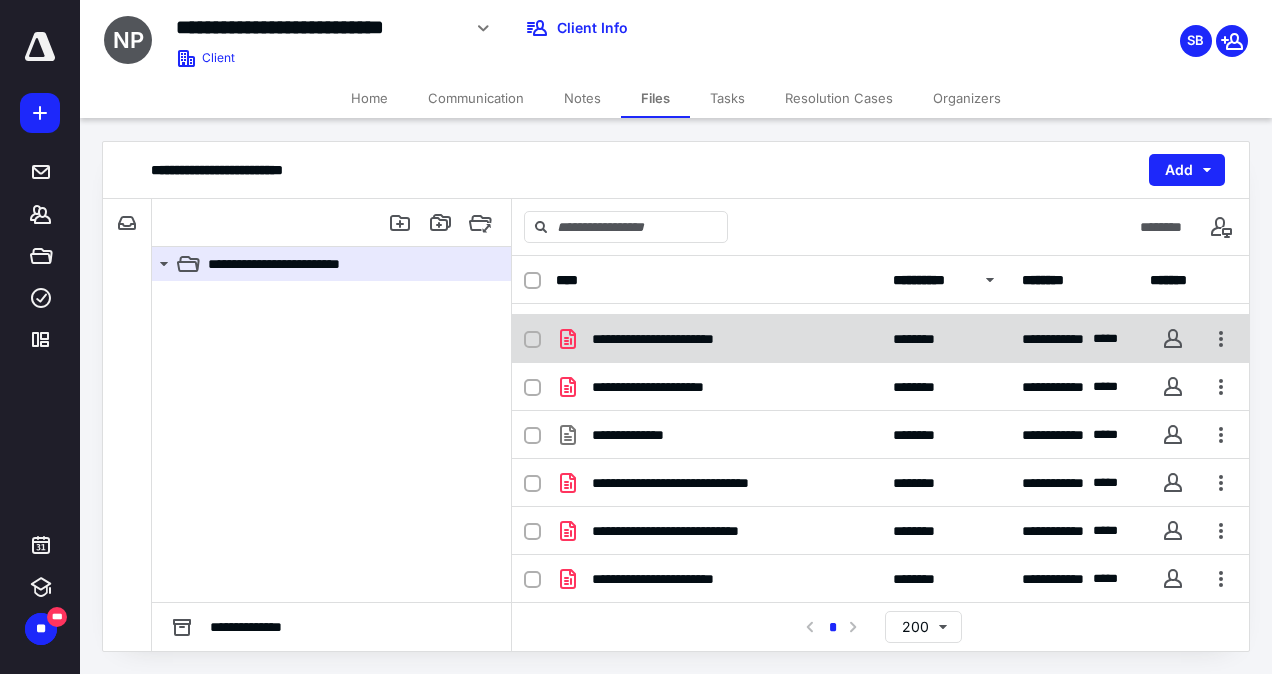click on "********" at bounding box center [924, 339] 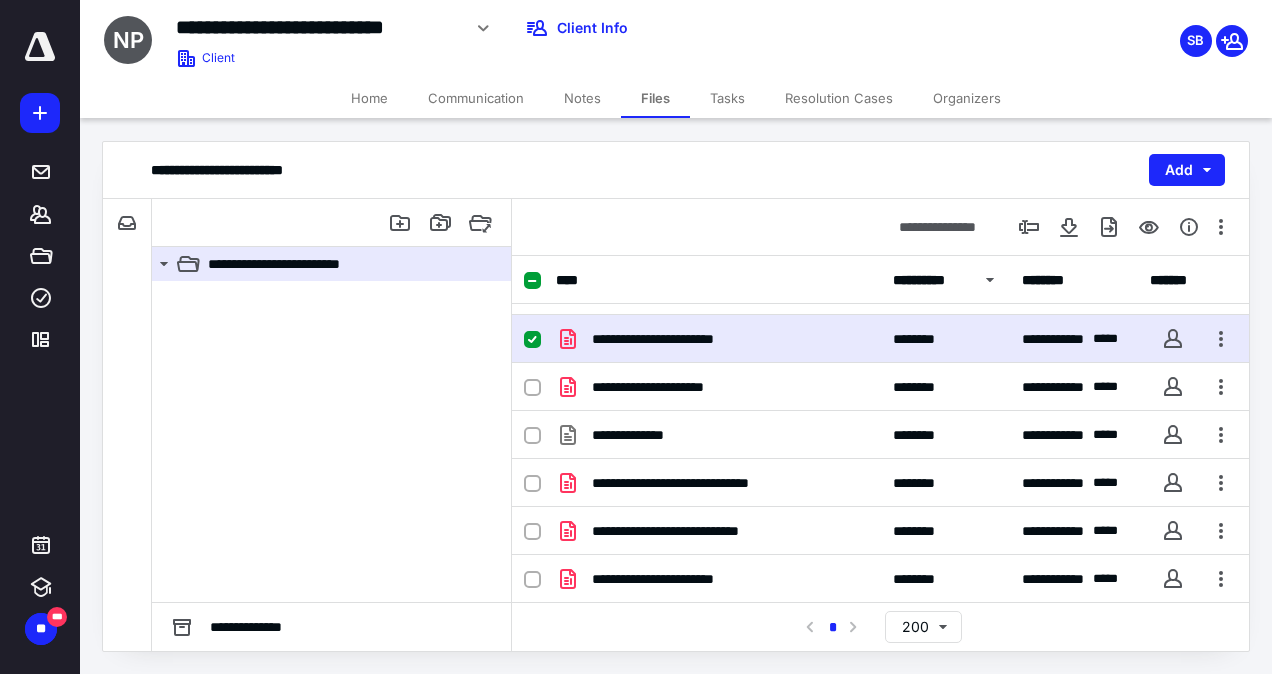 click on "********" at bounding box center [924, 339] 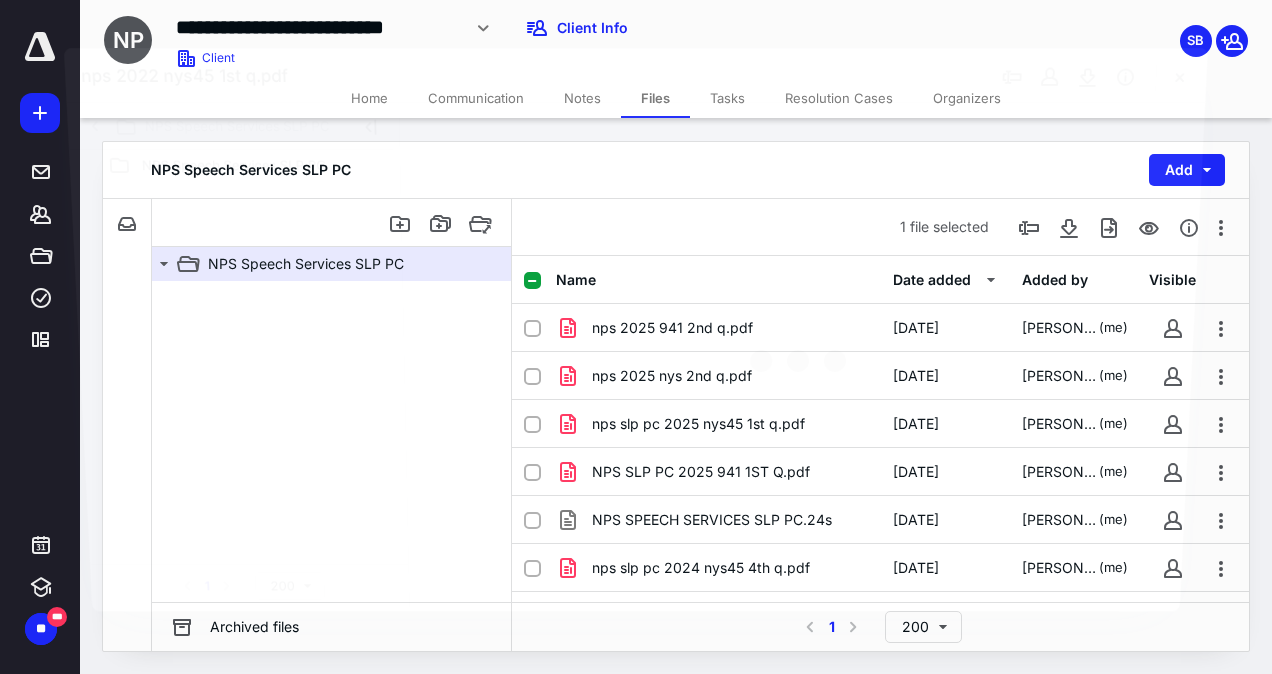 scroll, scrollTop: 2005, scrollLeft: 0, axis: vertical 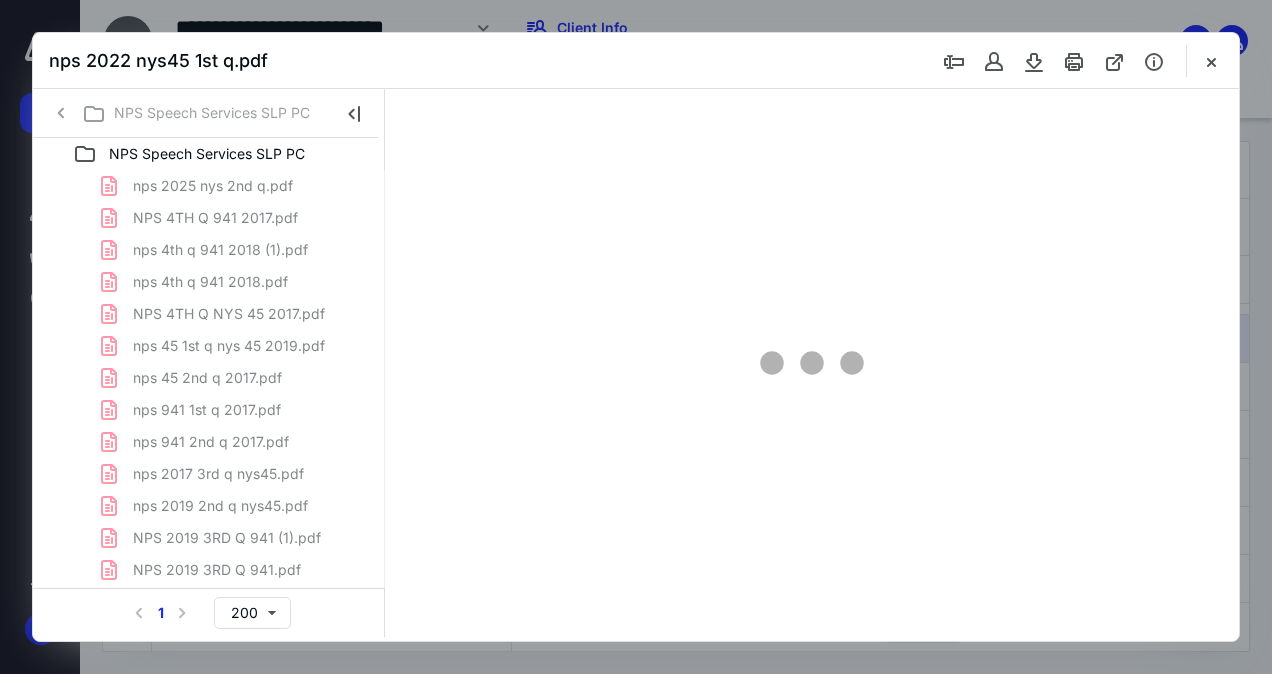 type on "62" 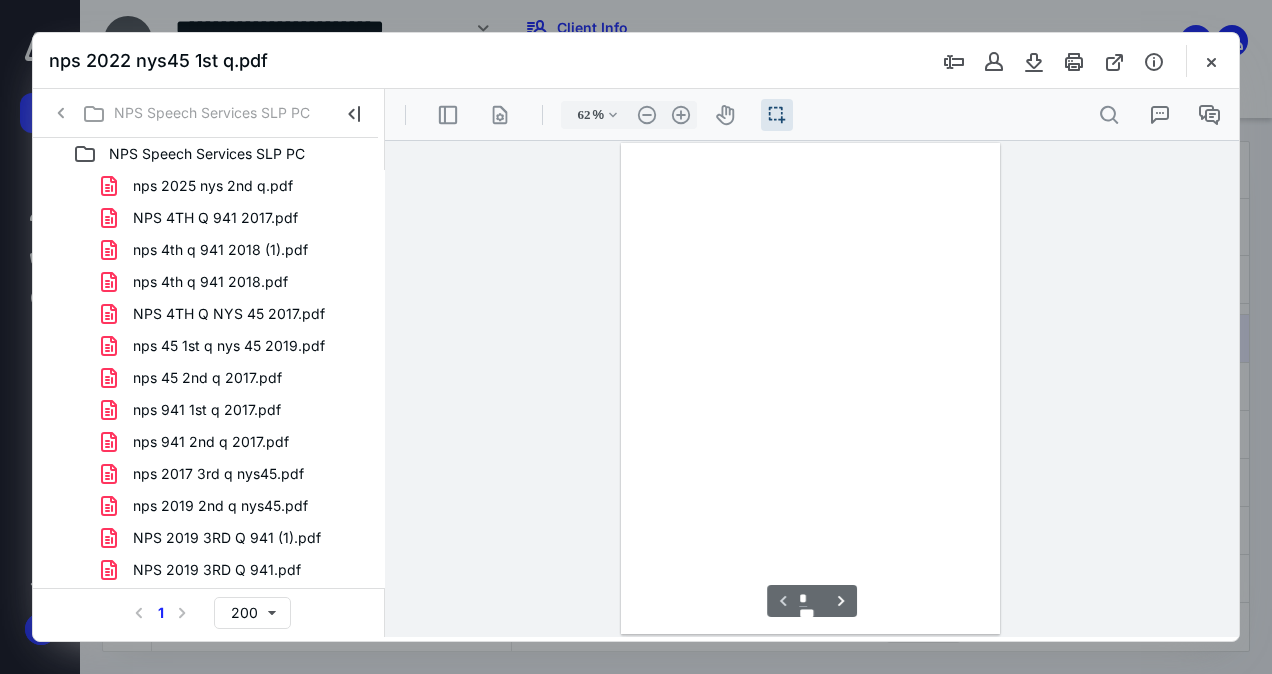 scroll, scrollTop: 54, scrollLeft: 0, axis: vertical 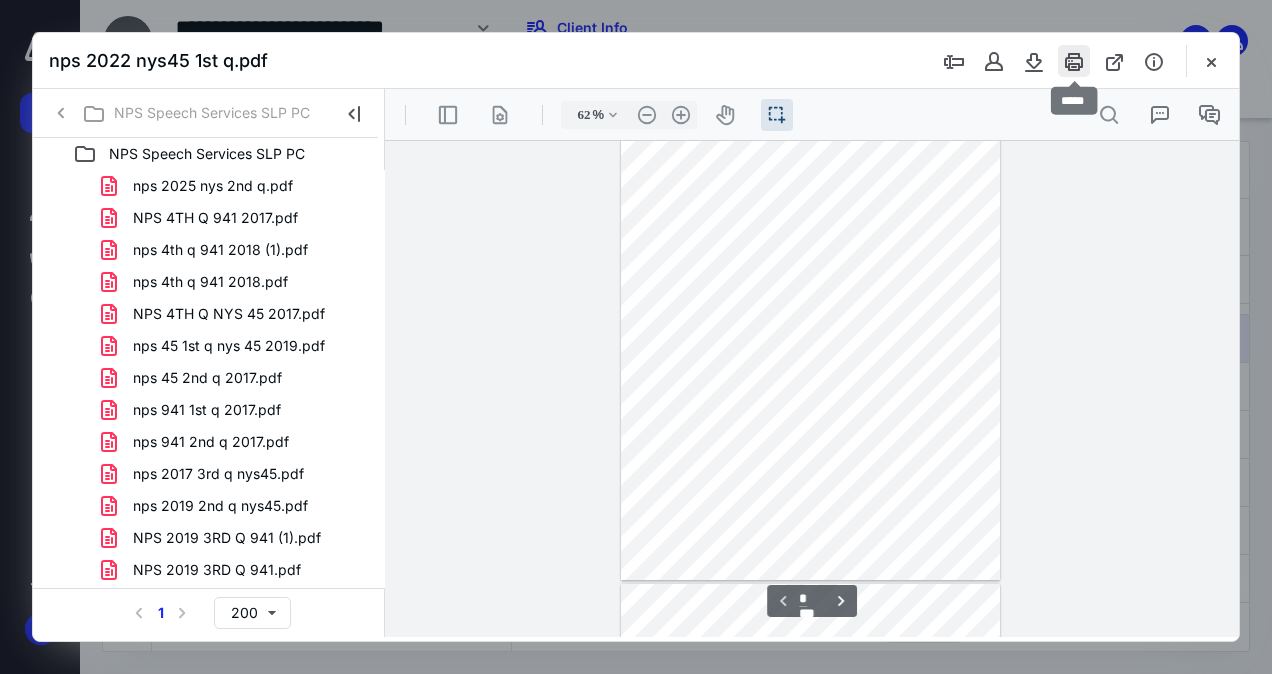 click at bounding box center [1074, 61] 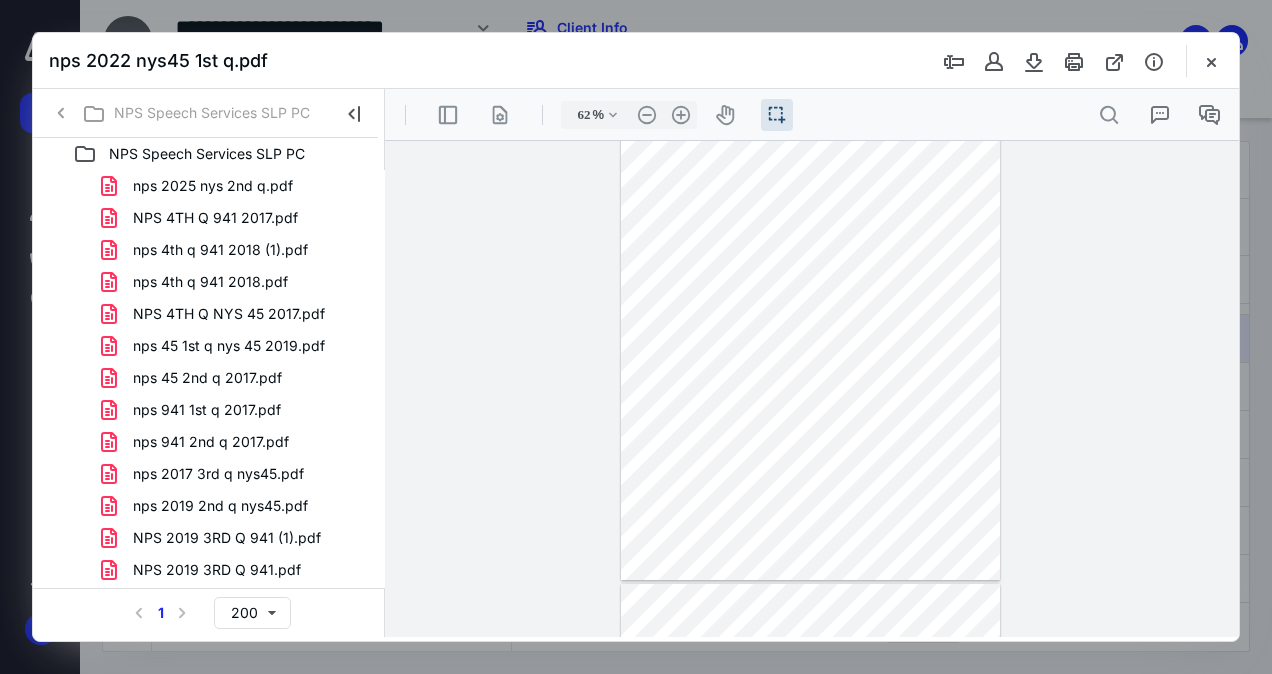 click 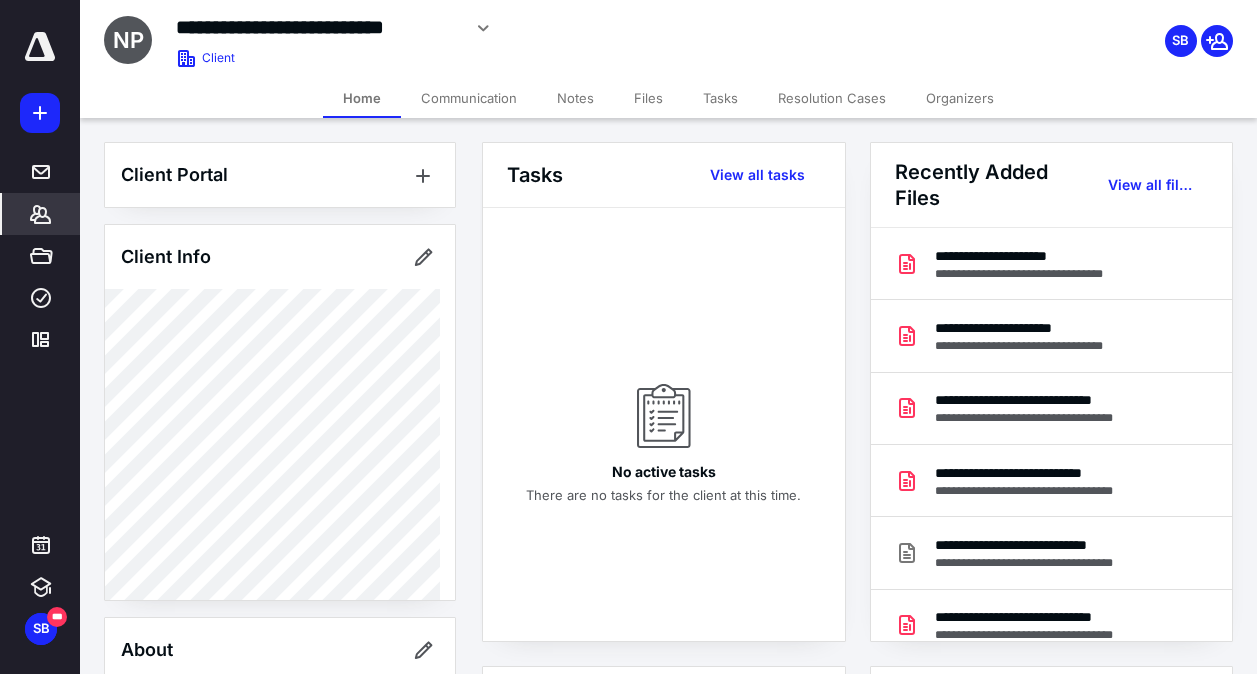click on "Files" at bounding box center [648, 98] 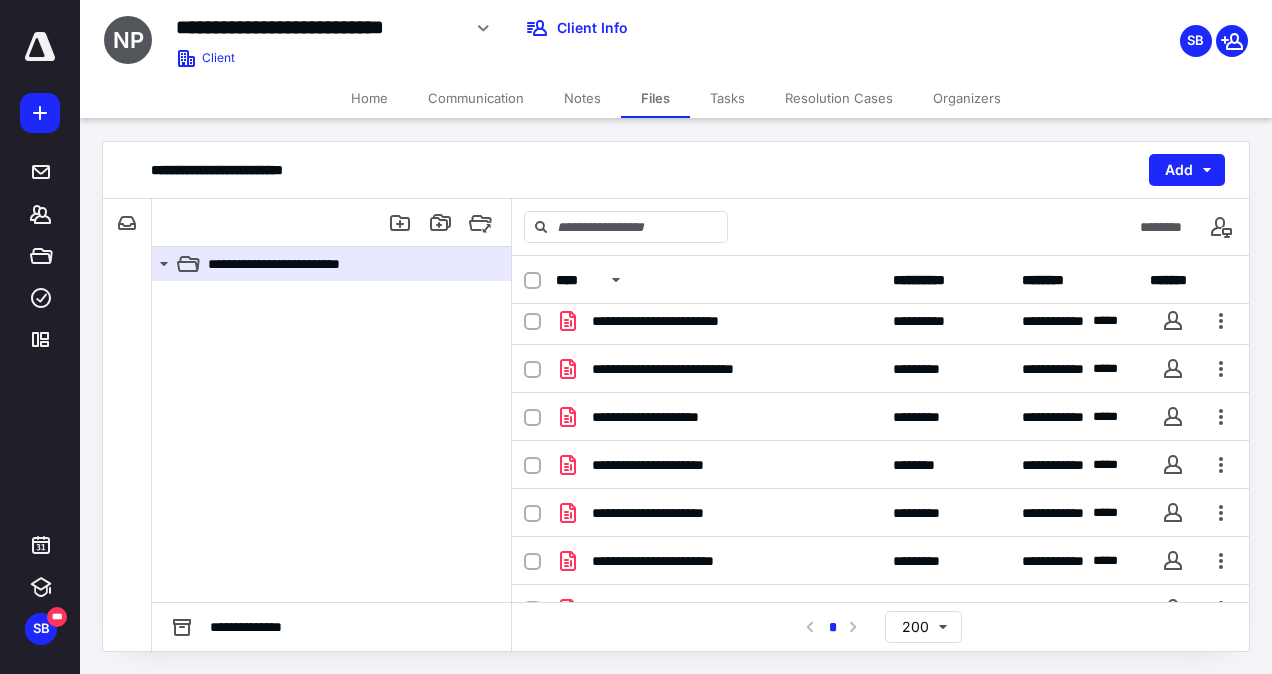 scroll, scrollTop: 200, scrollLeft: 0, axis: vertical 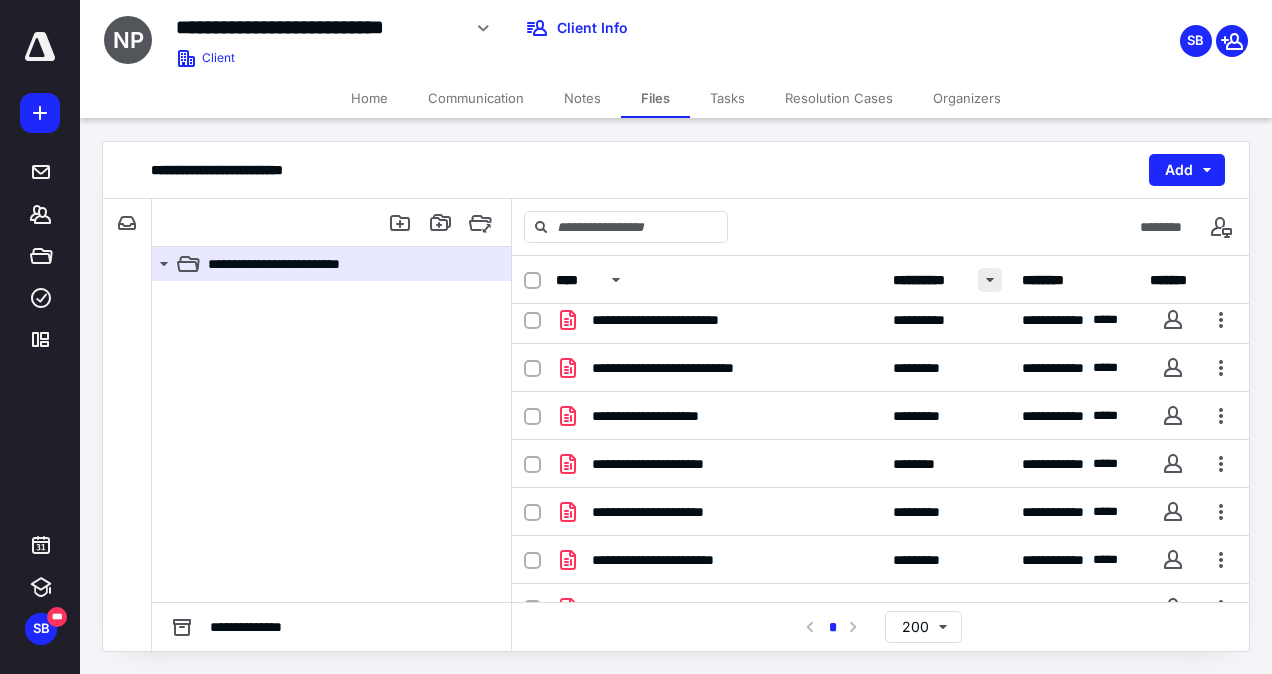 click at bounding box center [990, 280] 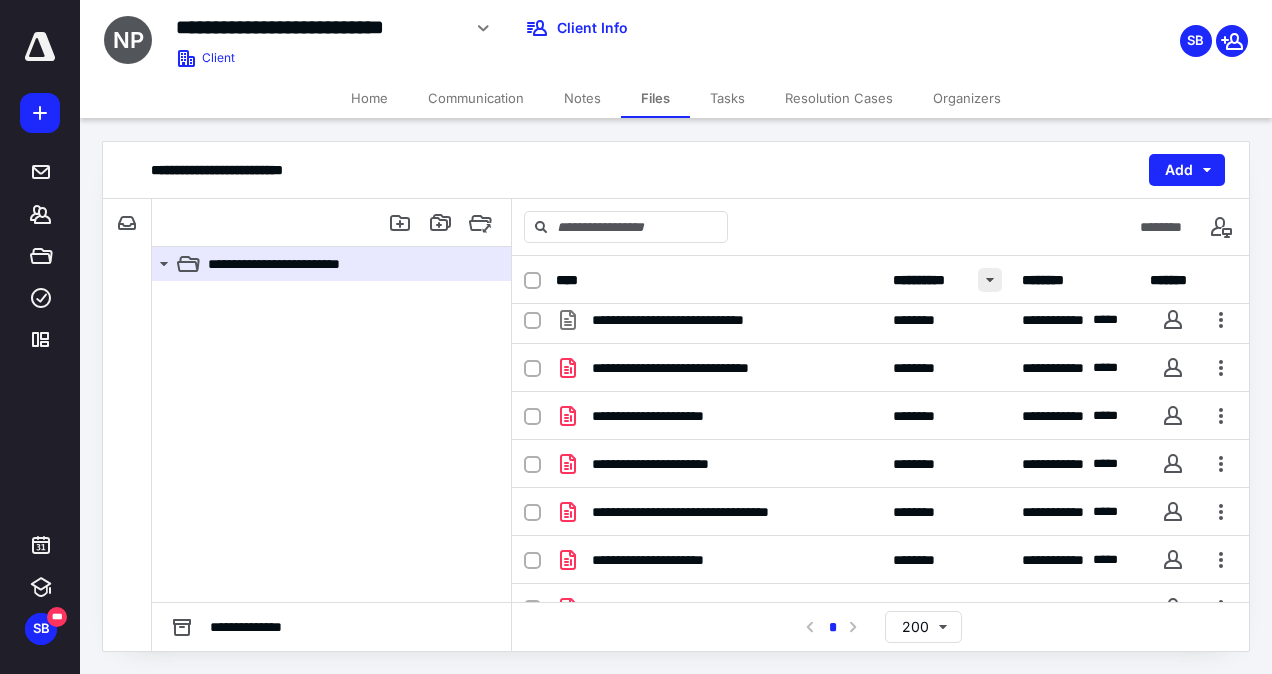 click at bounding box center [990, 280] 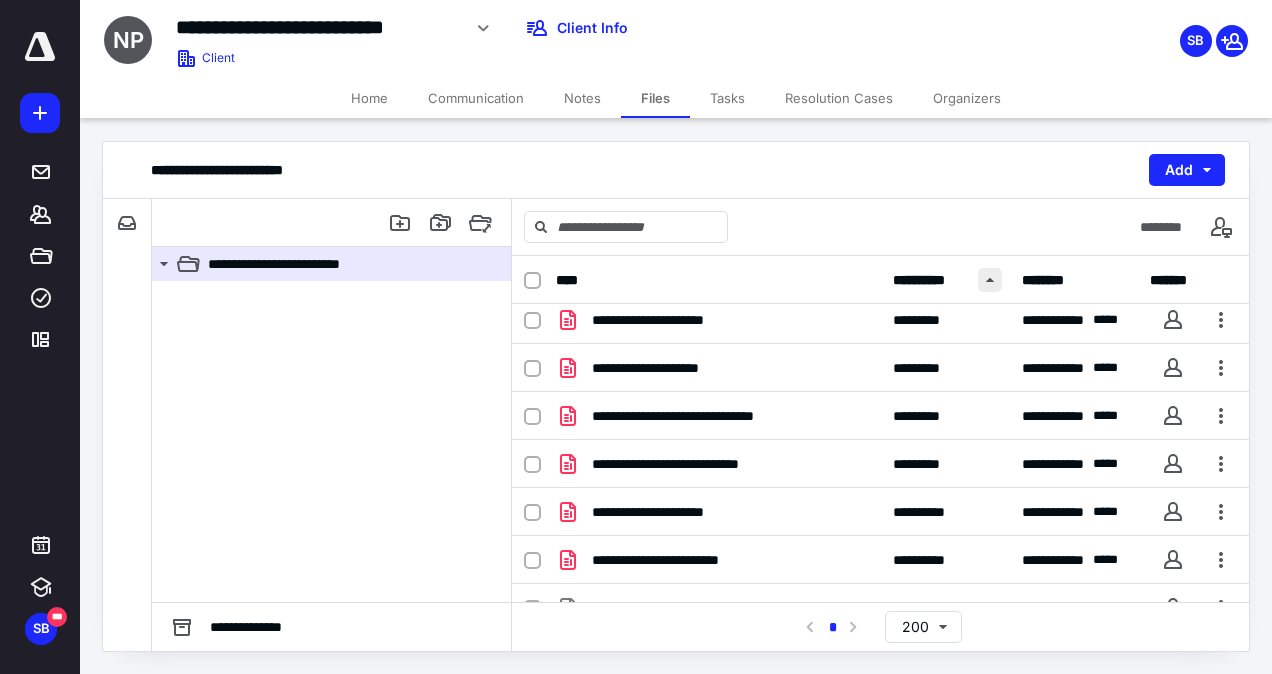 click at bounding box center [990, 280] 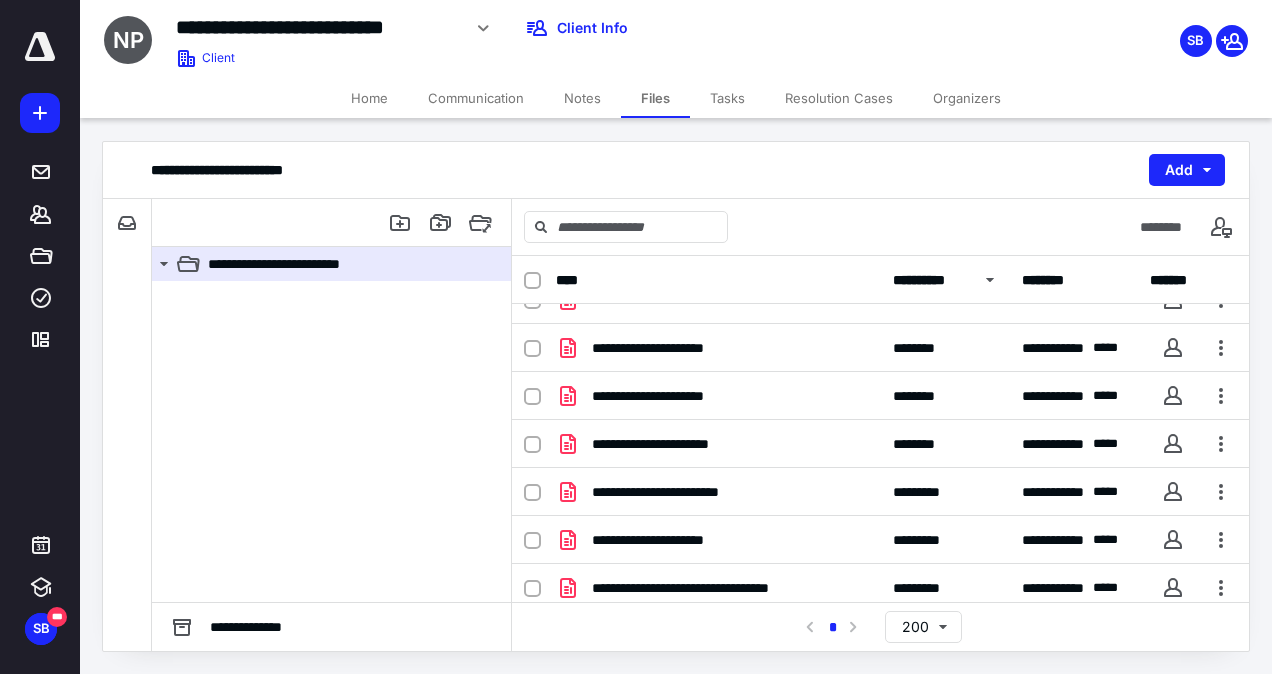 scroll, scrollTop: 1824, scrollLeft: 0, axis: vertical 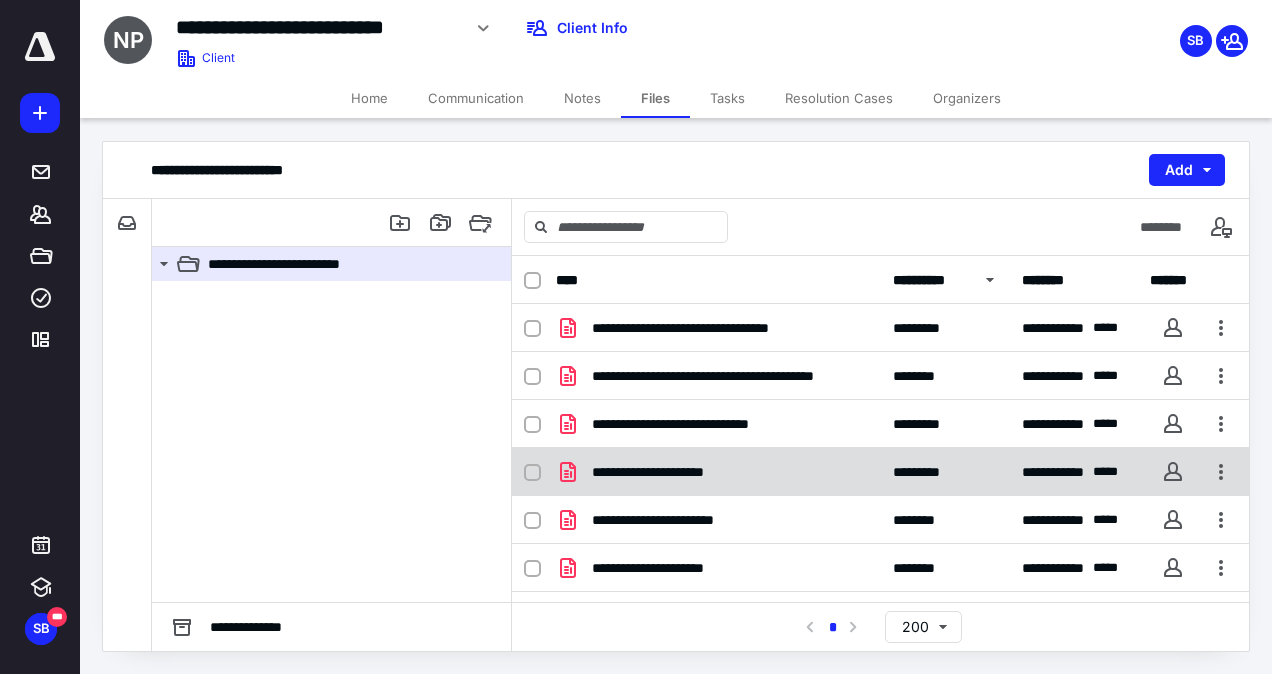 click on "*********" at bounding box center (925, 472) 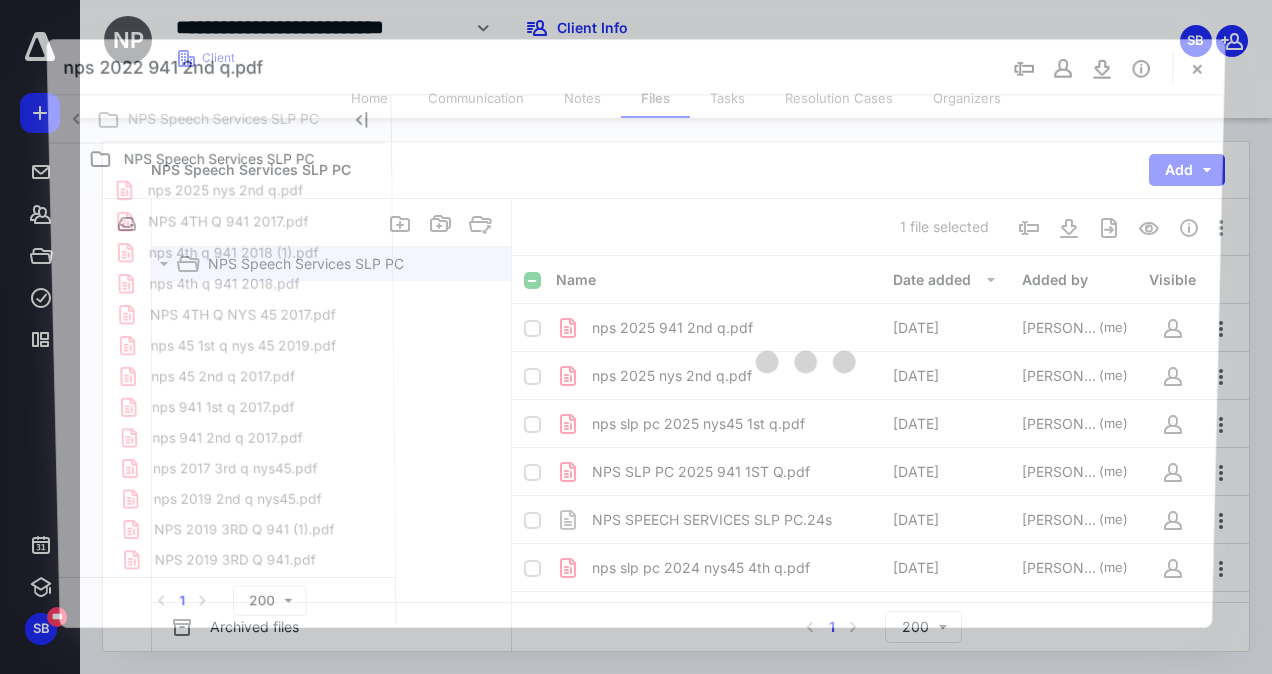 scroll, scrollTop: 1824, scrollLeft: 0, axis: vertical 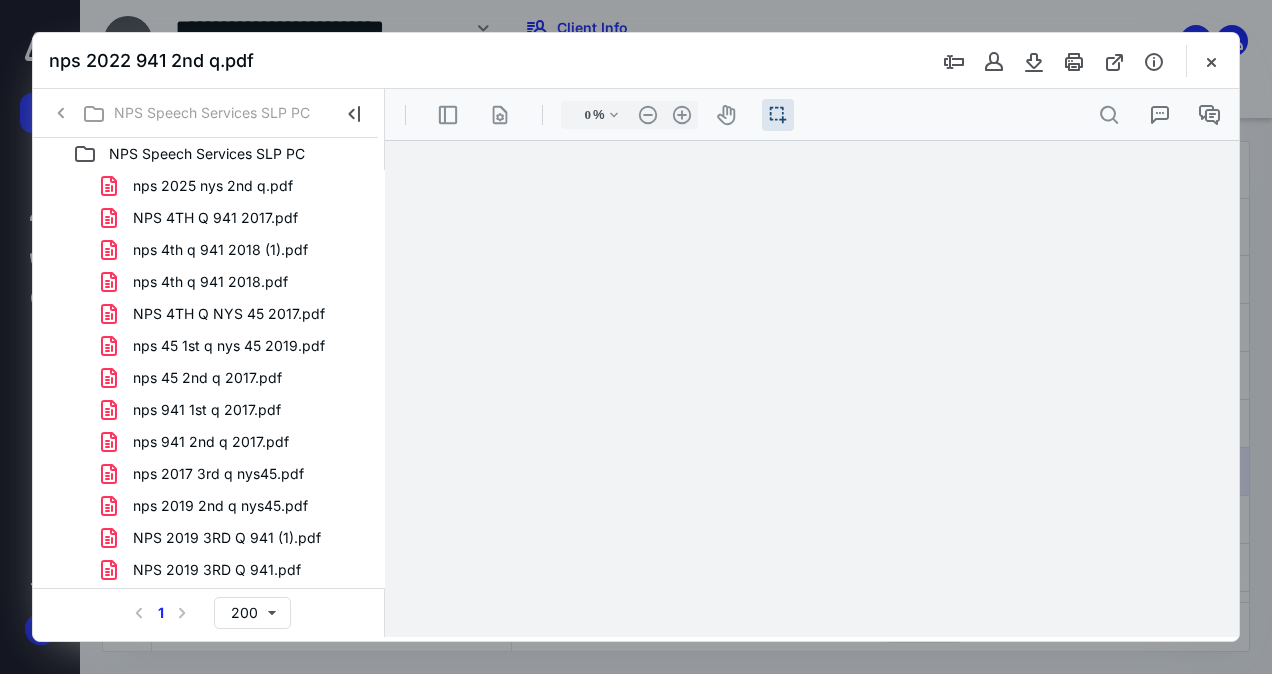 type on "62" 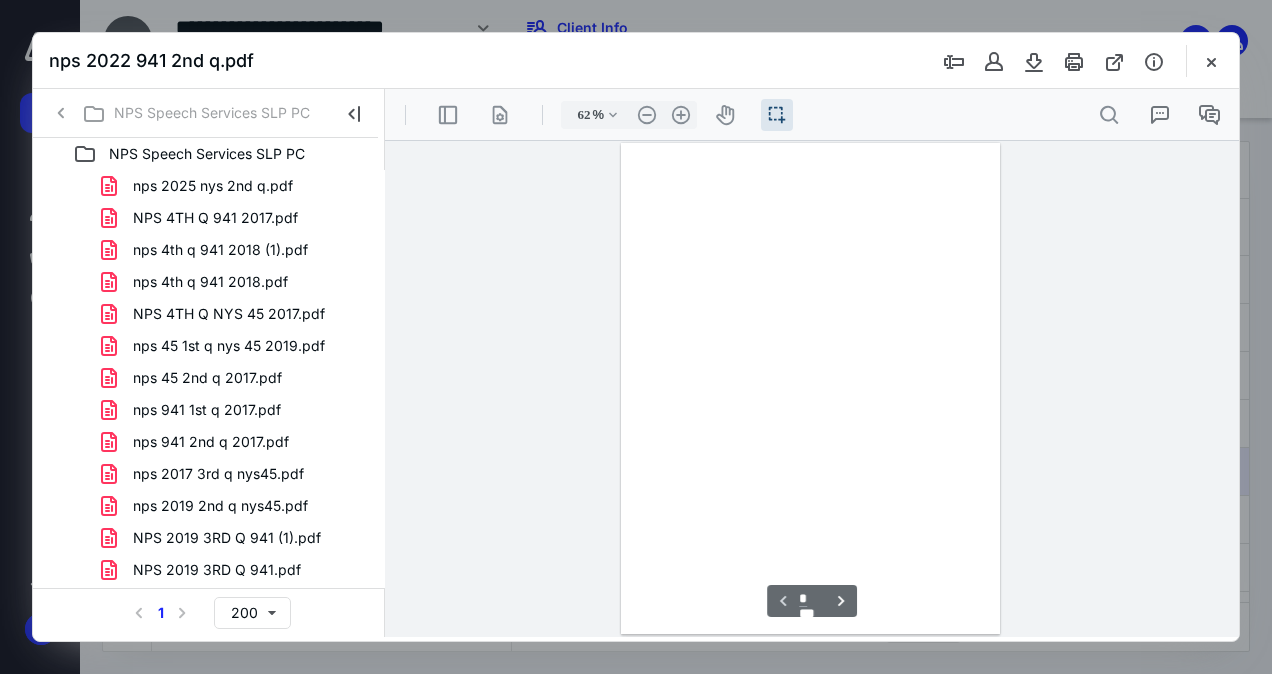 scroll, scrollTop: 54, scrollLeft: 0, axis: vertical 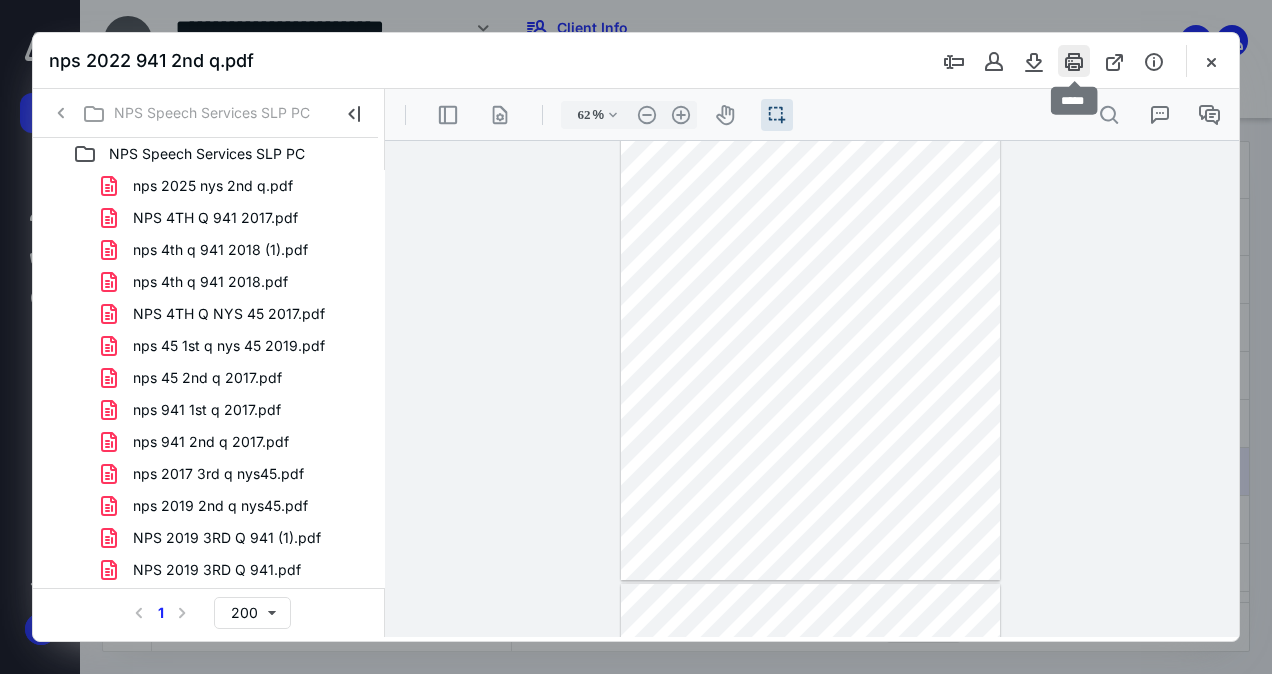 click at bounding box center [1074, 61] 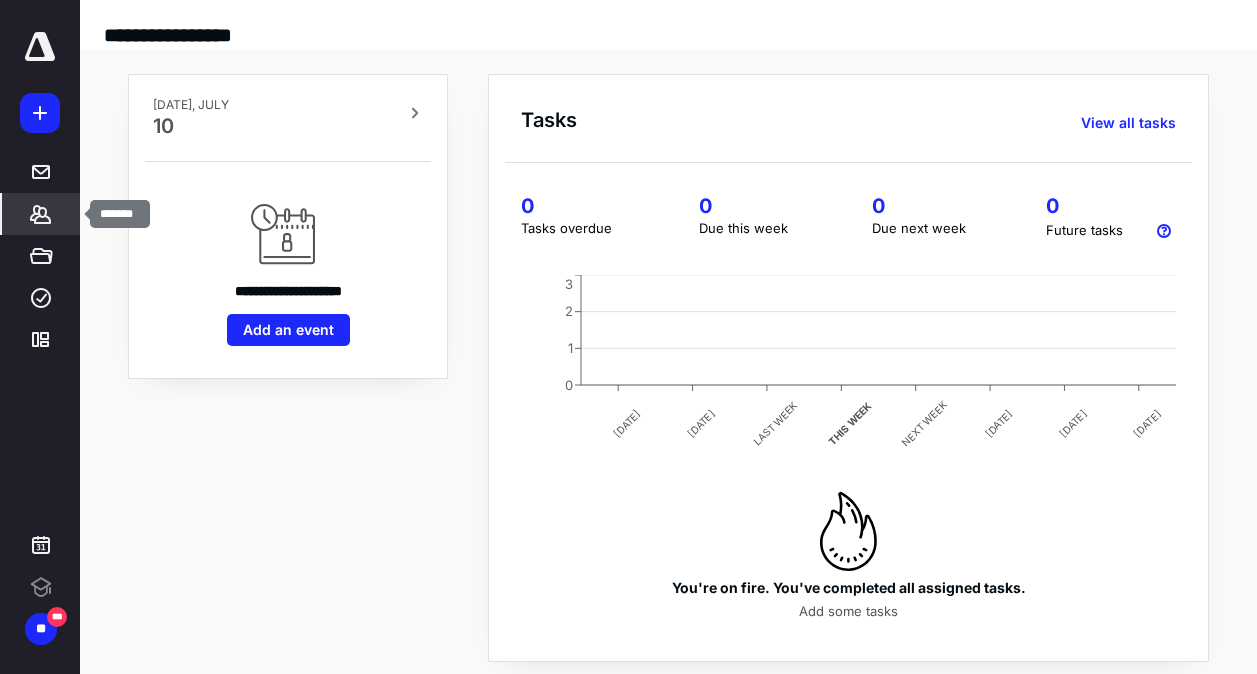 scroll, scrollTop: 0, scrollLeft: 0, axis: both 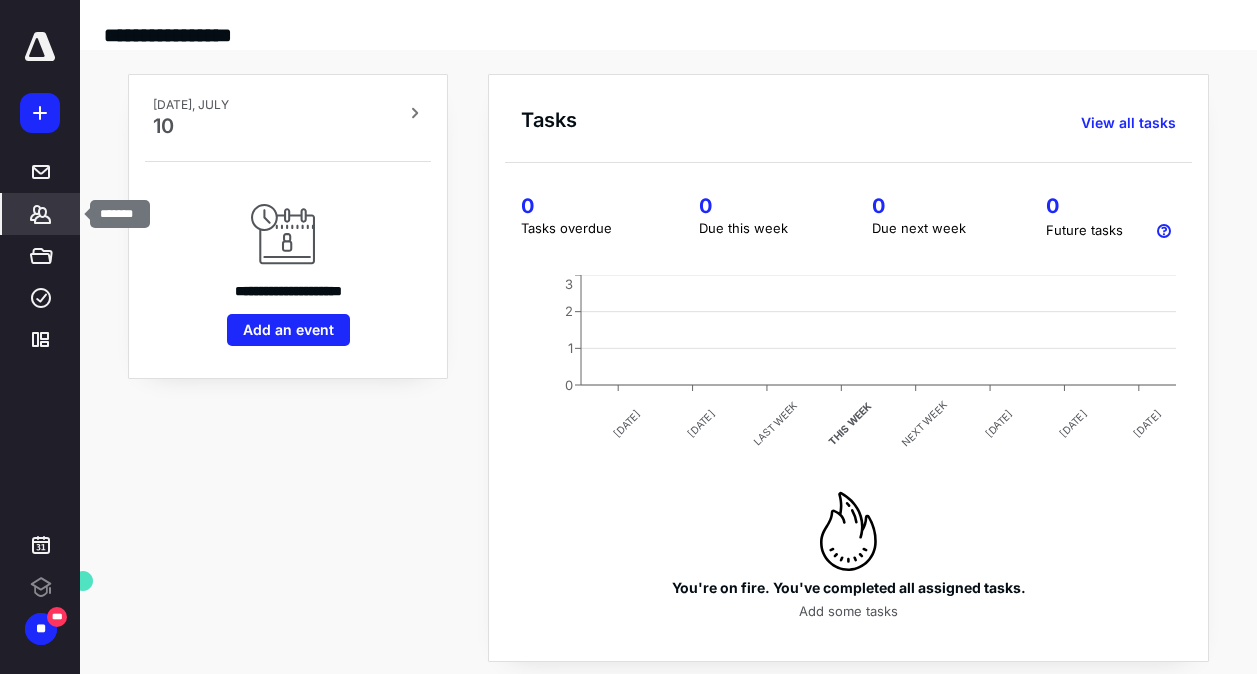 click 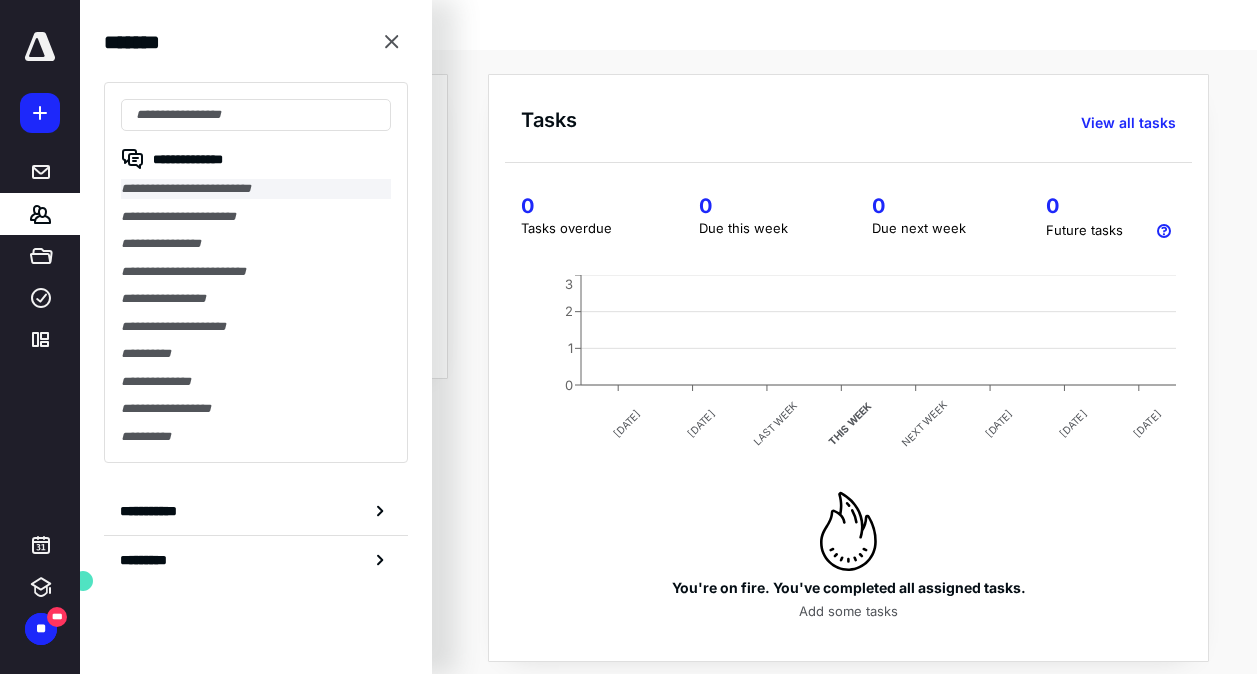click on "**********" at bounding box center (256, 189) 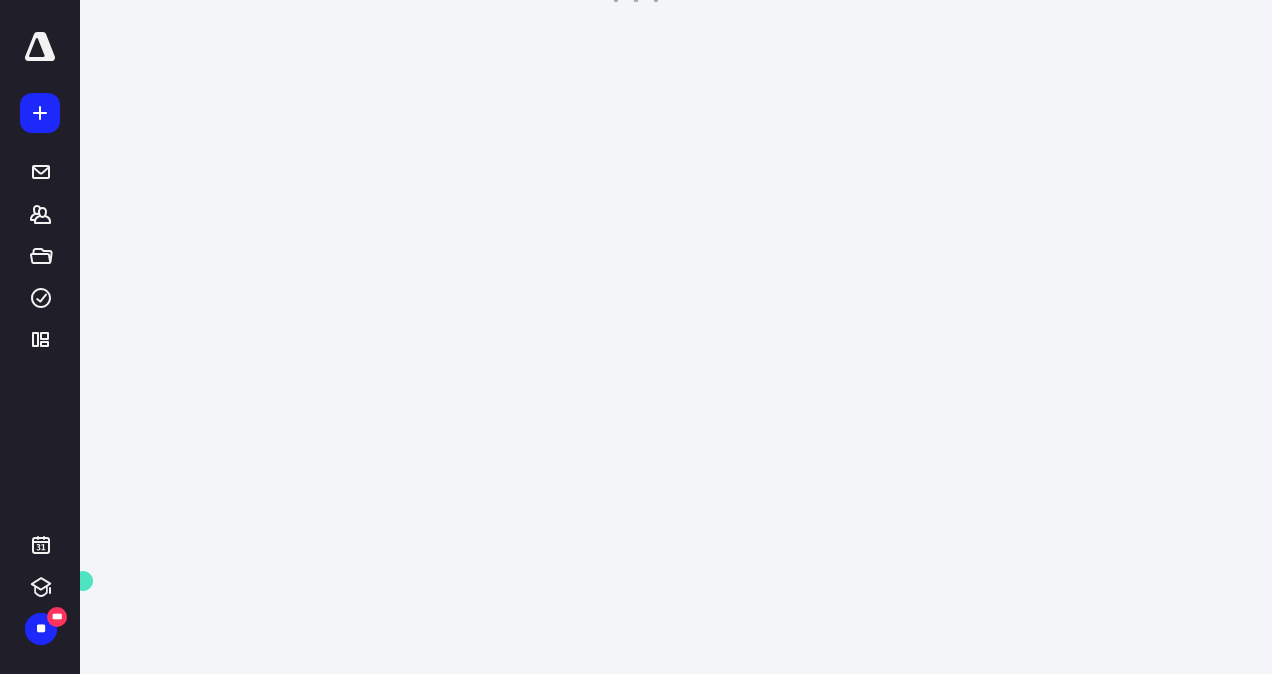 click on "**********" at bounding box center (636, 0) 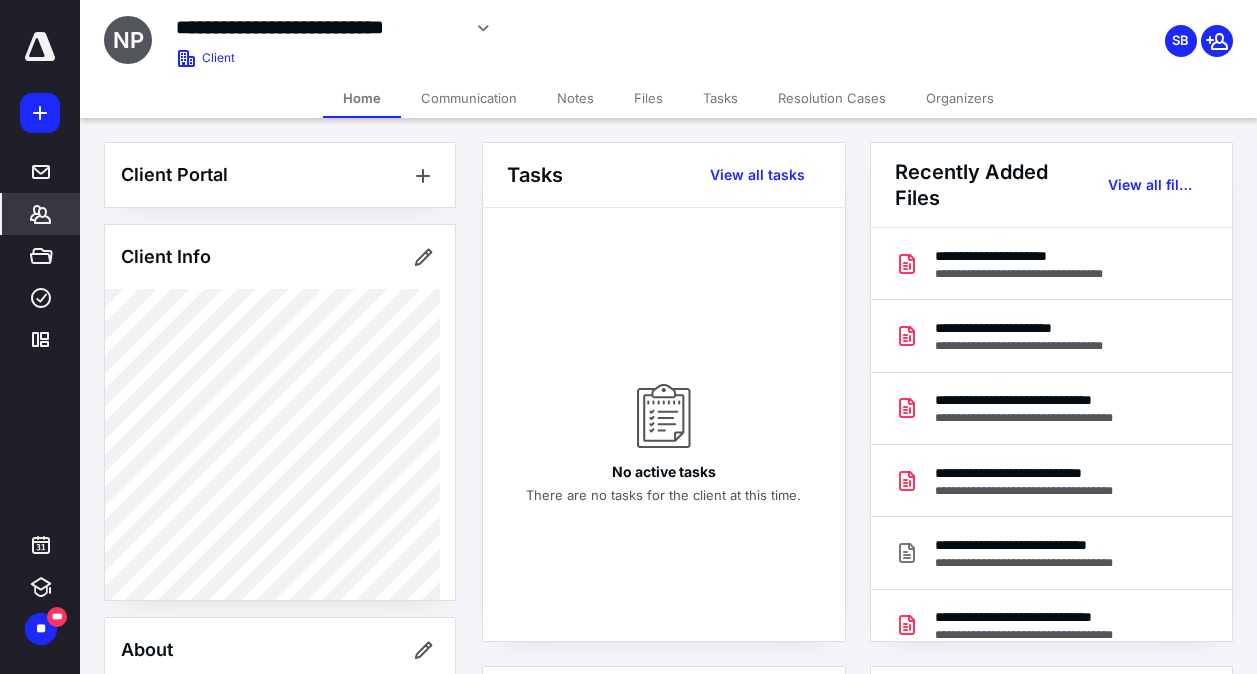 click on "Files" at bounding box center (648, 98) 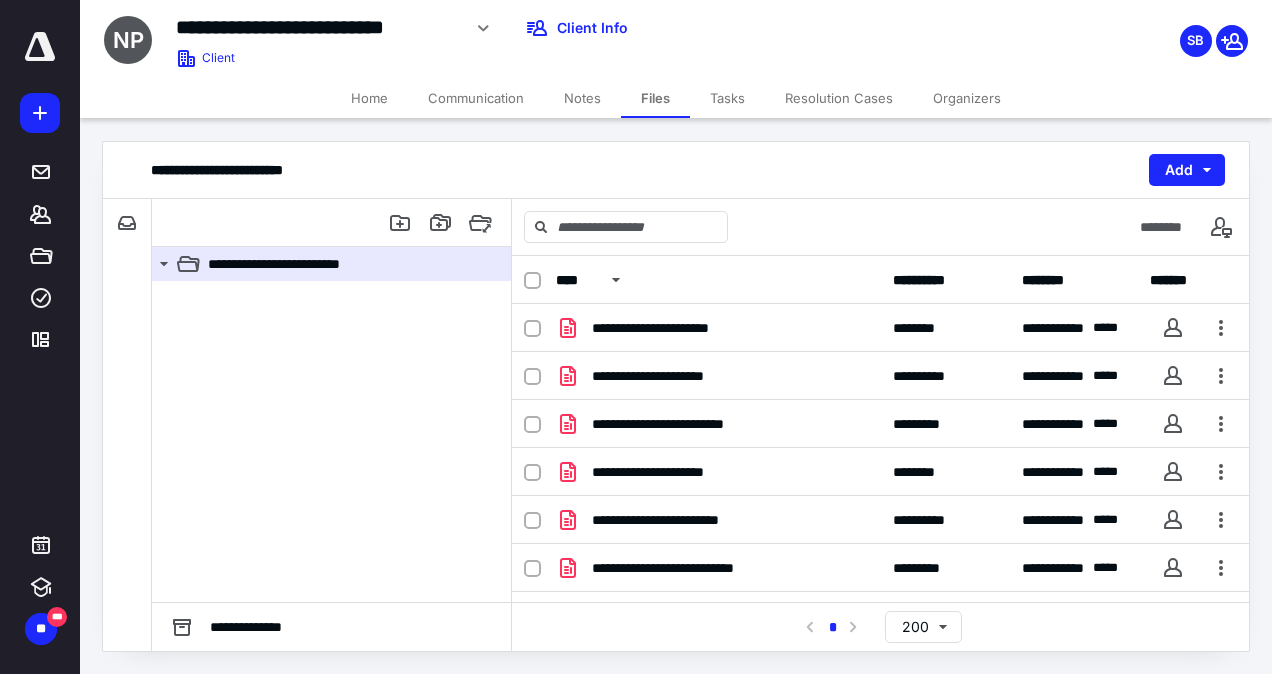 scroll, scrollTop: 260, scrollLeft: 0, axis: vertical 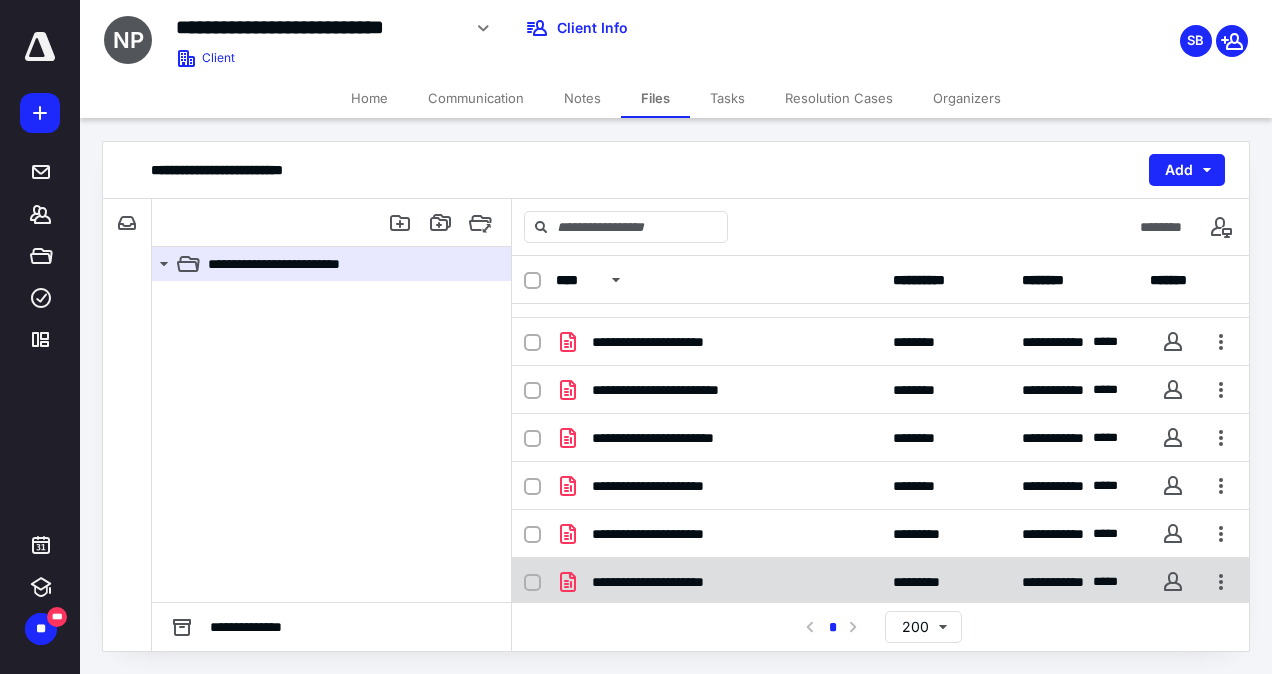 click on "**********" at bounding box center [718, 582] 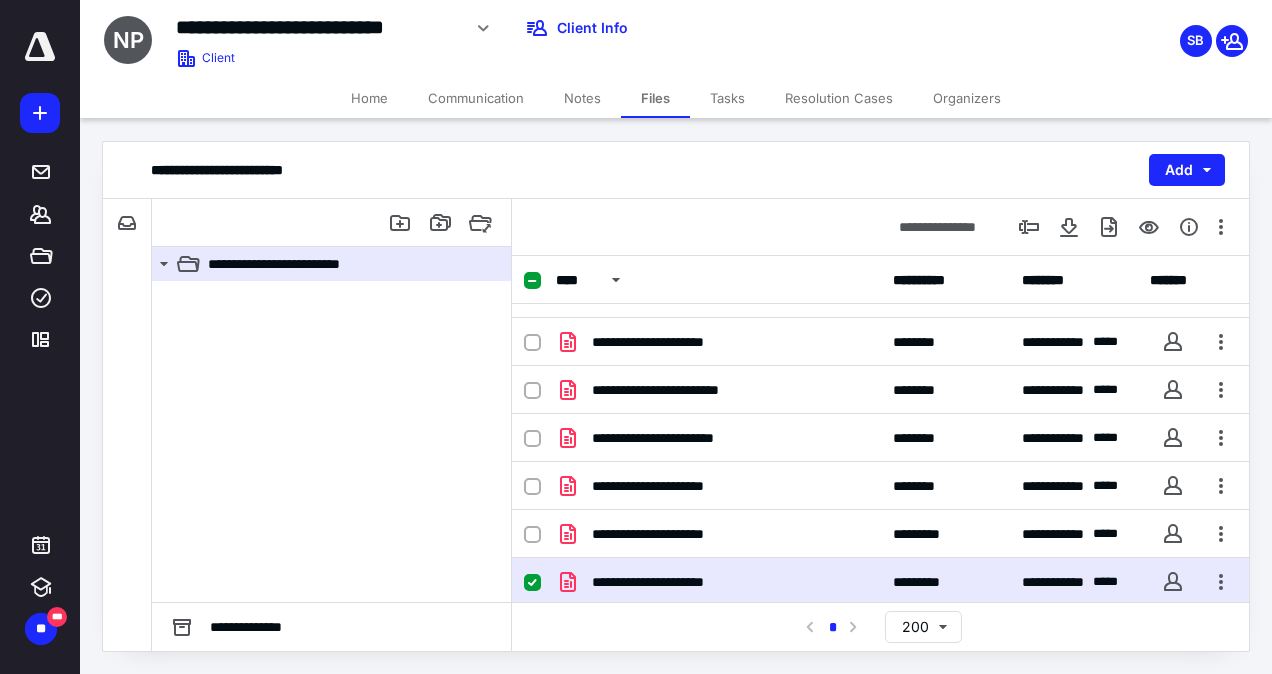 click on "**********" at bounding box center (718, 582) 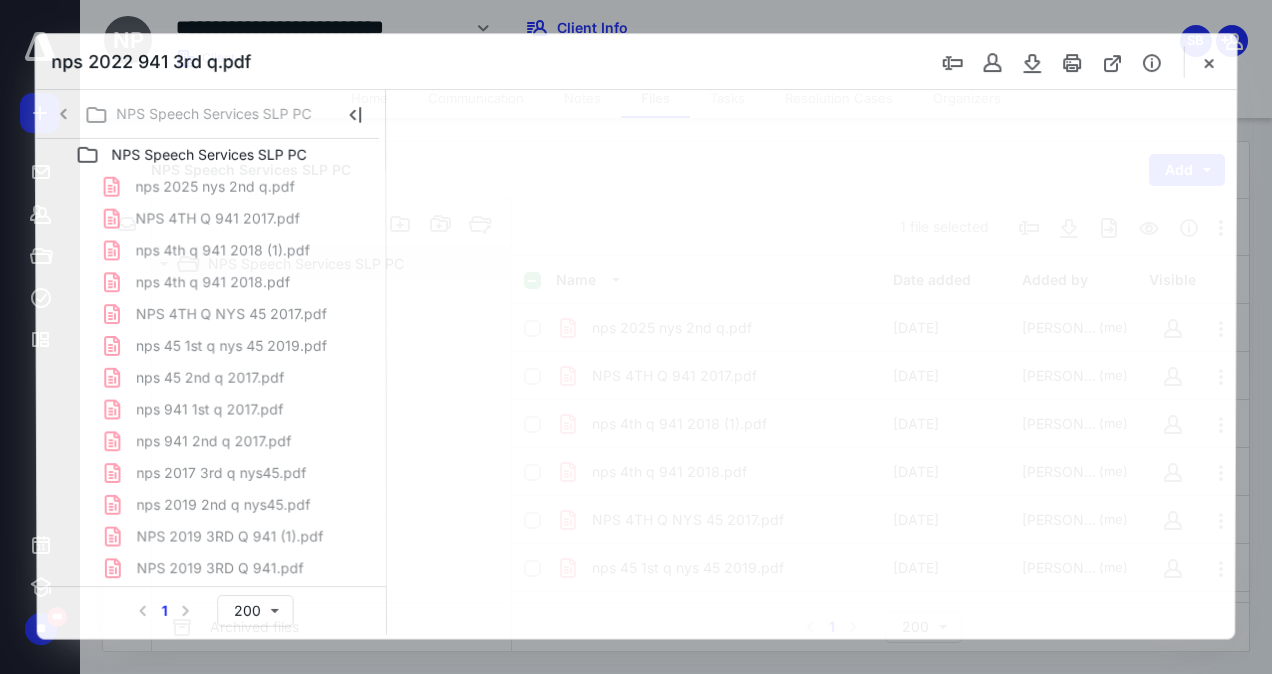 scroll, scrollTop: 1042, scrollLeft: 0, axis: vertical 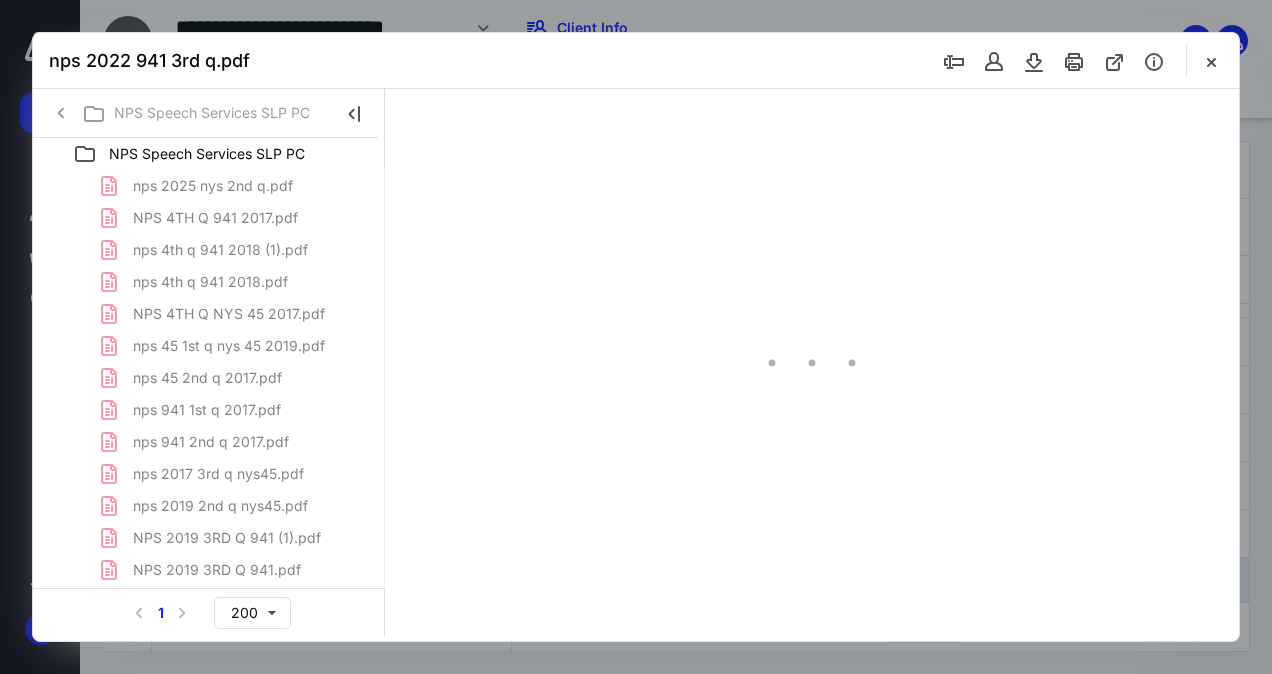 type on "62" 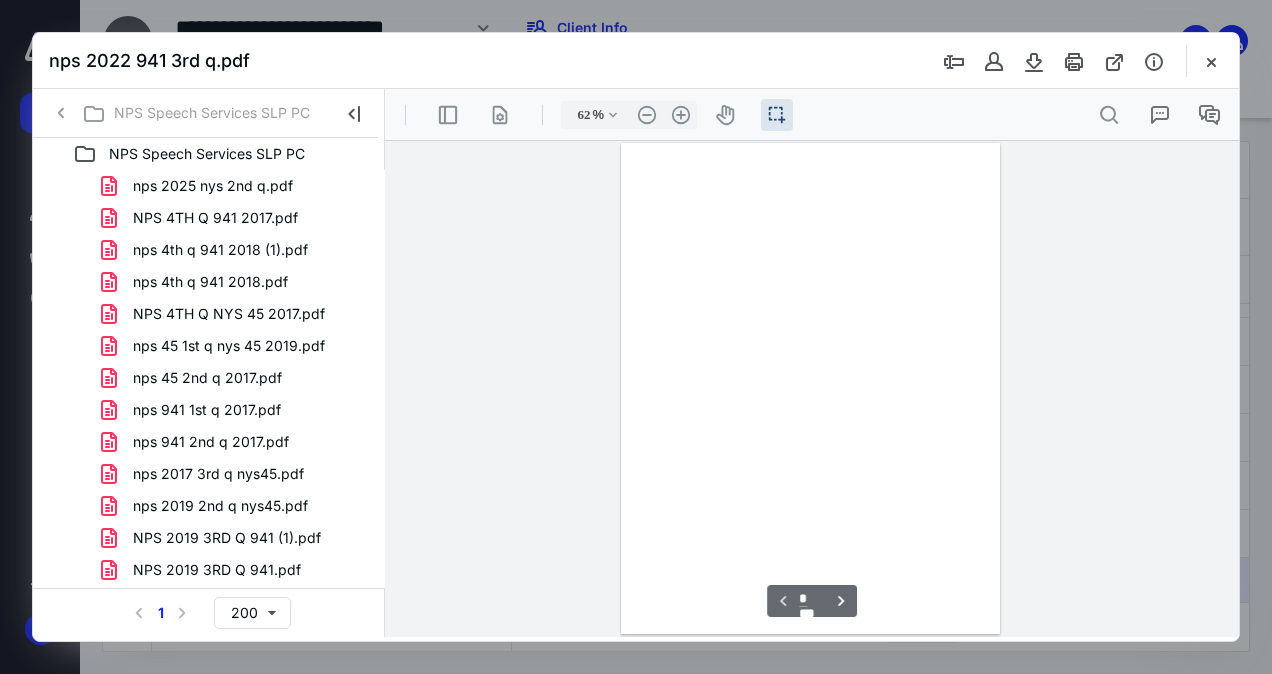 scroll, scrollTop: 54, scrollLeft: 0, axis: vertical 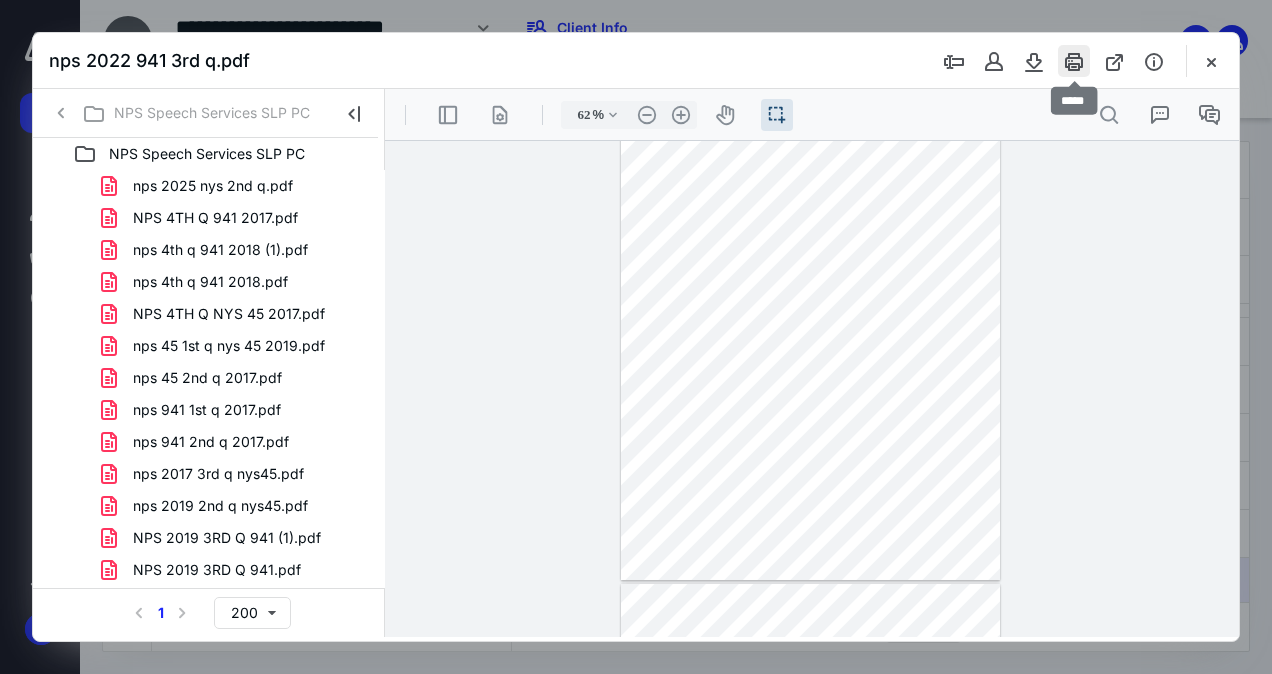 click at bounding box center (1074, 61) 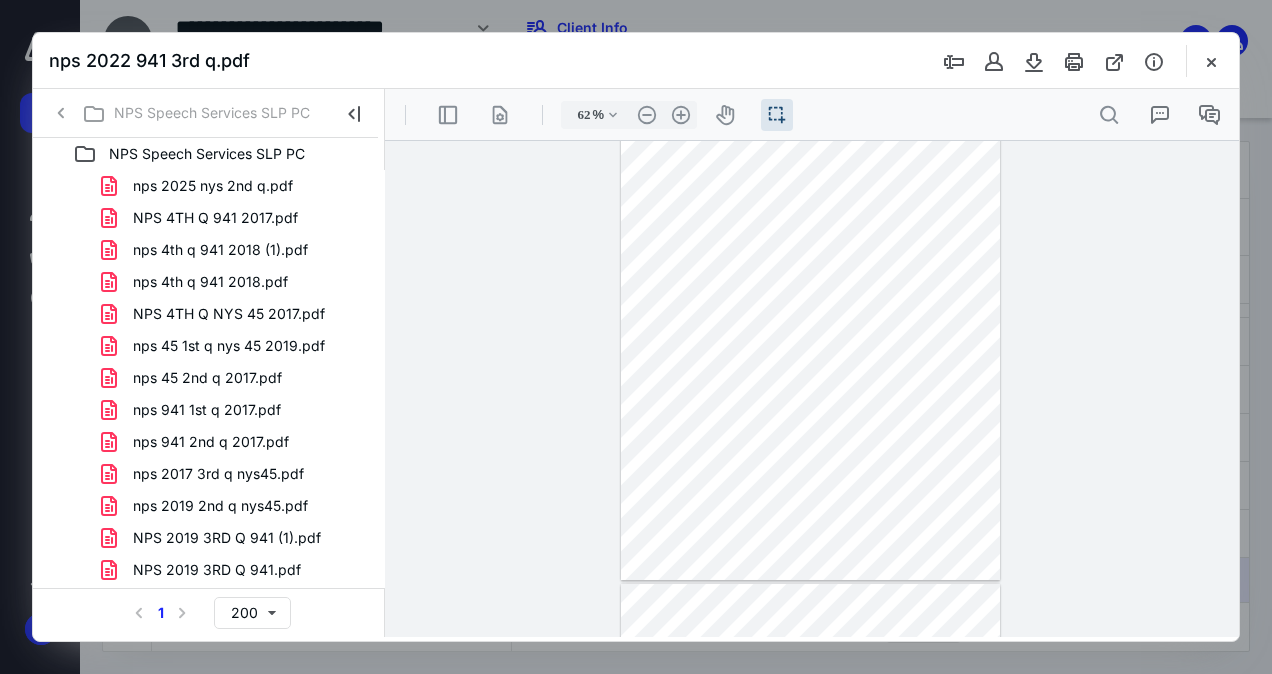 click 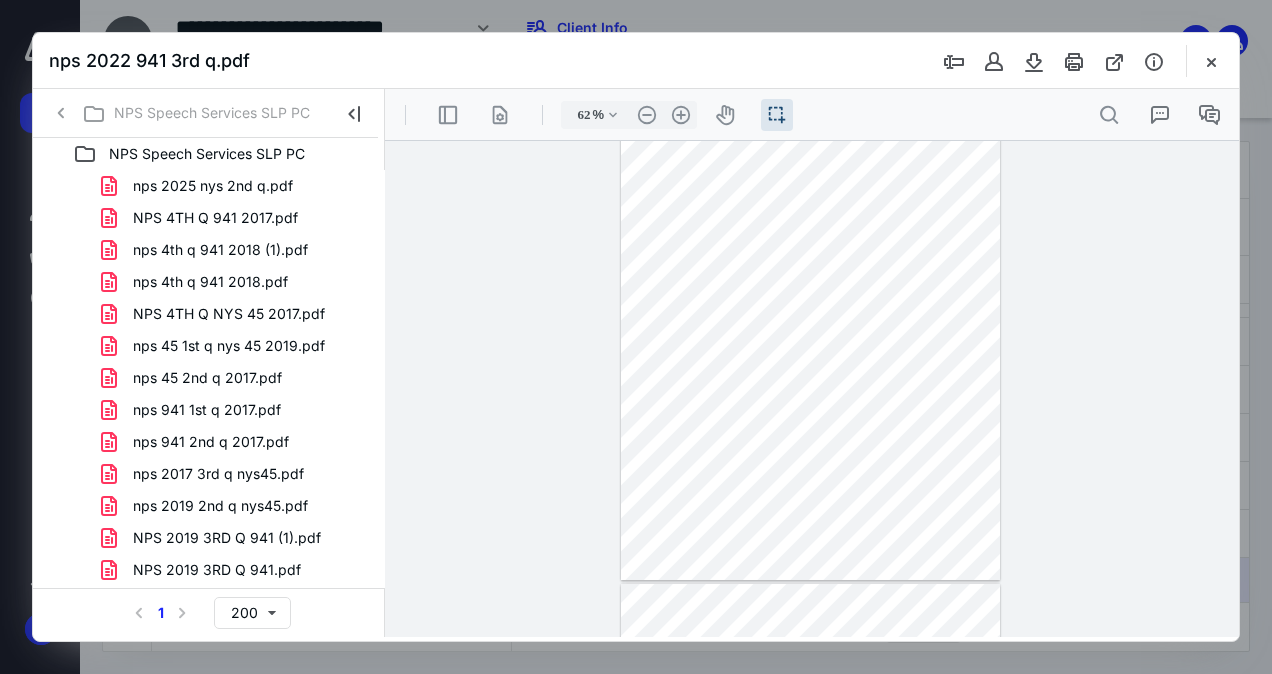 click 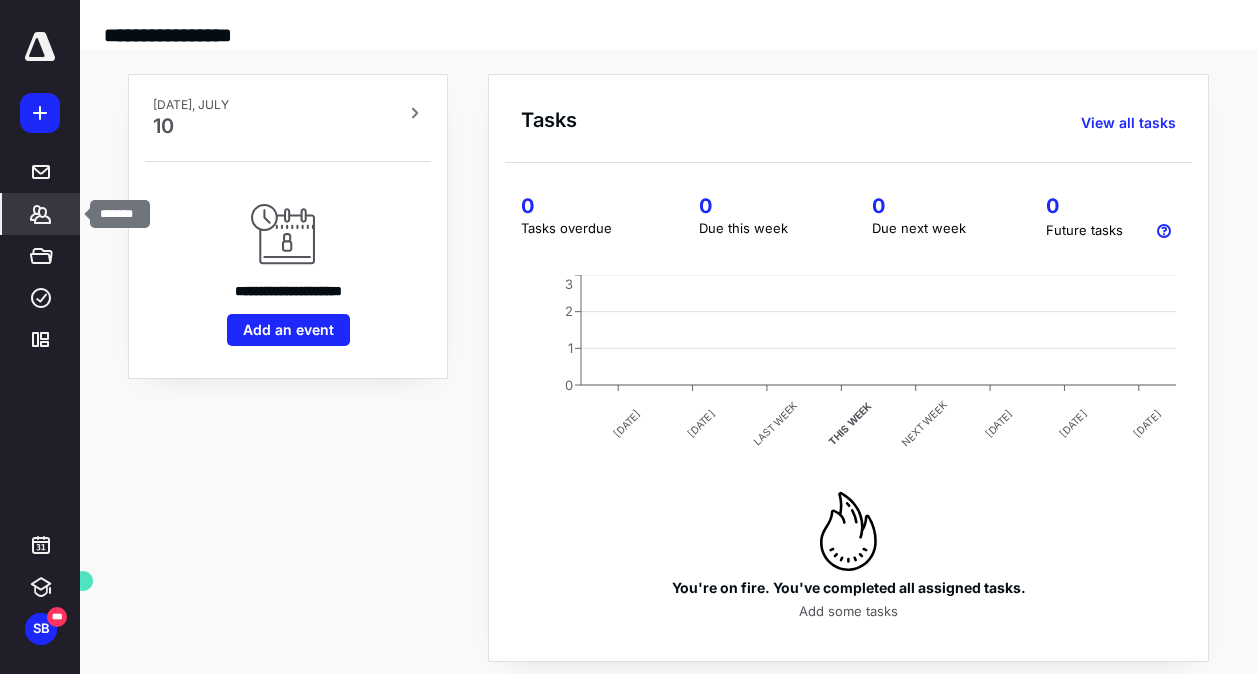 click 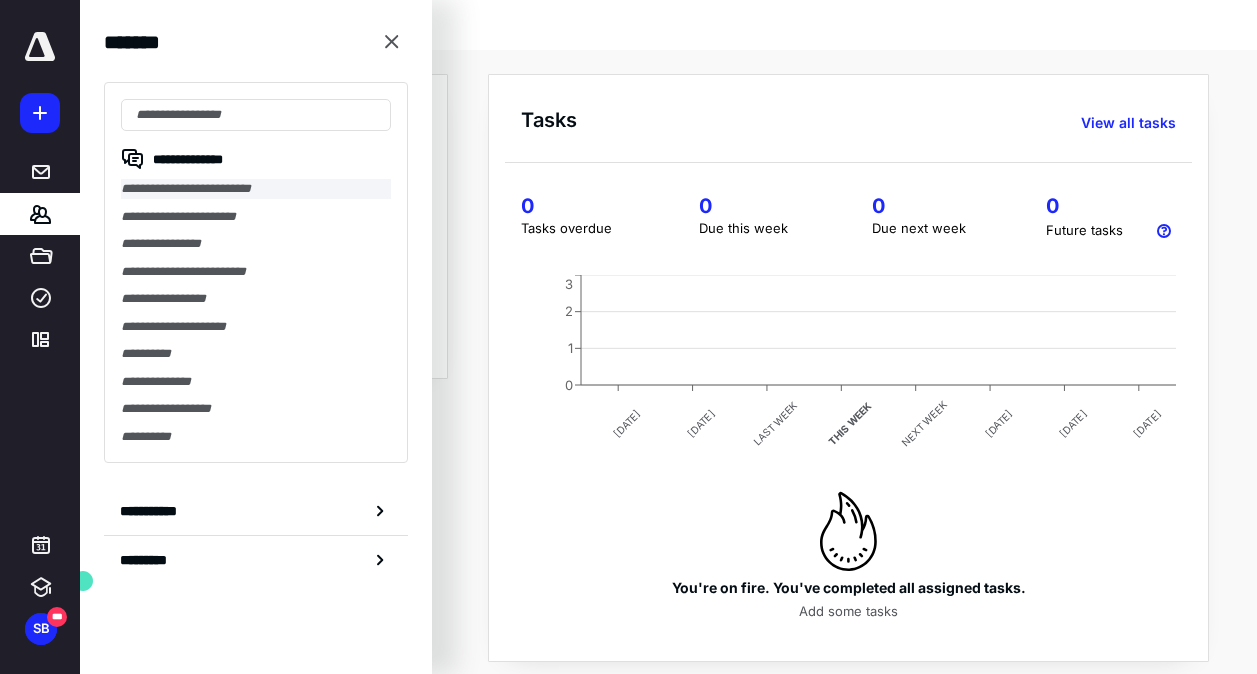 click on "**********" at bounding box center [256, 189] 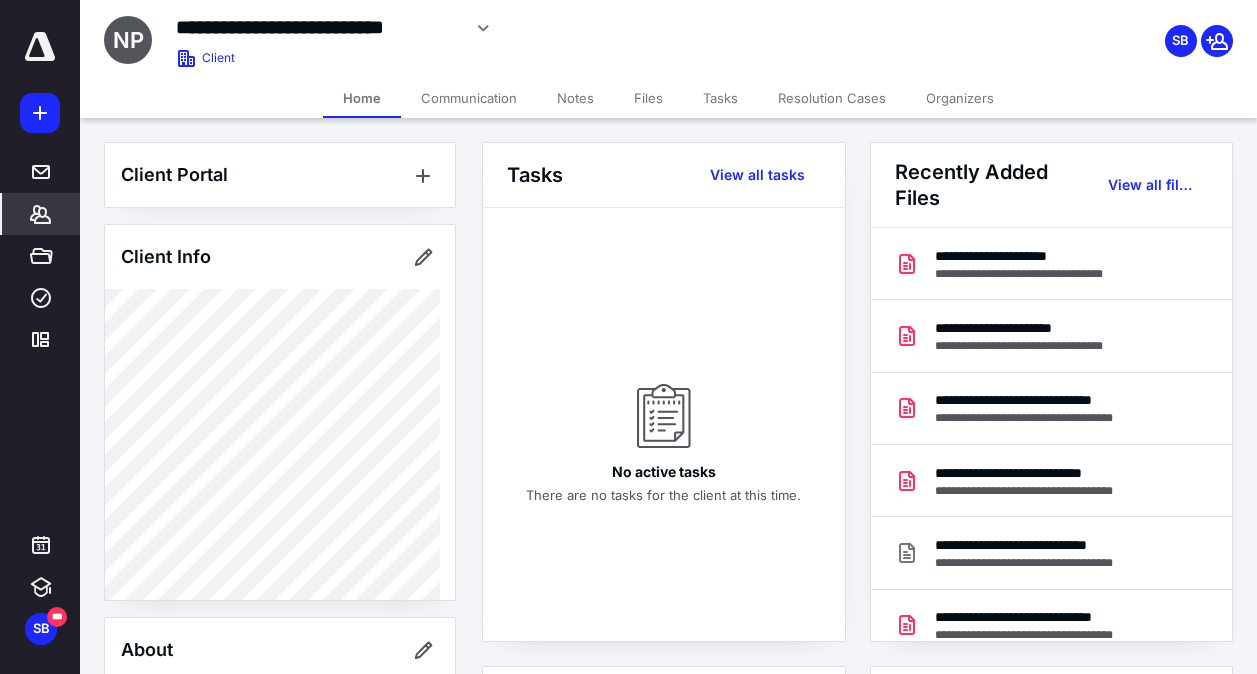 click on "Files" at bounding box center (648, 98) 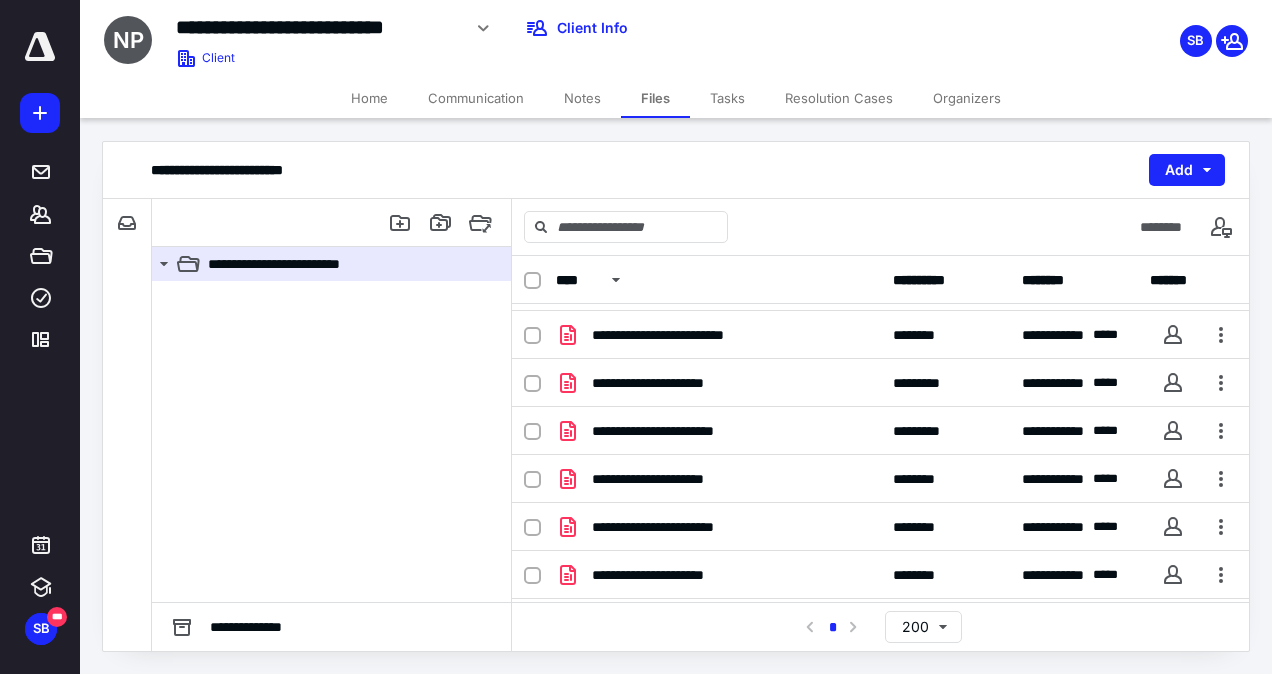 scroll, scrollTop: 782, scrollLeft: 0, axis: vertical 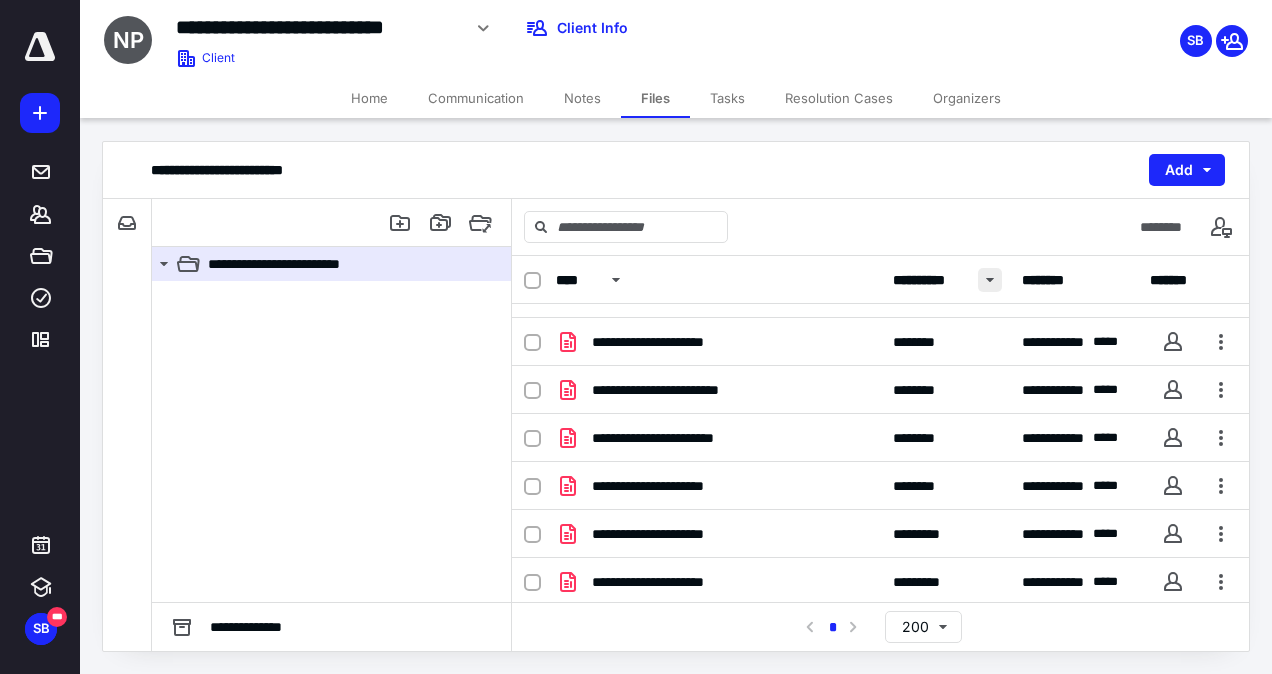 click at bounding box center (990, 280) 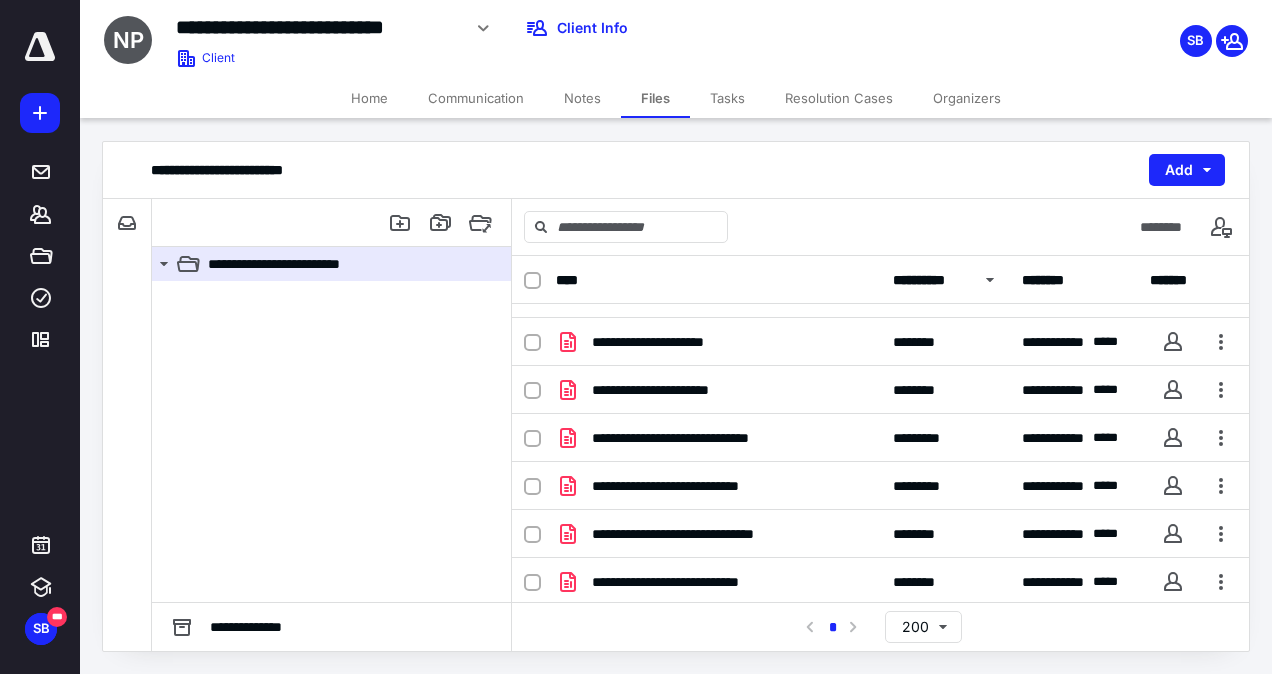 scroll, scrollTop: 1303, scrollLeft: 0, axis: vertical 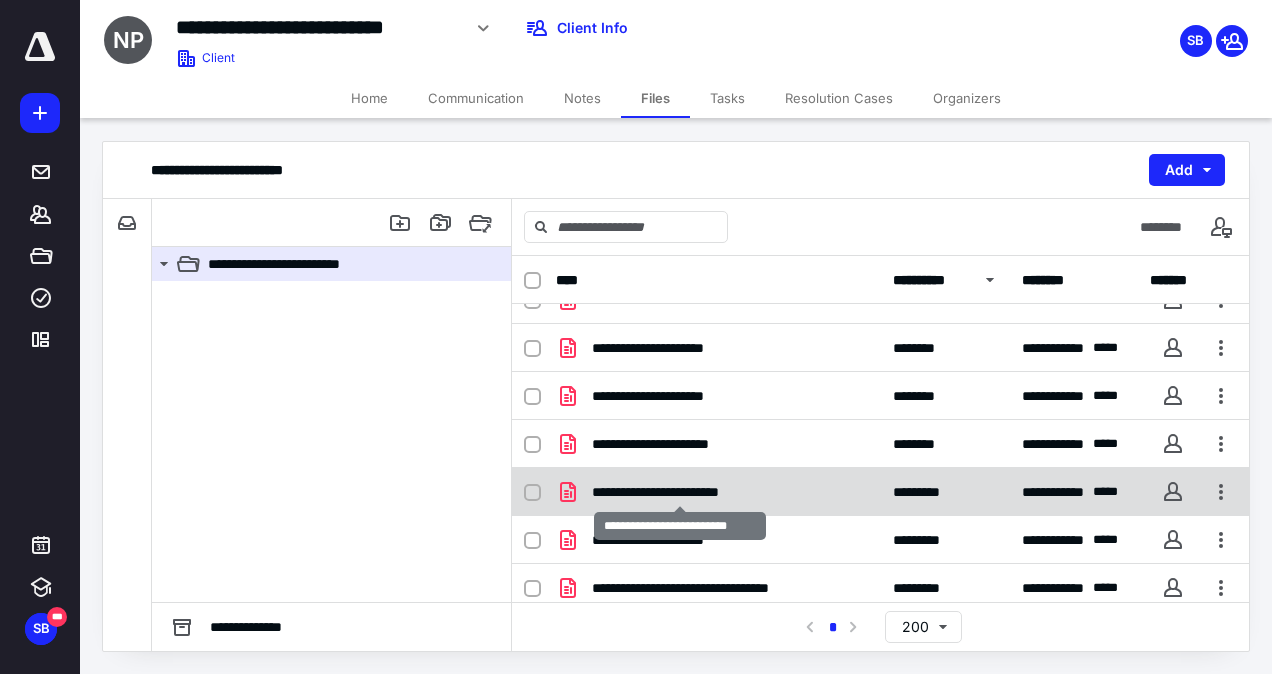 click on "**********" at bounding box center (680, 492) 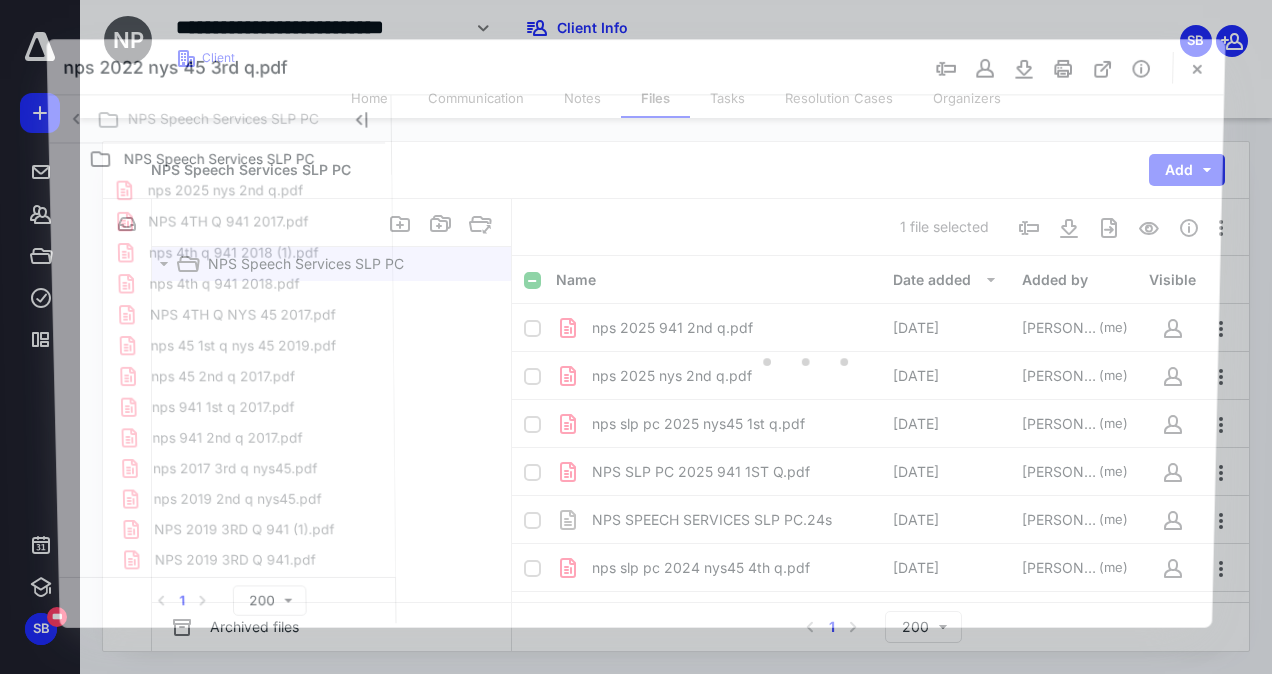 scroll, scrollTop: 1564, scrollLeft: 0, axis: vertical 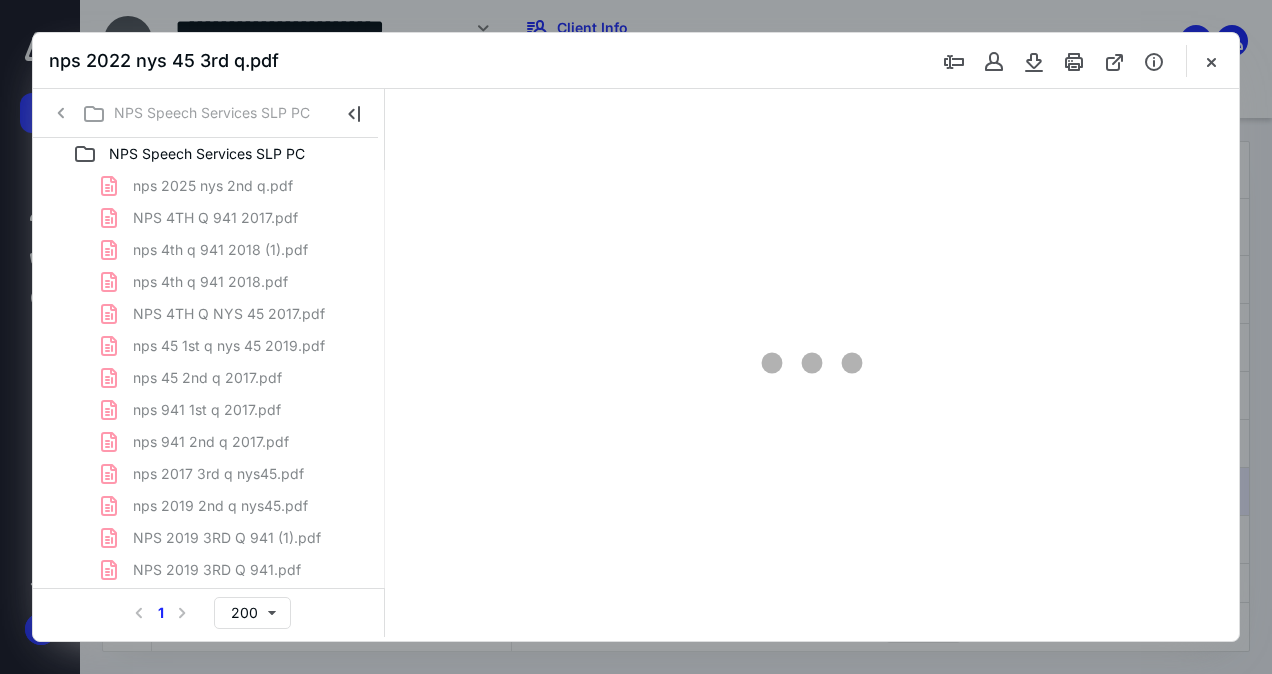 type on "62" 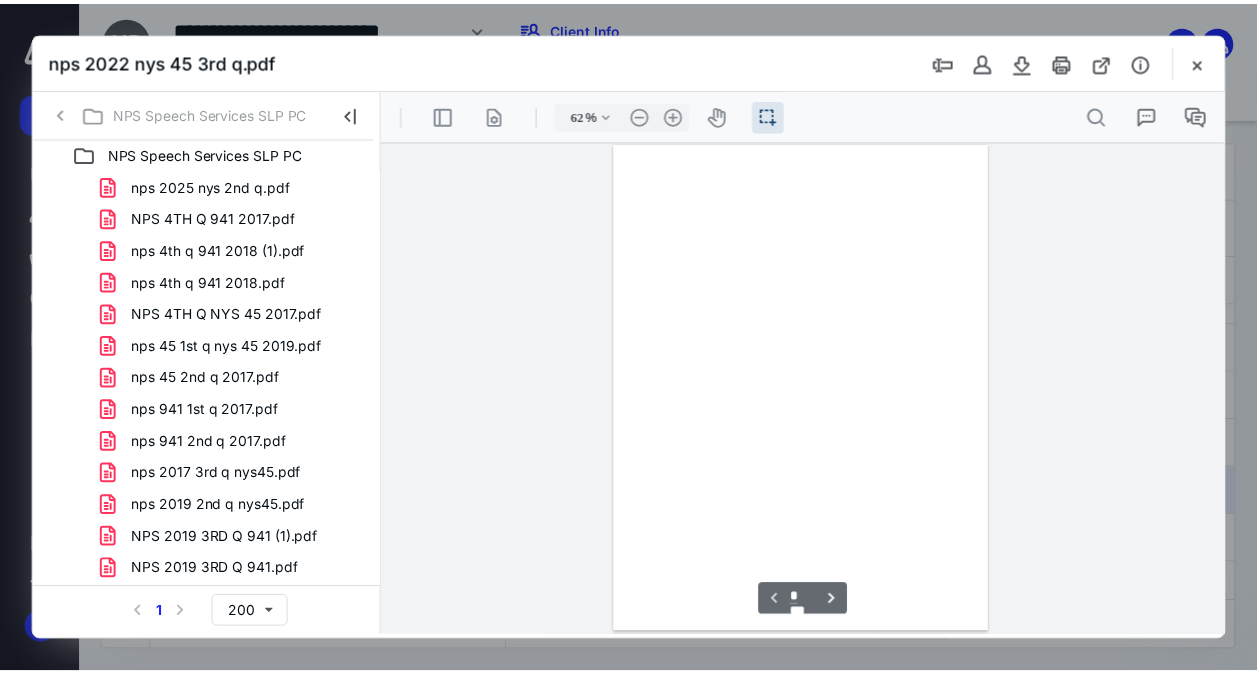 scroll, scrollTop: 54, scrollLeft: 0, axis: vertical 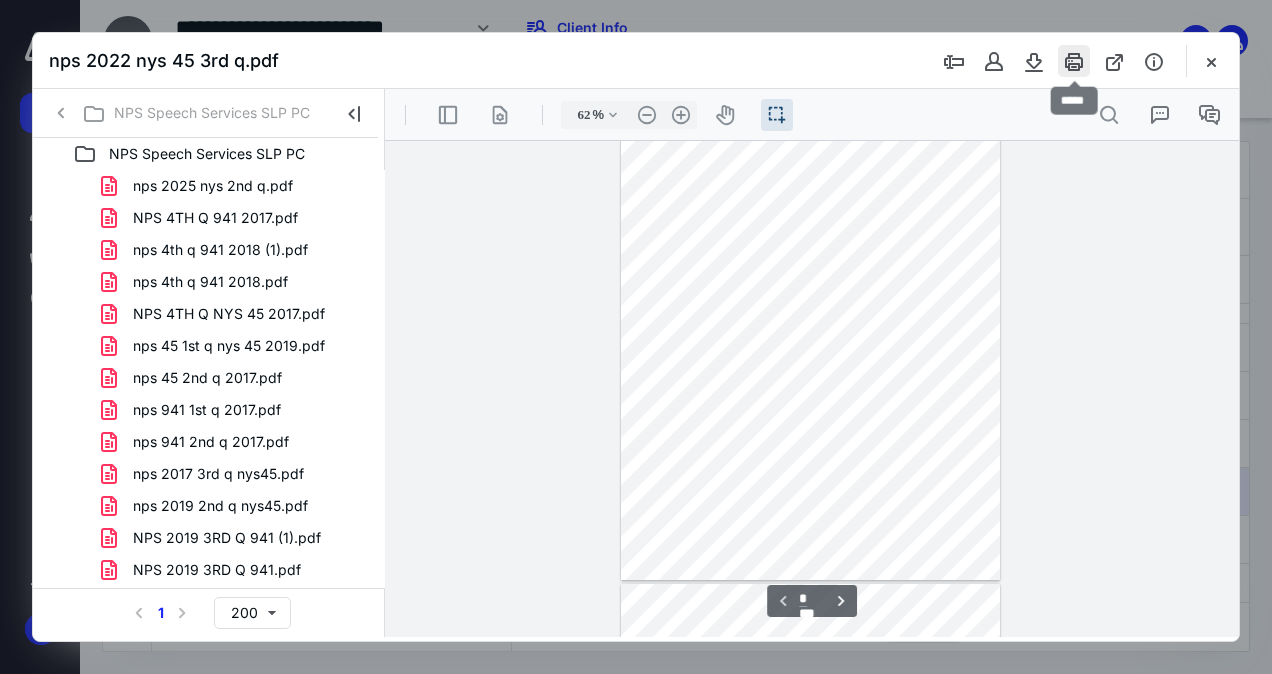 click at bounding box center [1074, 61] 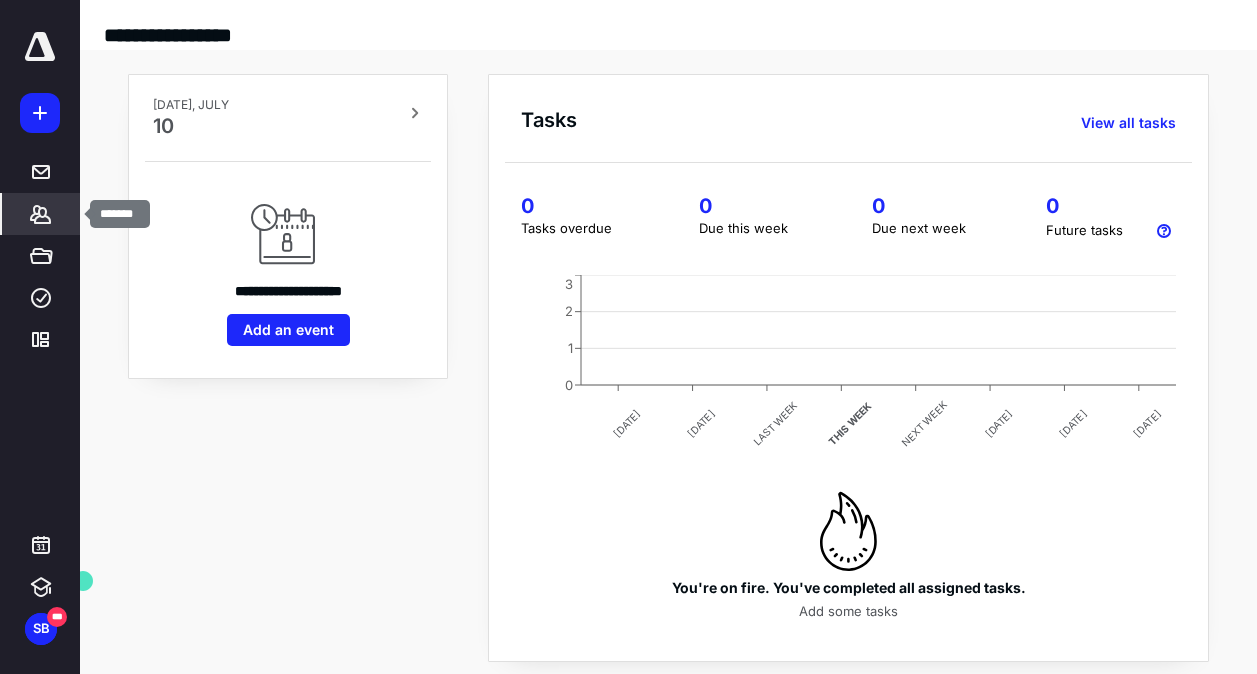 click 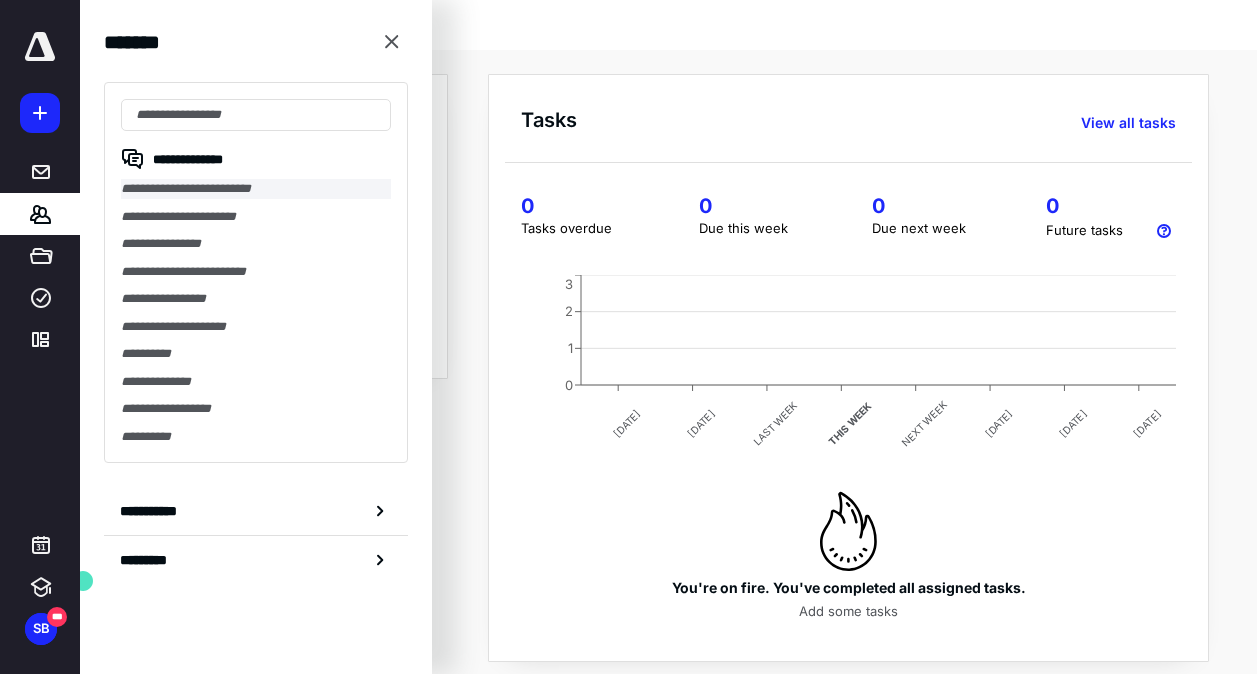 click on "**********" at bounding box center [256, 189] 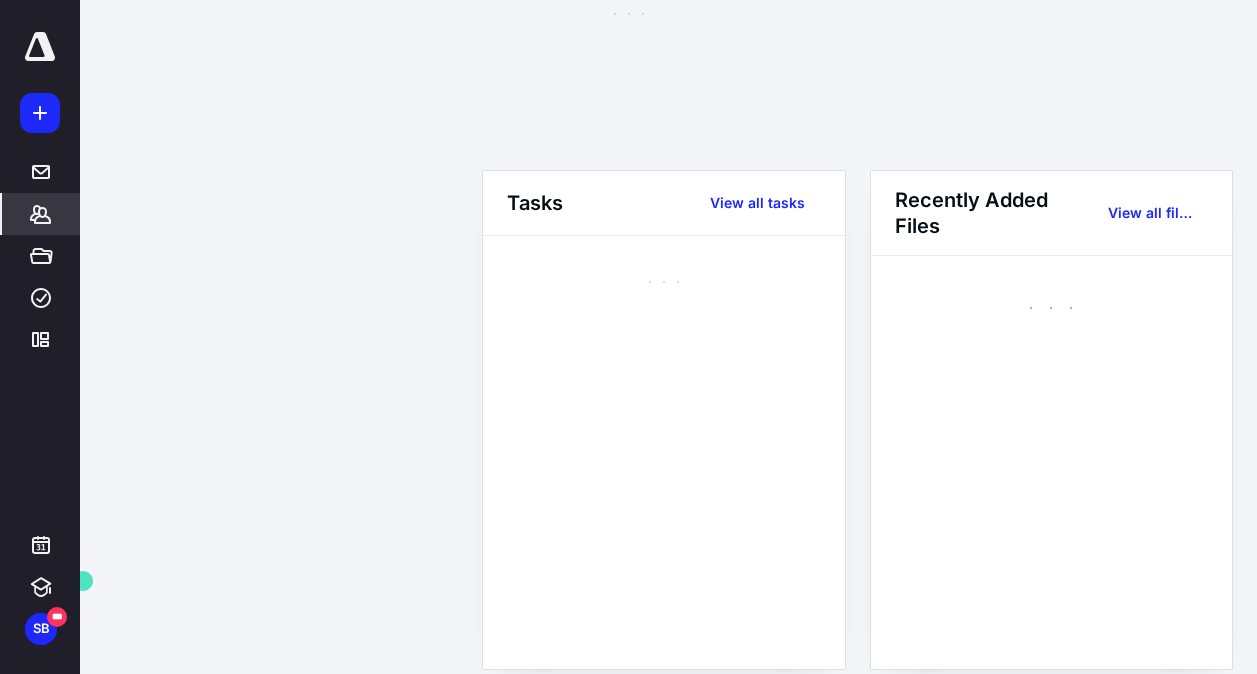 click on "**********" at bounding box center (628, 839) 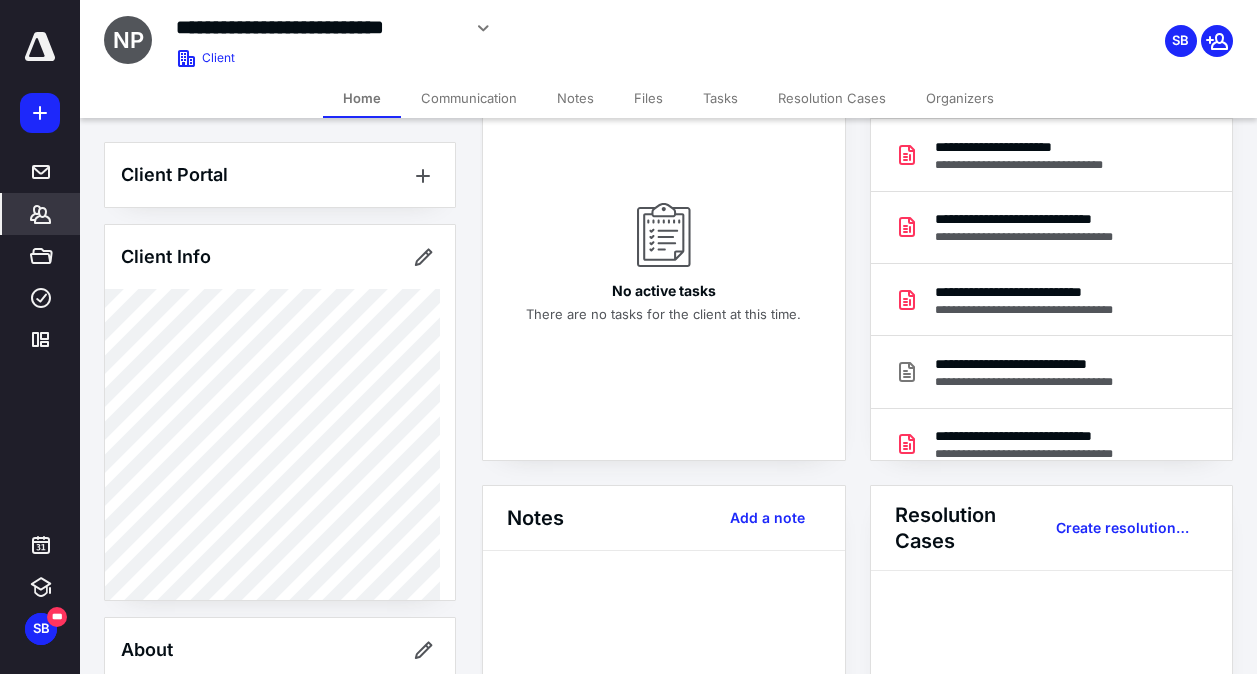 scroll, scrollTop: 200, scrollLeft: 0, axis: vertical 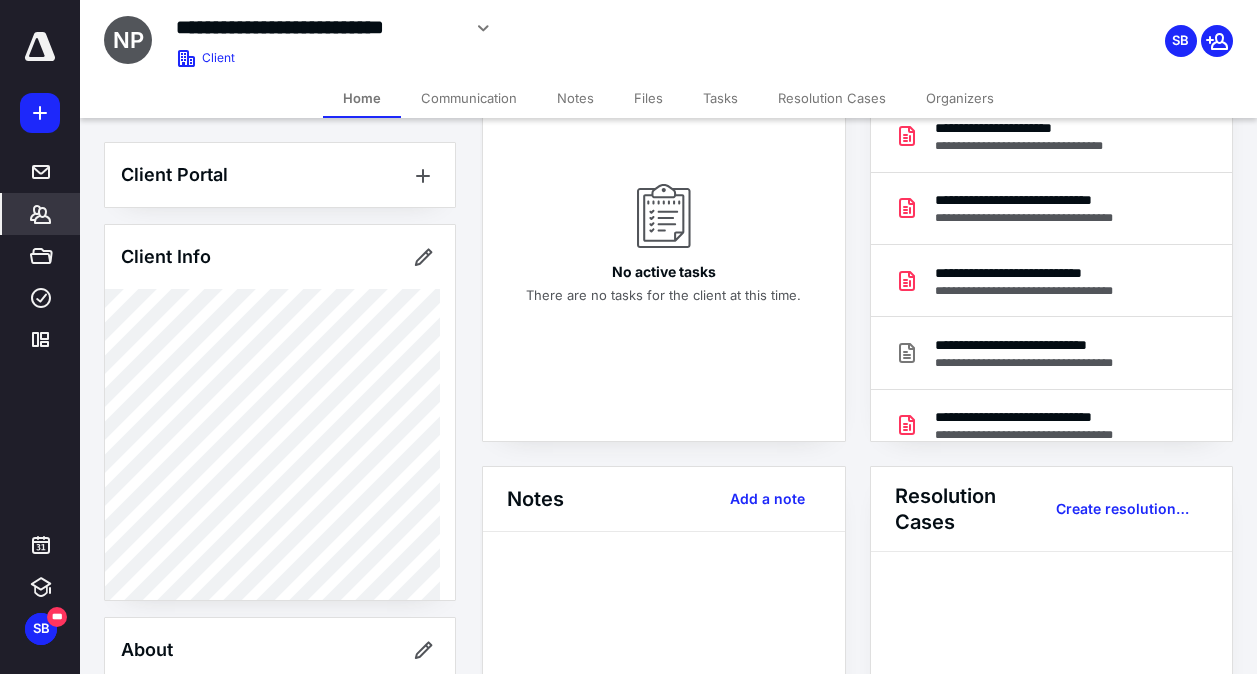 click on "Files" at bounding box center [648, 98] 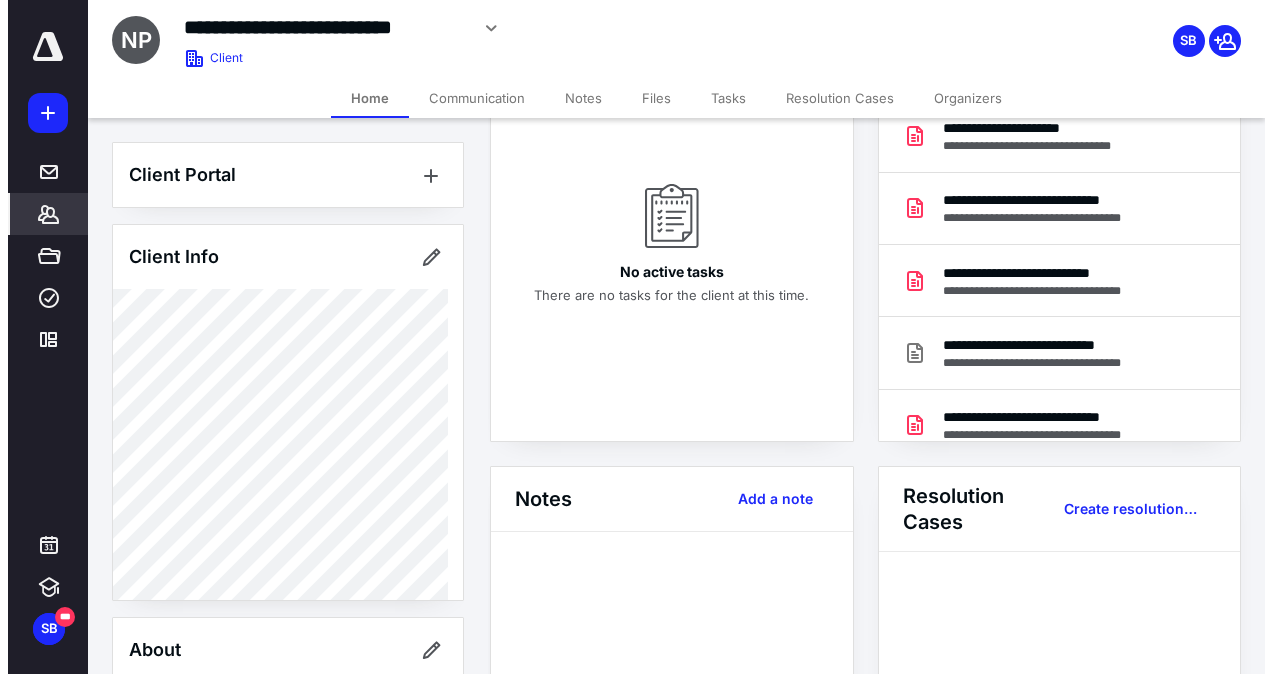 scroll, scrollTop: 0, scrollLeft: 0, axis: both 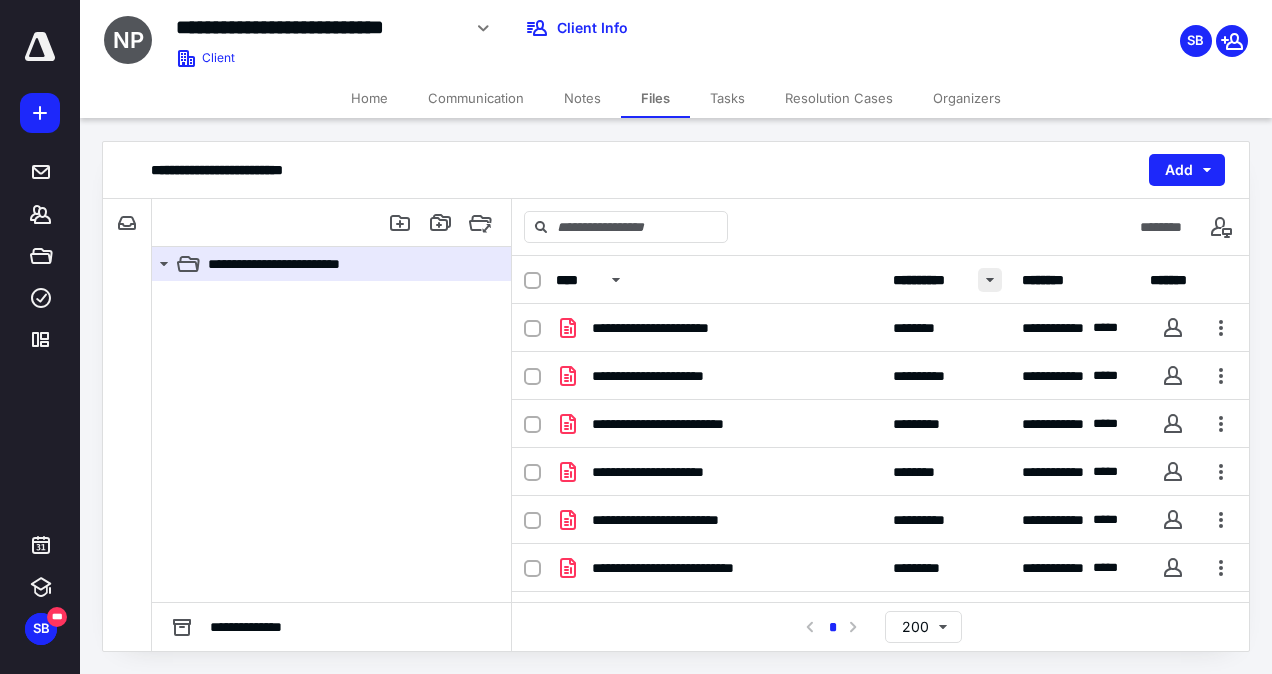 click at bounding box center (990, 280) 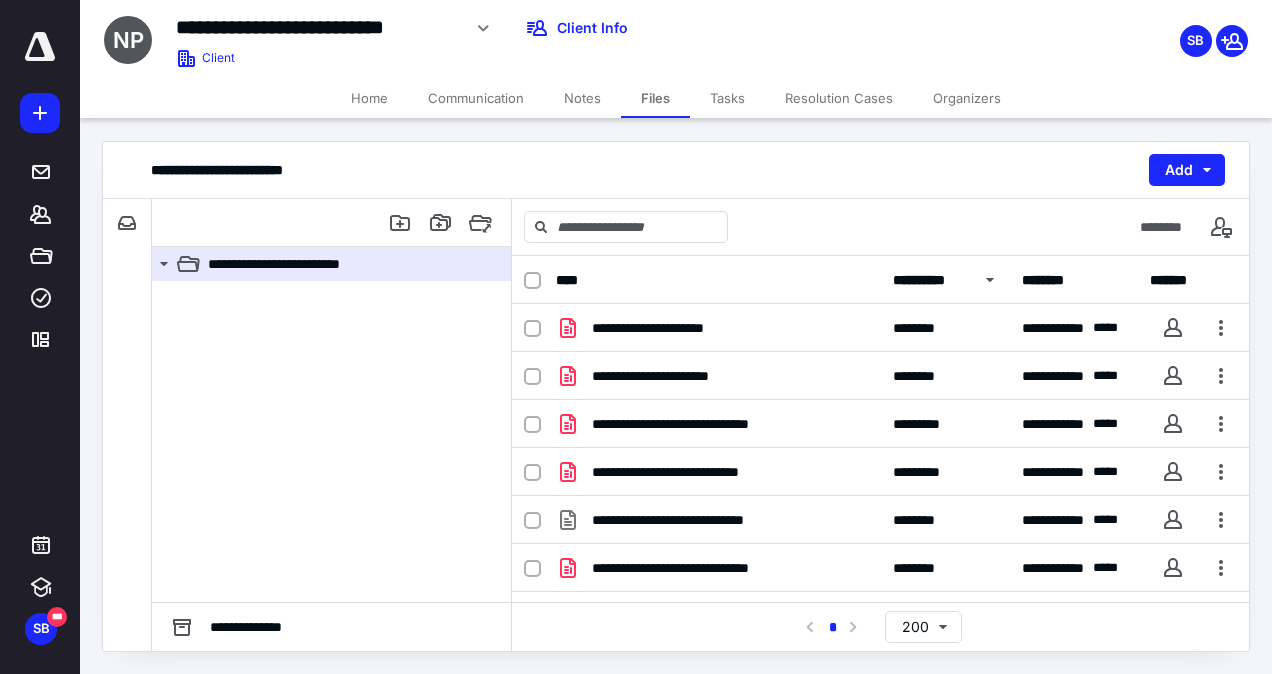 scroll, scrollTop: 260, scrollLeft: 0, axis: vertical 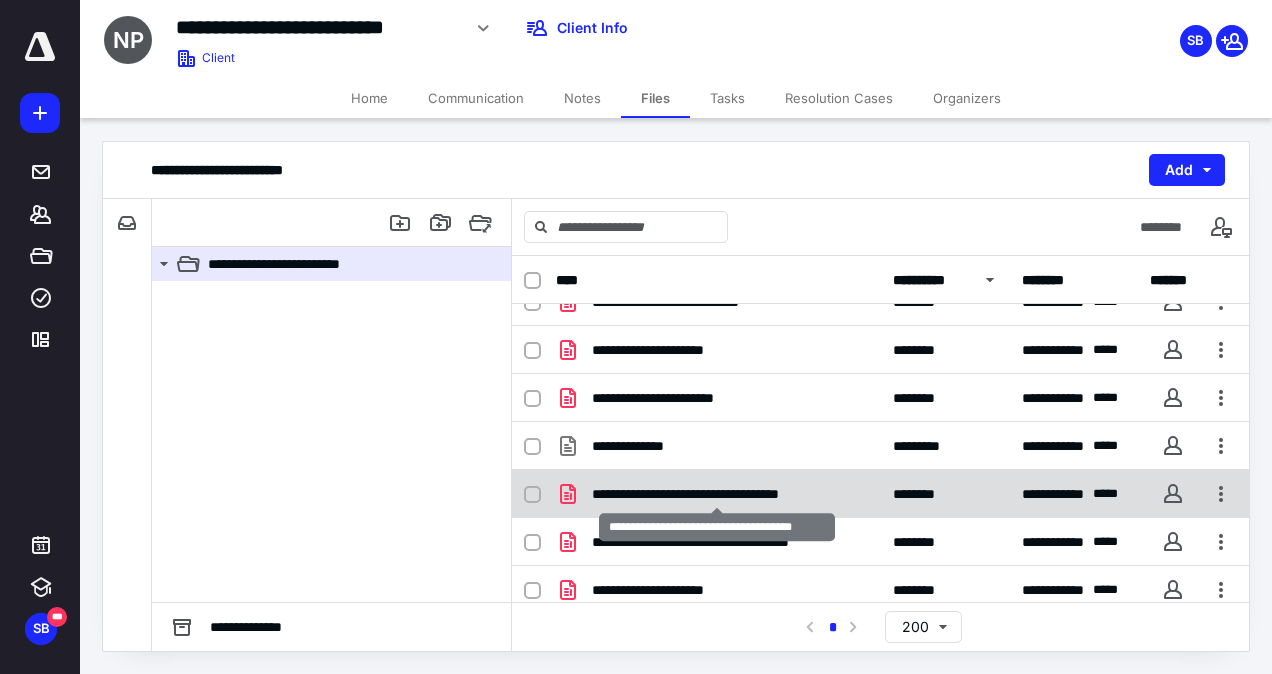 click on "**********" at bounding box center [717, 494] 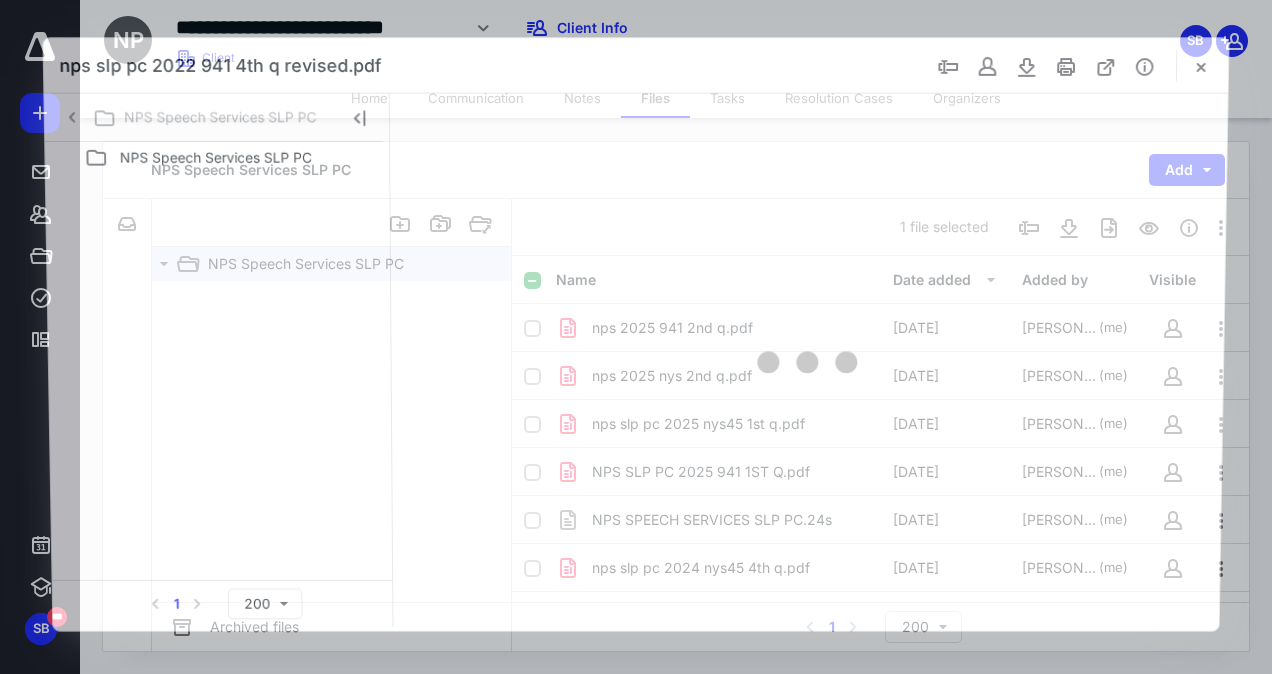 scroll, scrollTop: 1322, scrollLeft: 0, axis: vertical 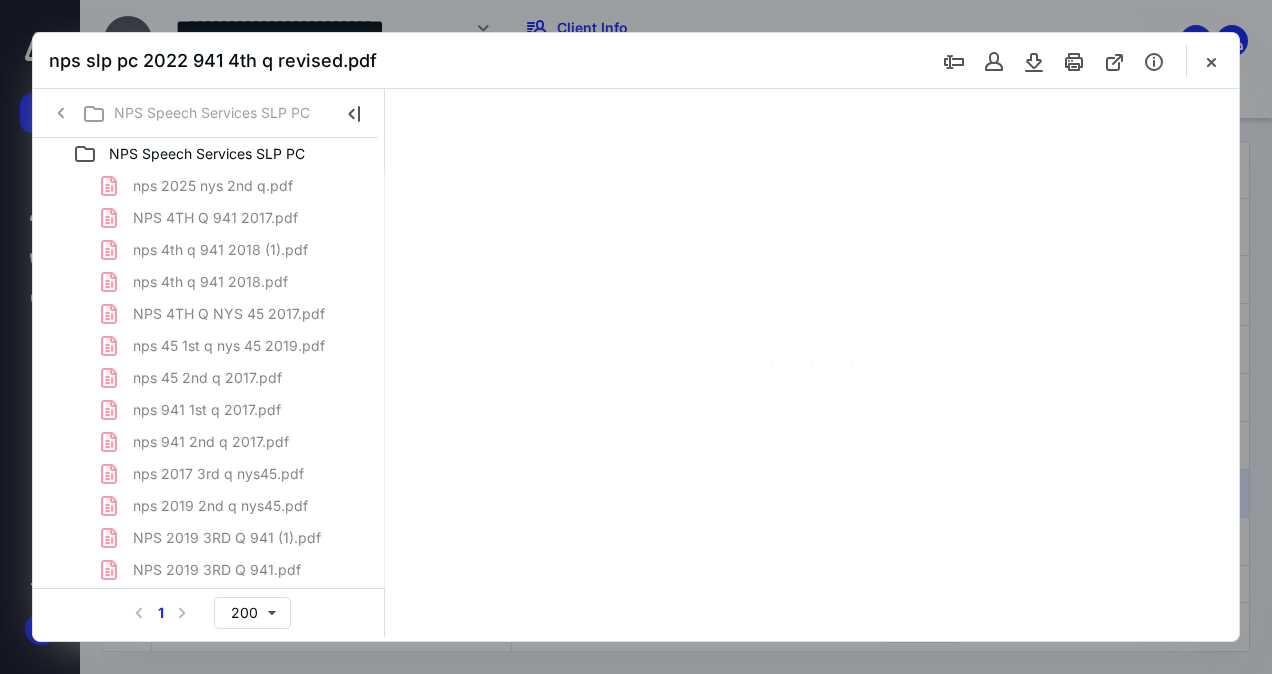 type on "62" 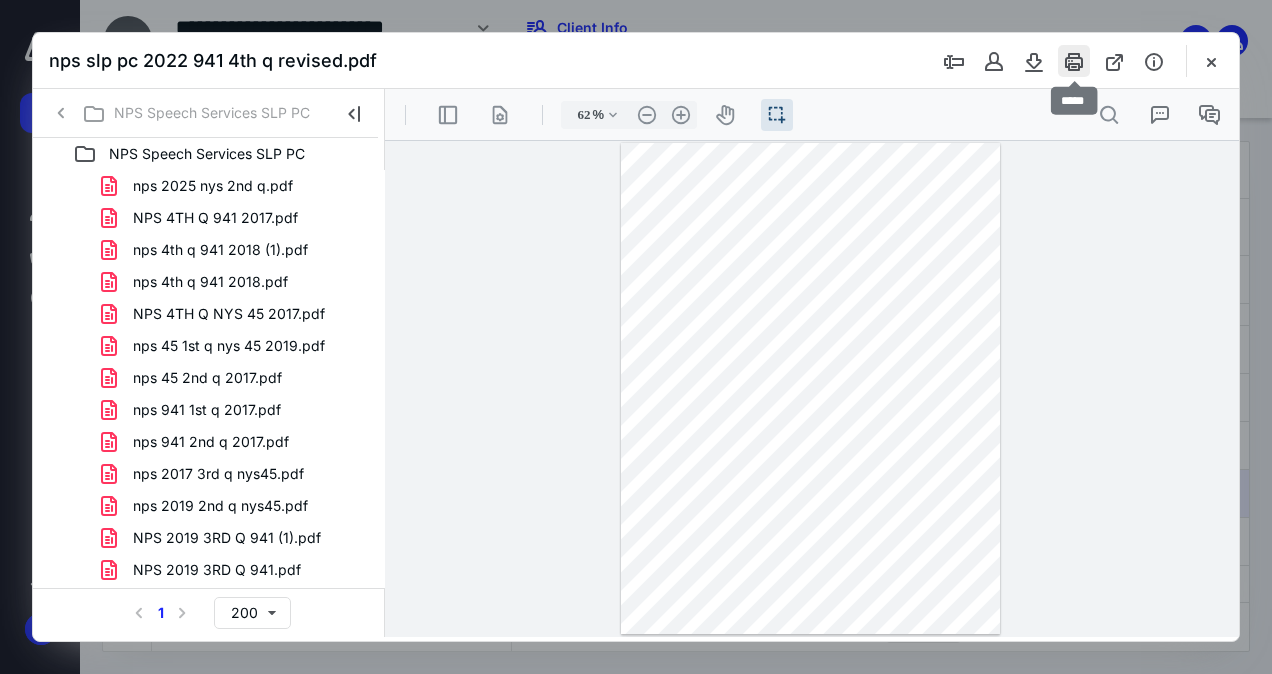 click at bounding box center [1074, 61] 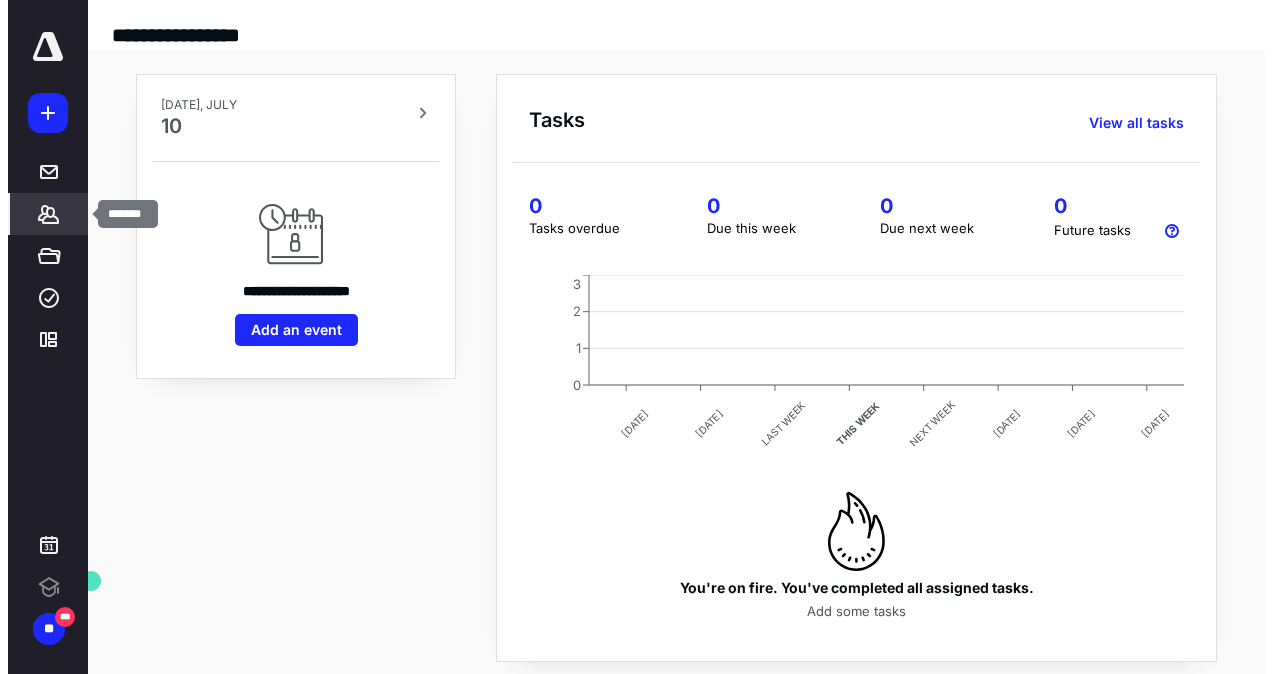 scroll, scrollTop: 0, scrollLeft: 0, axis: both 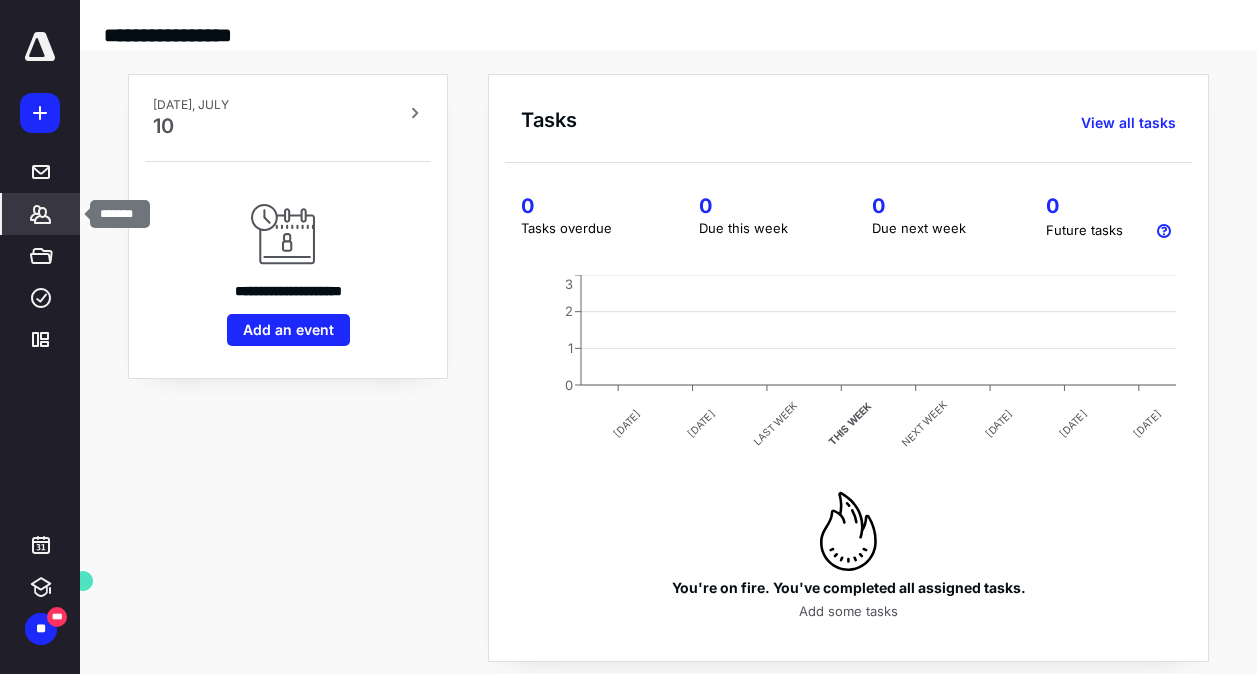 click 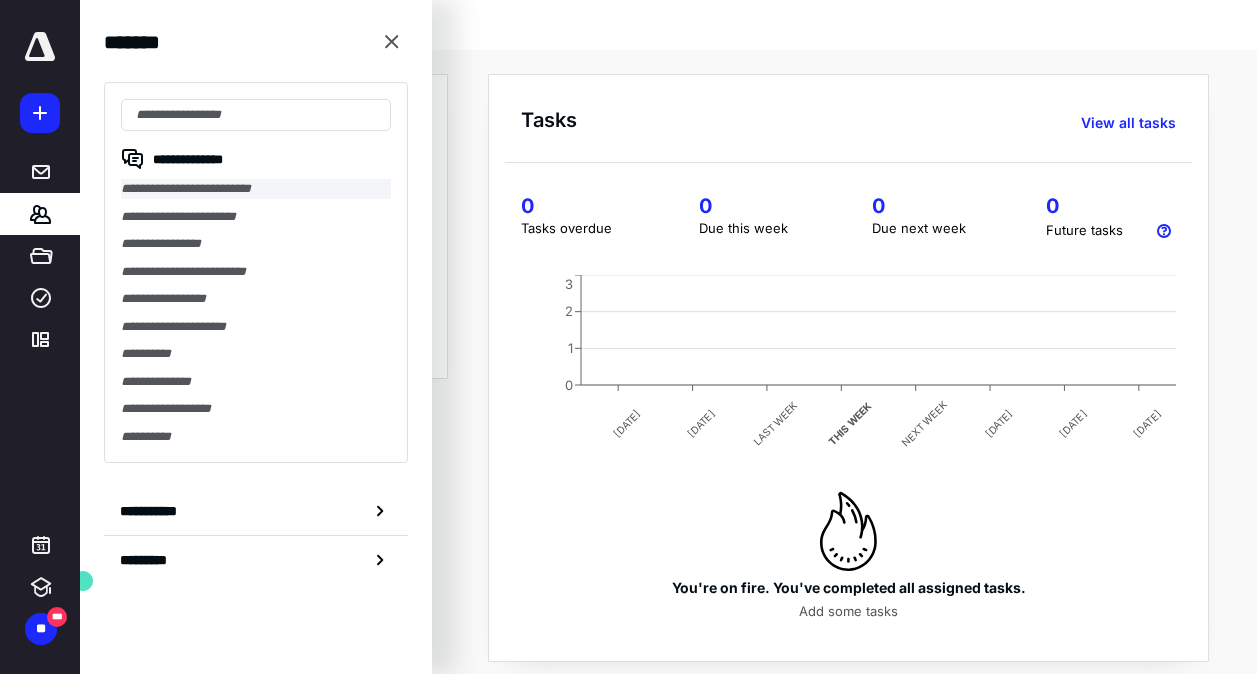 click on "**********" at bounding box center (256, 189) 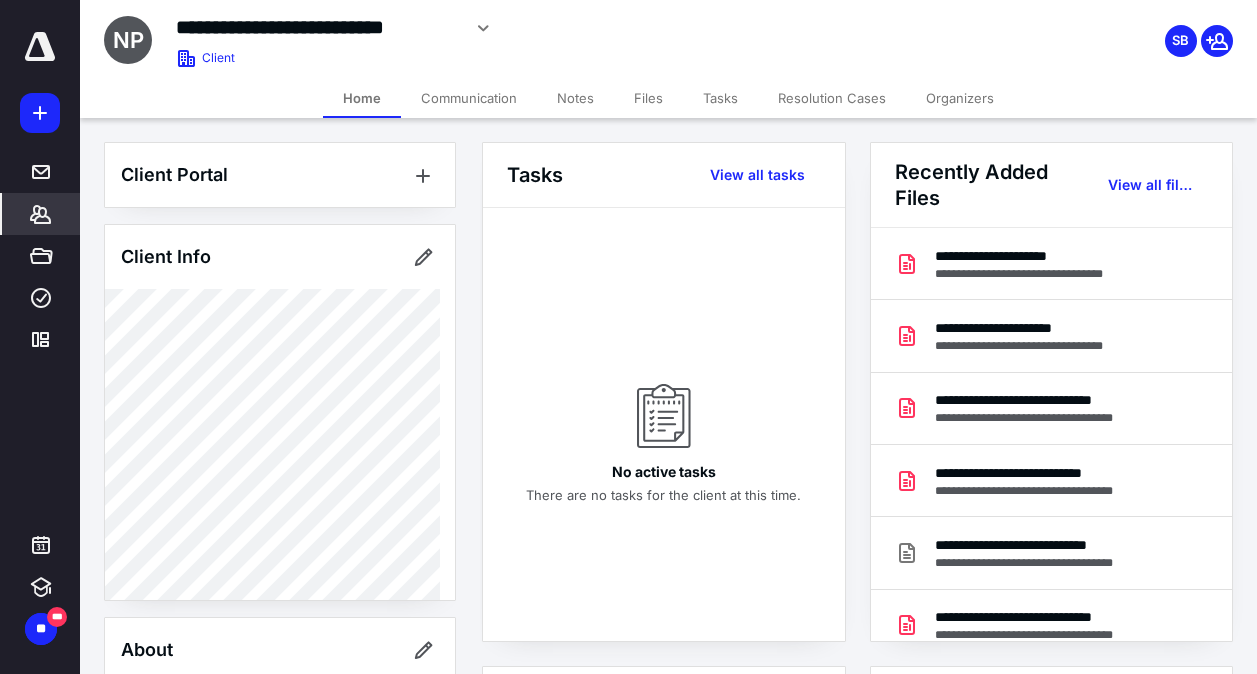 click on "Files" at bounding box center [648, 98] 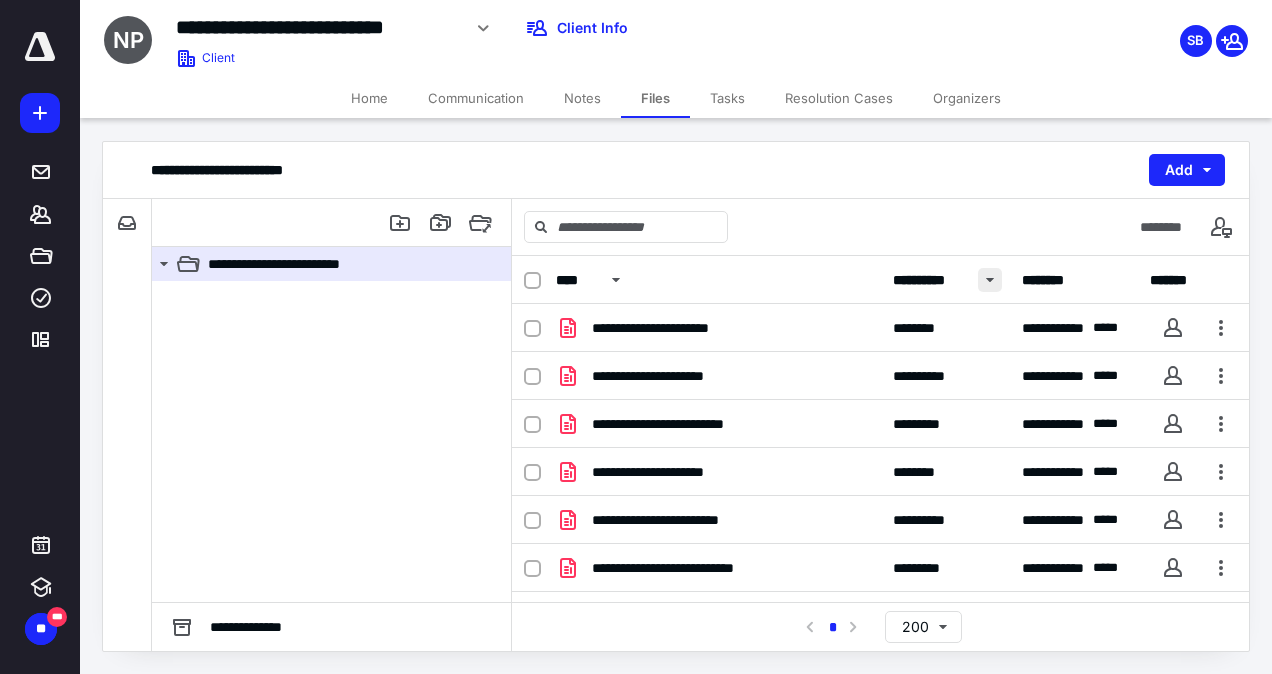 click at bounding box center (990, 280) 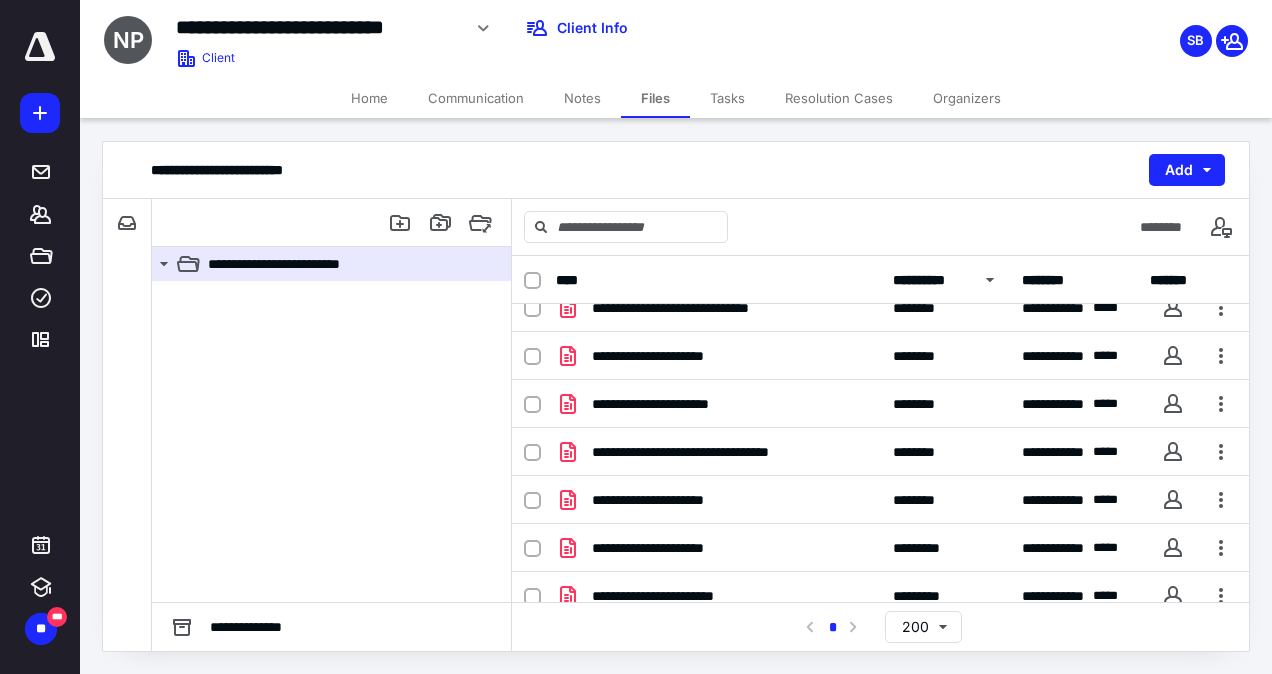 scroll, scrollTop: 521, scrollLeft: 0, axis: vertical 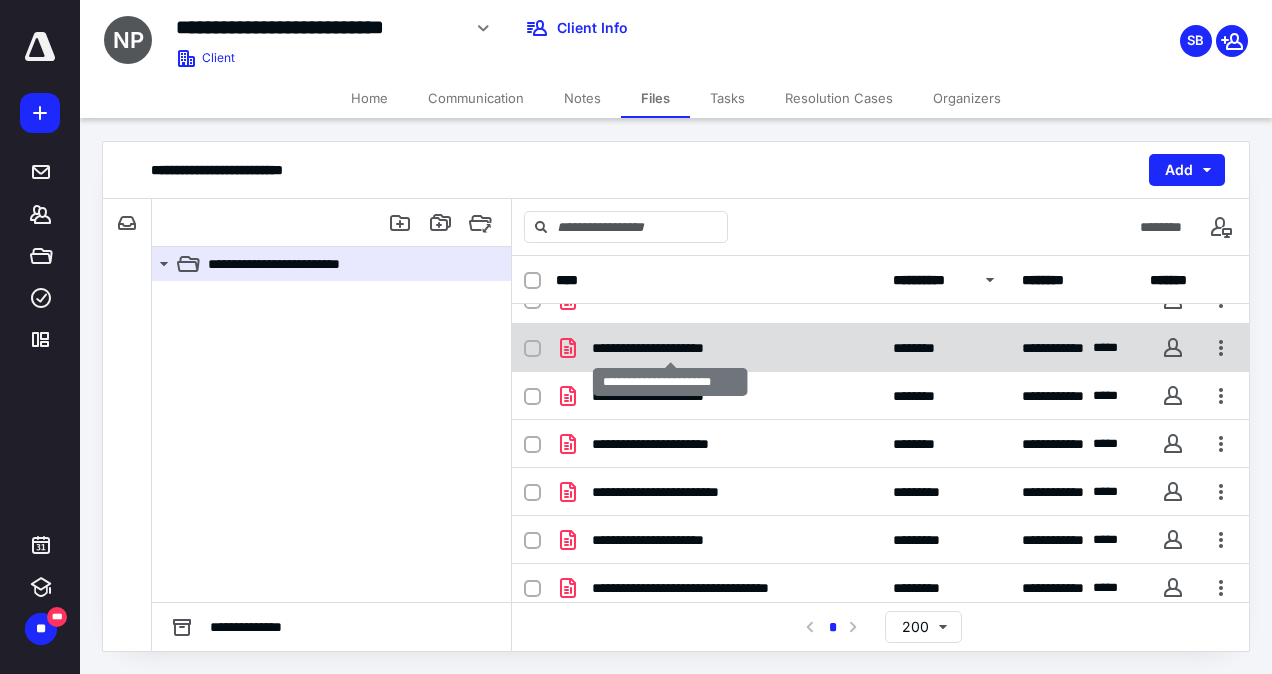 click on "**********" at bounding box center [670, 348] 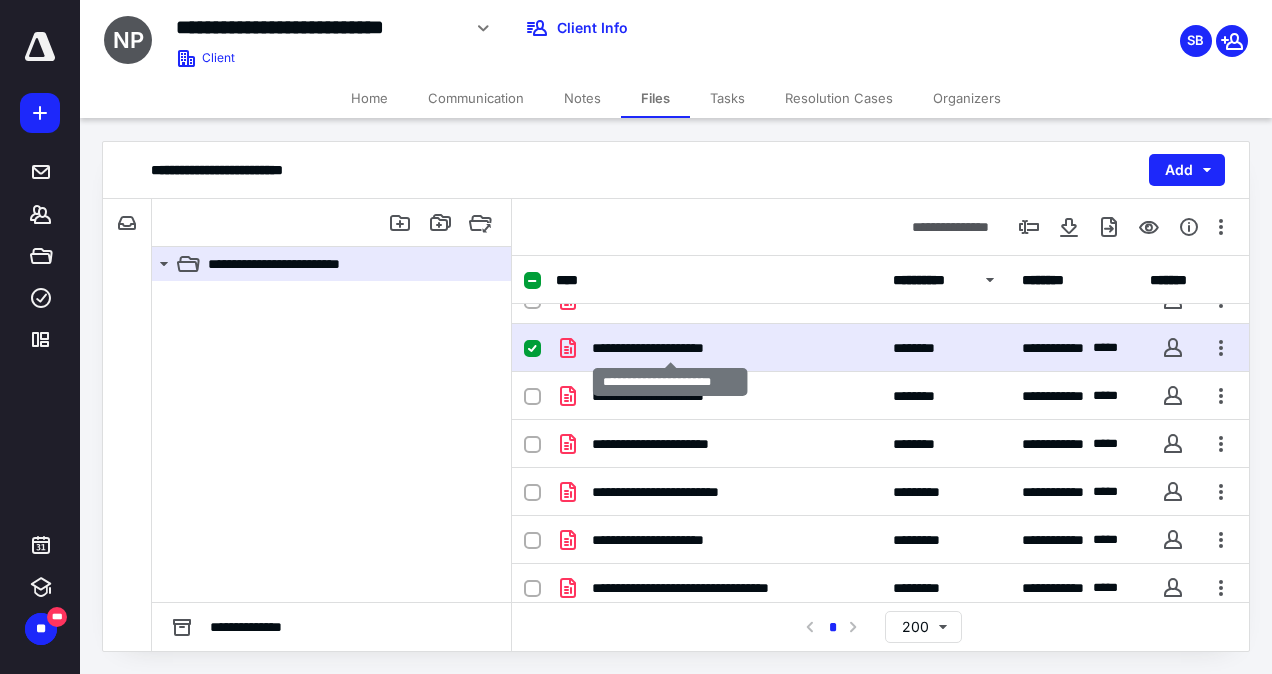 click on "**********" at bounding box center (670, 348) 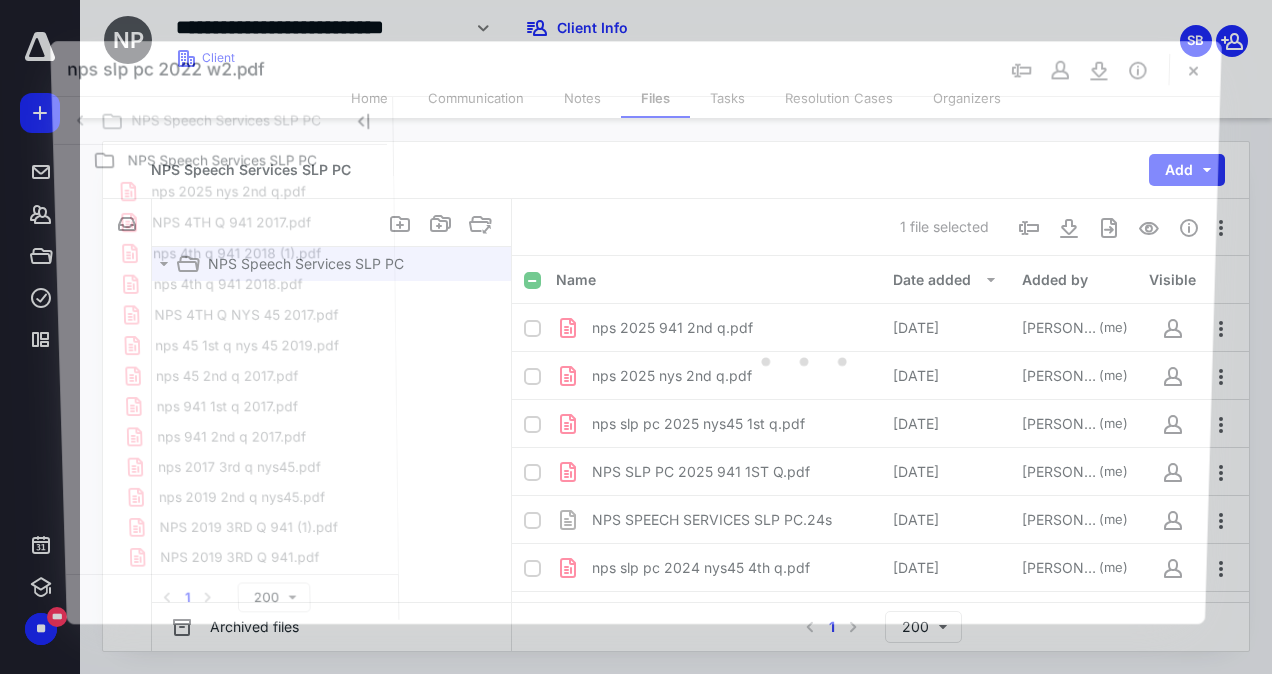 scroll, scrollTop: 1564, scrollLeft: 0, axis: vertical 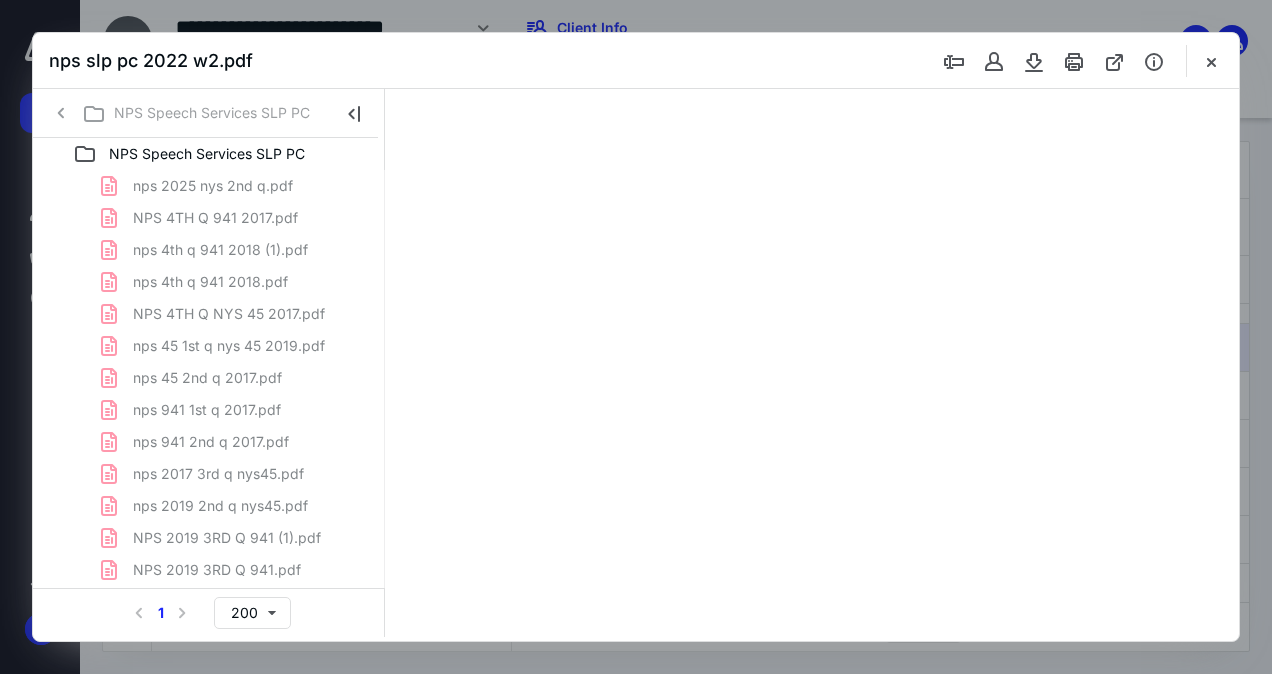 type on "62" 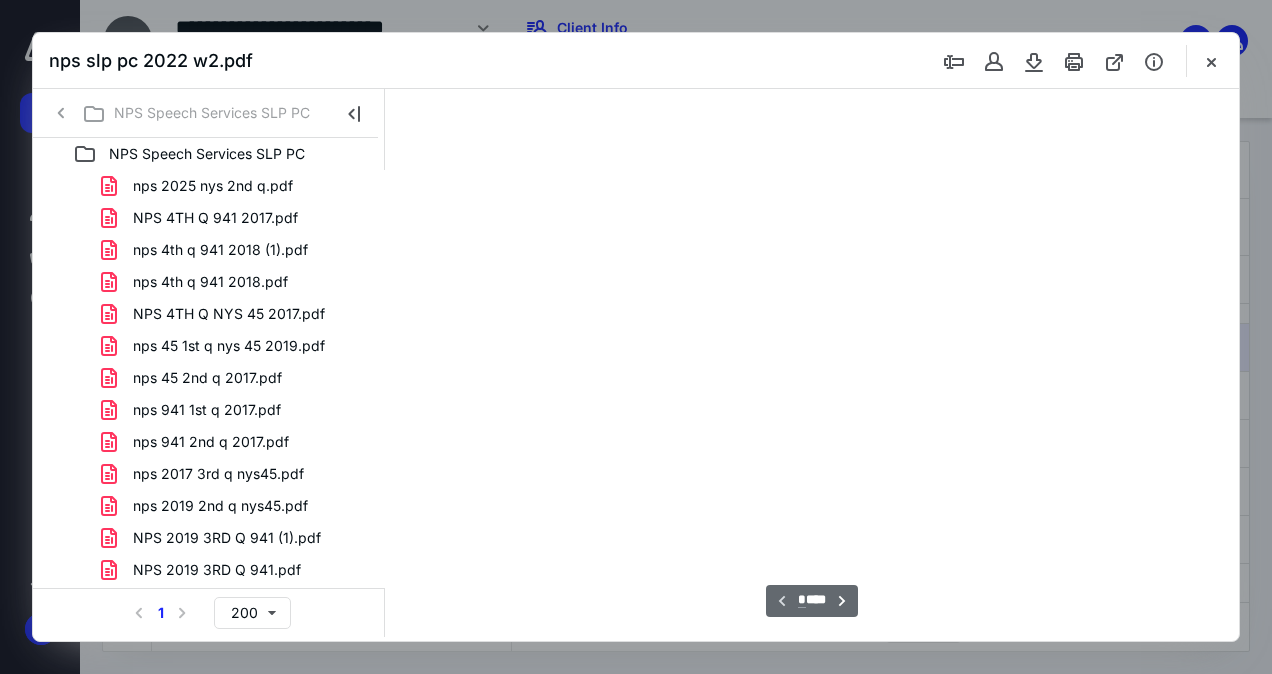 scroll, scrollTop: 54, scrollLeft: 0, axis: vertical 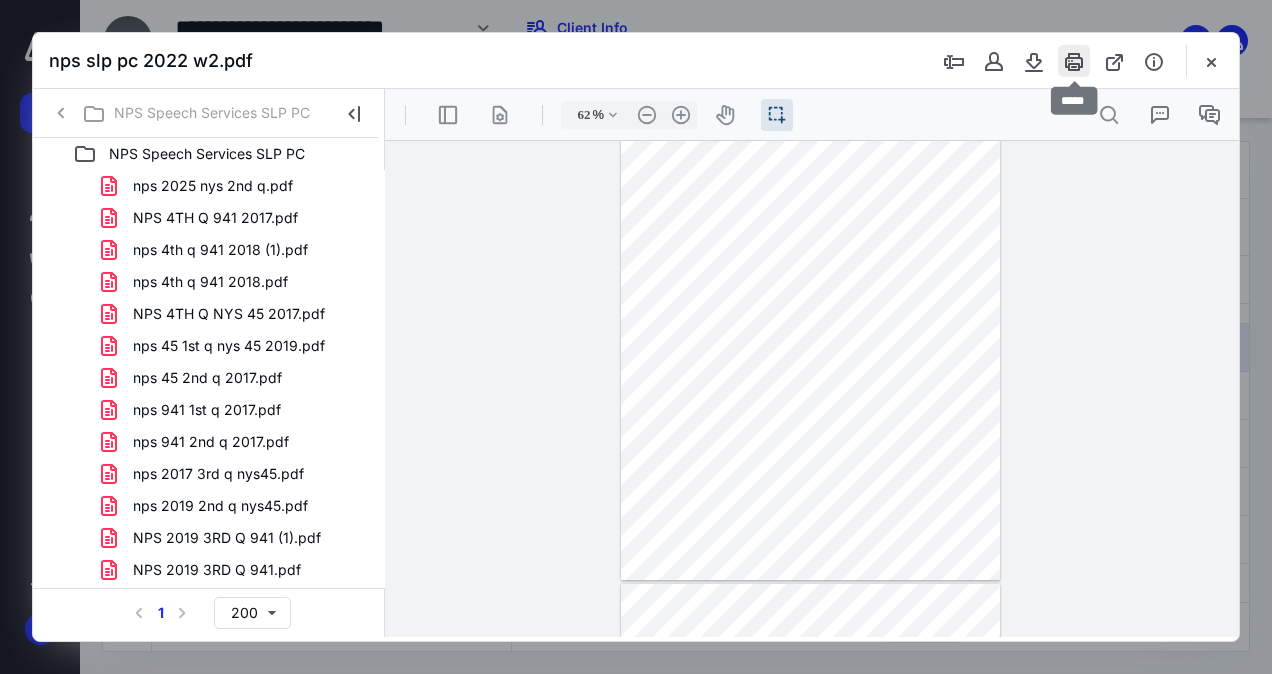 click at bounding box center (1074, 61) 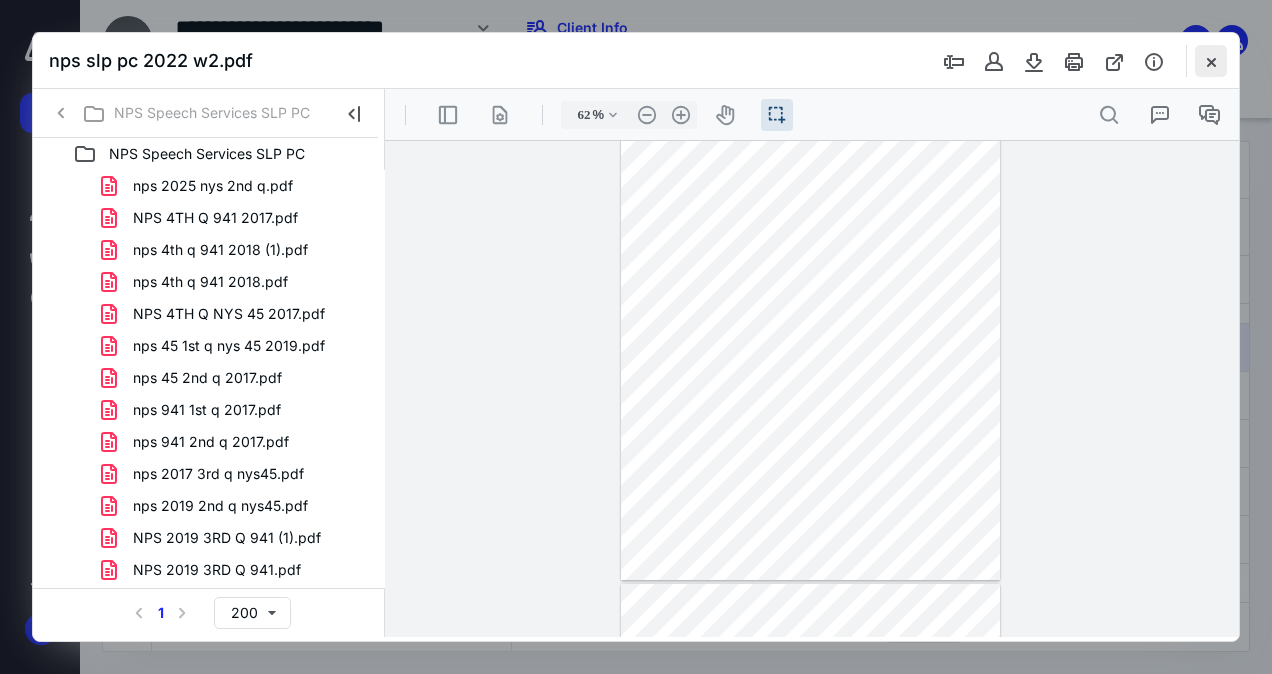 click at bounding box center [1211, 61] 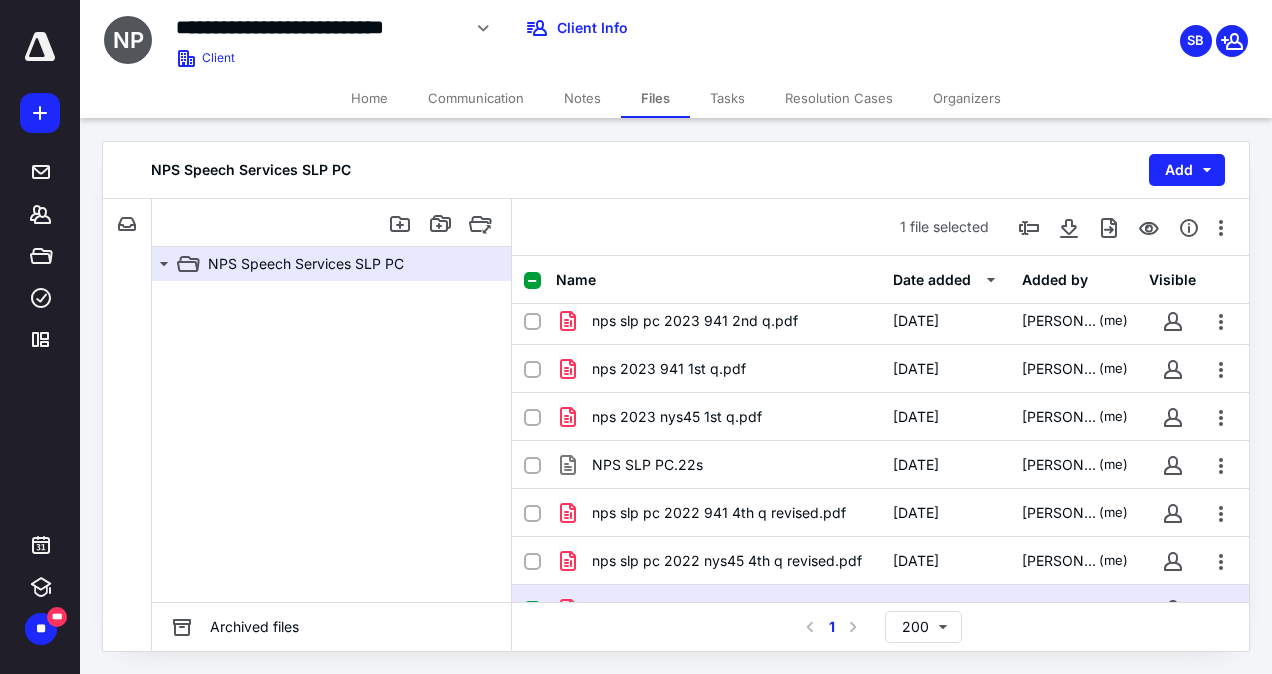 scroll, scrollTop: 1042, scrollLeft: 0, axis: vertical 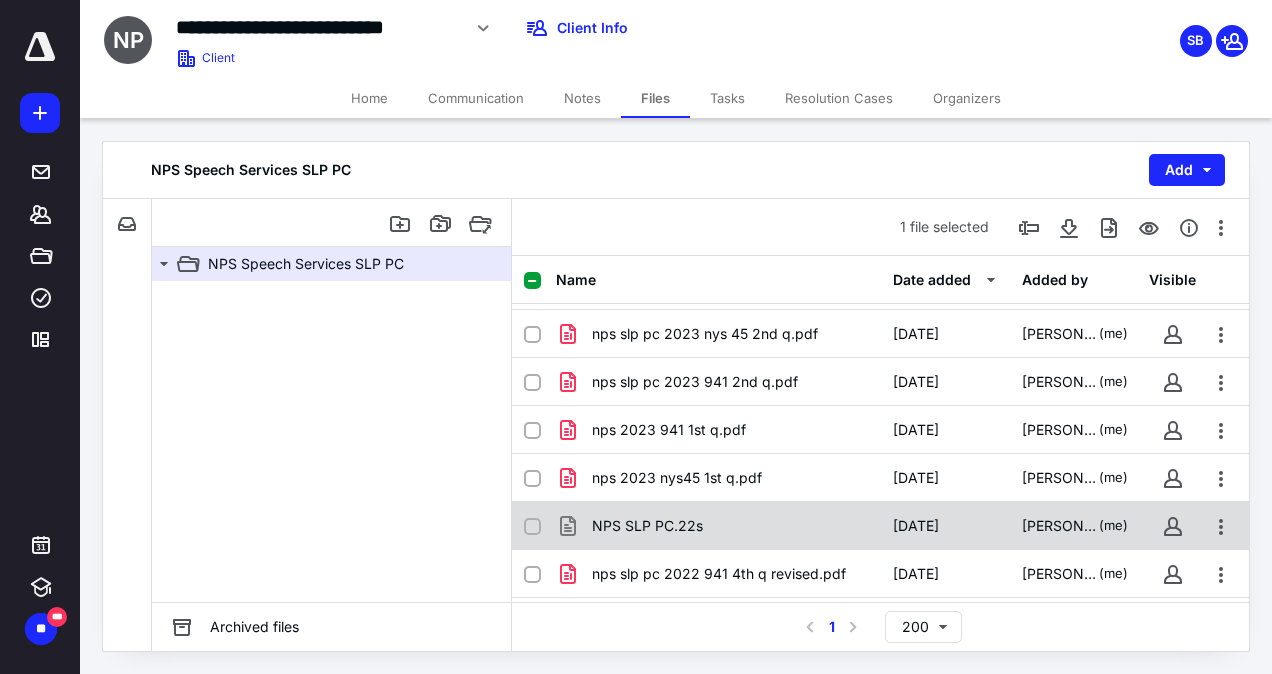 click on "NPS SLP PC.22s" at bounding box center [647, 526] 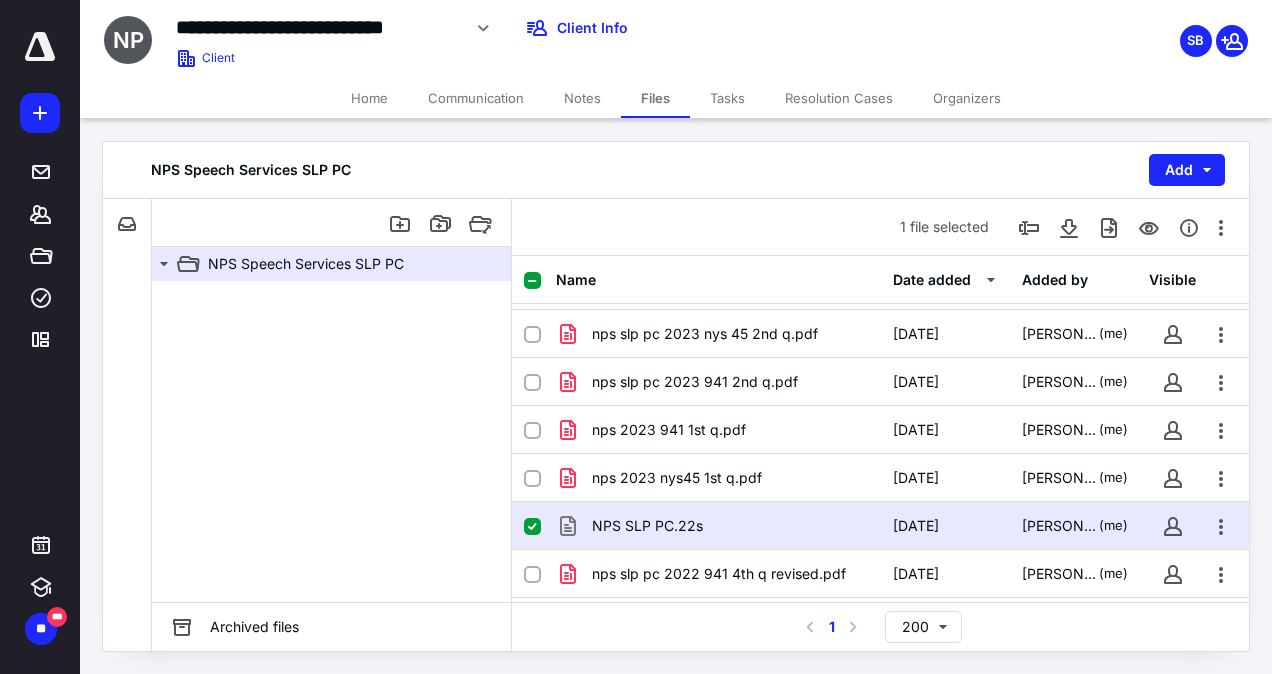 click on "NPS SLP PC.22s" at bounding box center (647, 526) 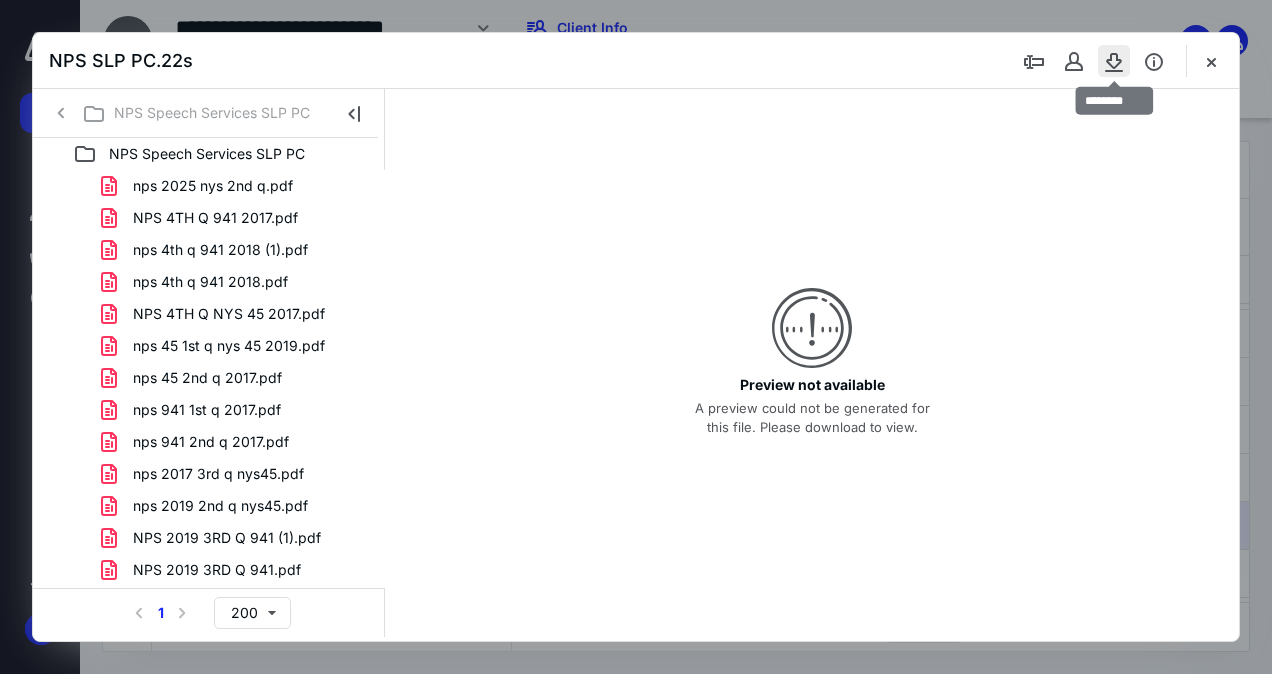 click at bounding box center (1114, 61) 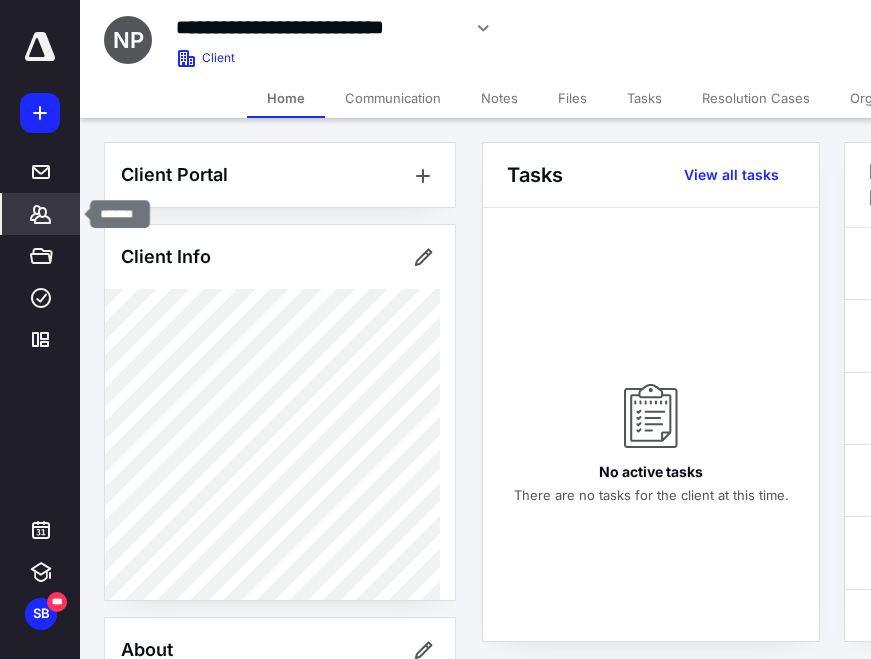 click 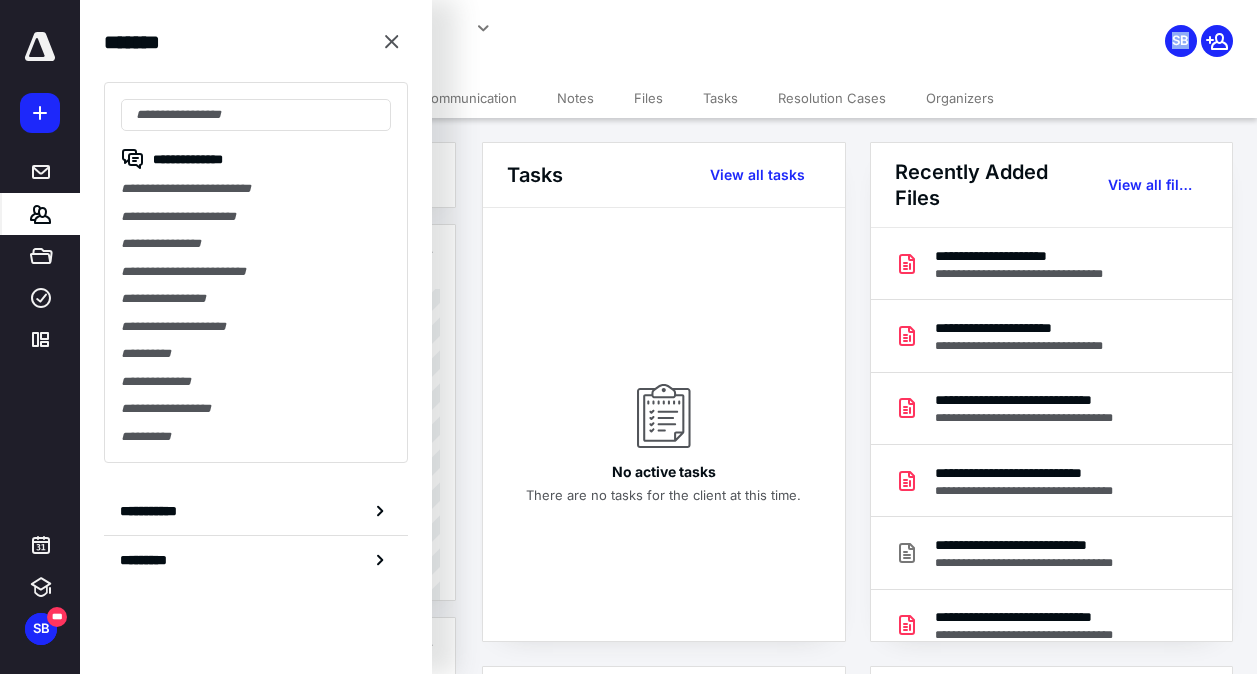 click on "**********" at bounding box center (668, 39) 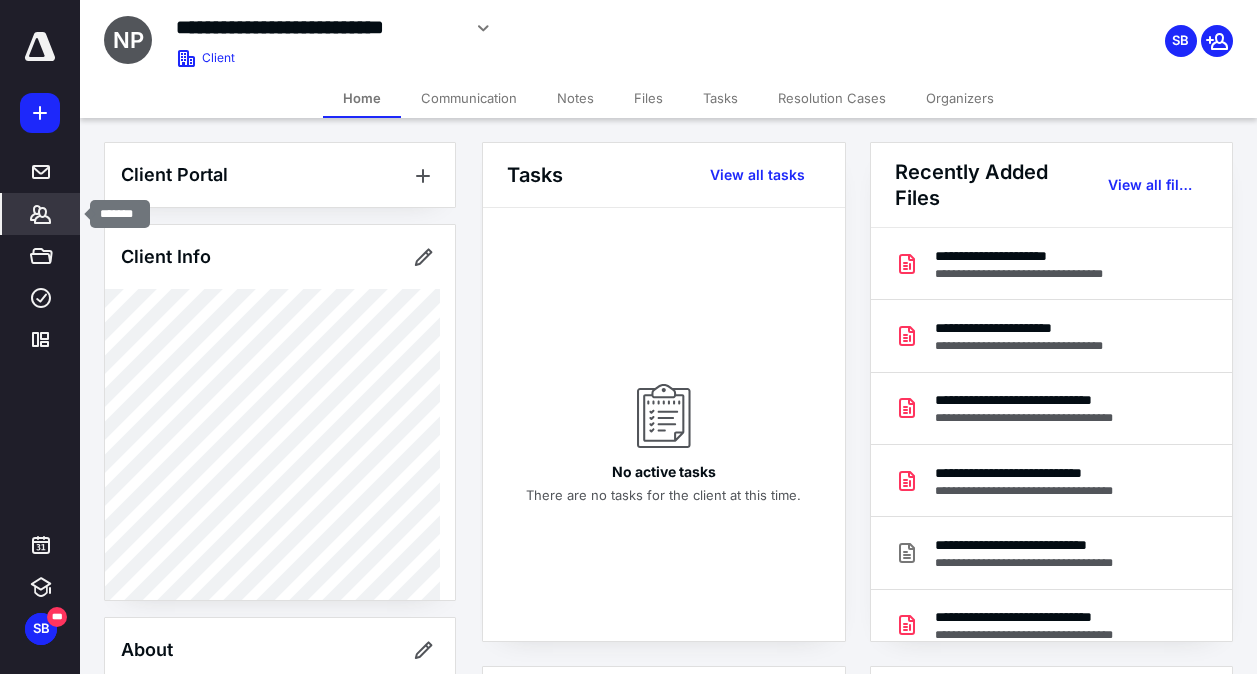 click 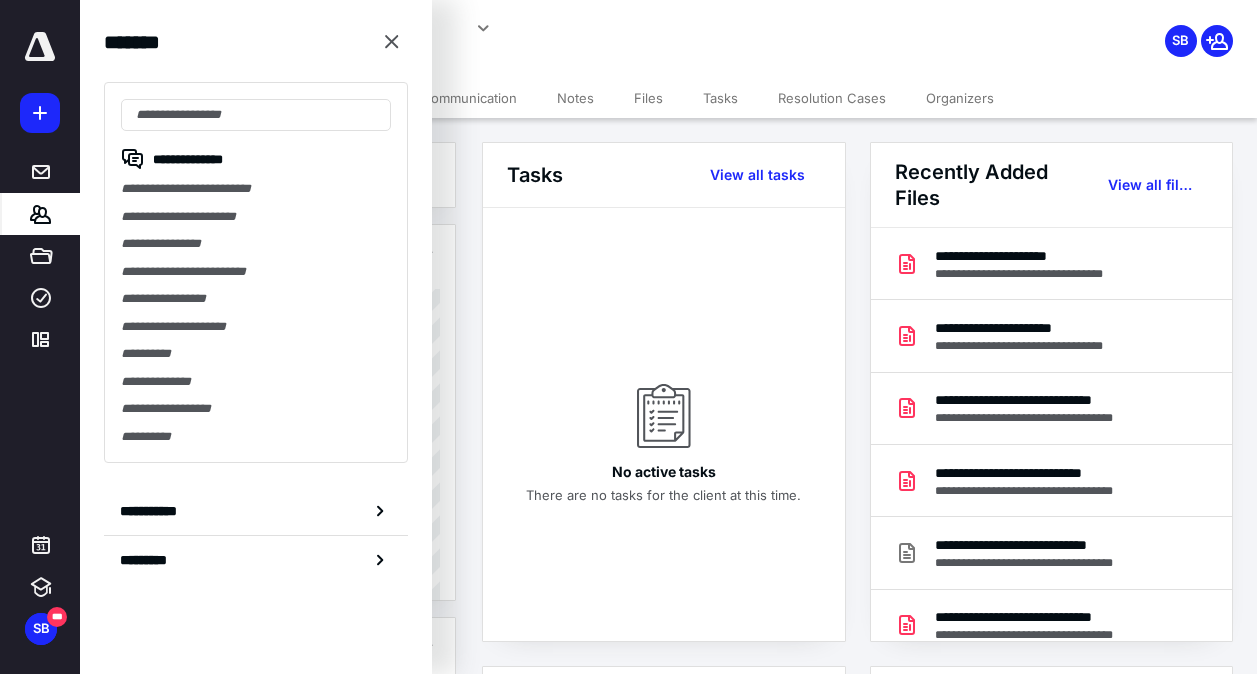 click on "Files" at bounding box center (648, 98) 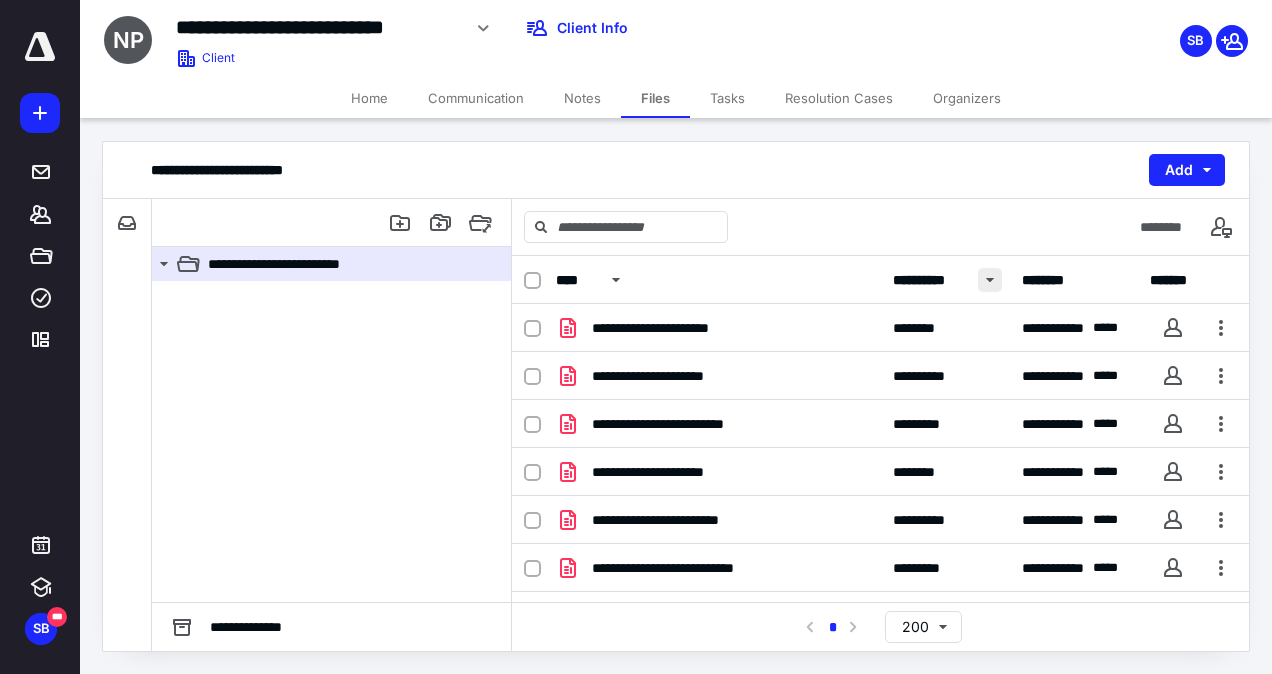 click at bounding box center [990, 280] 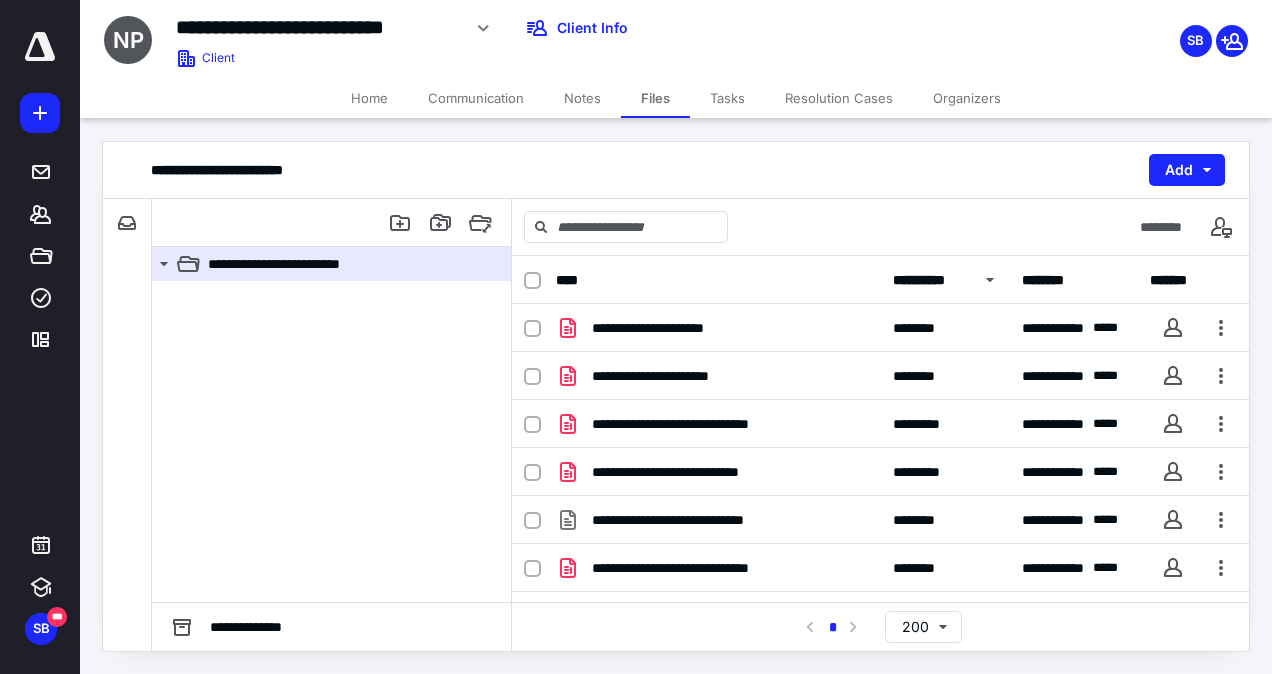 scroll, scrollTop: 260, scrollLeft: 0, axis: vertical 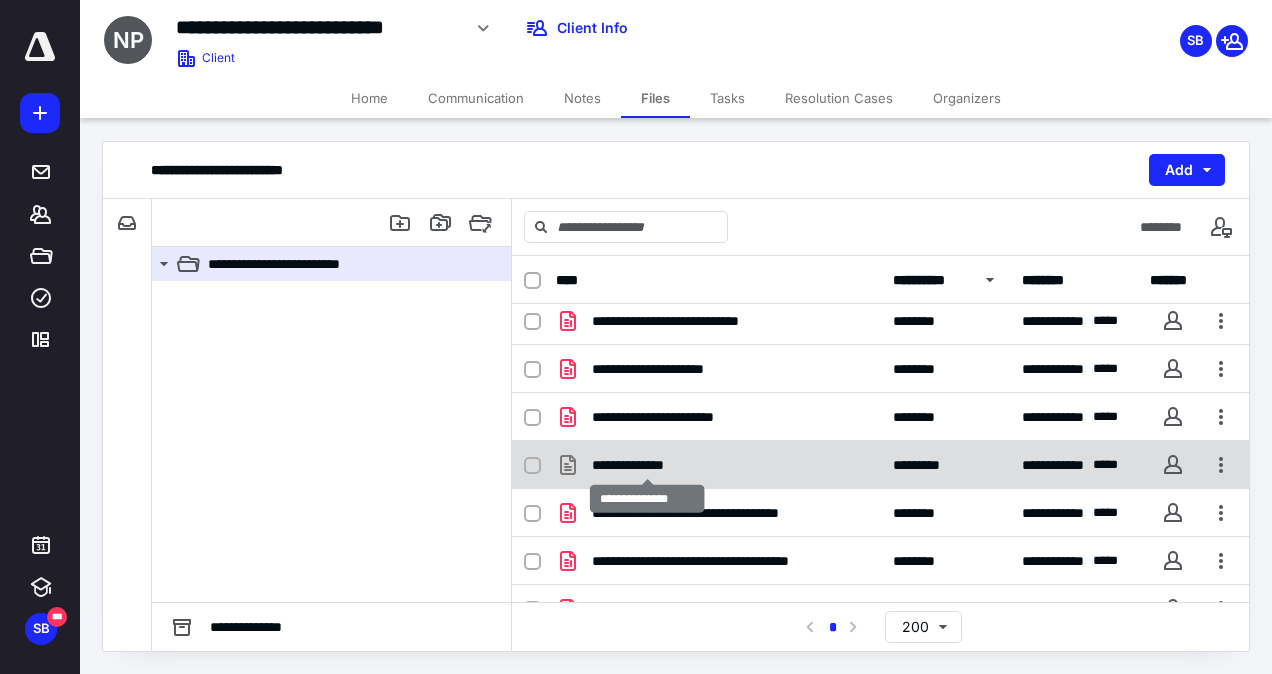 click on "**********" at bounding box center (647, 465) 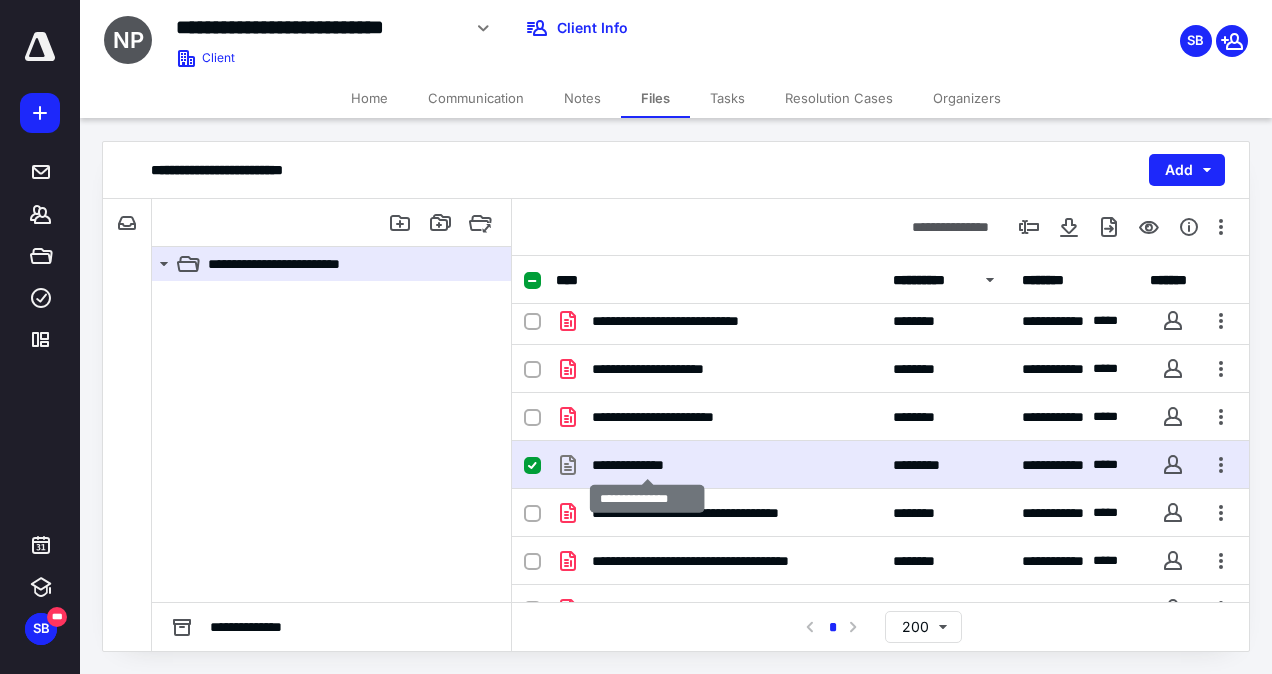 click on "**********" at bounding box center [647, 465] 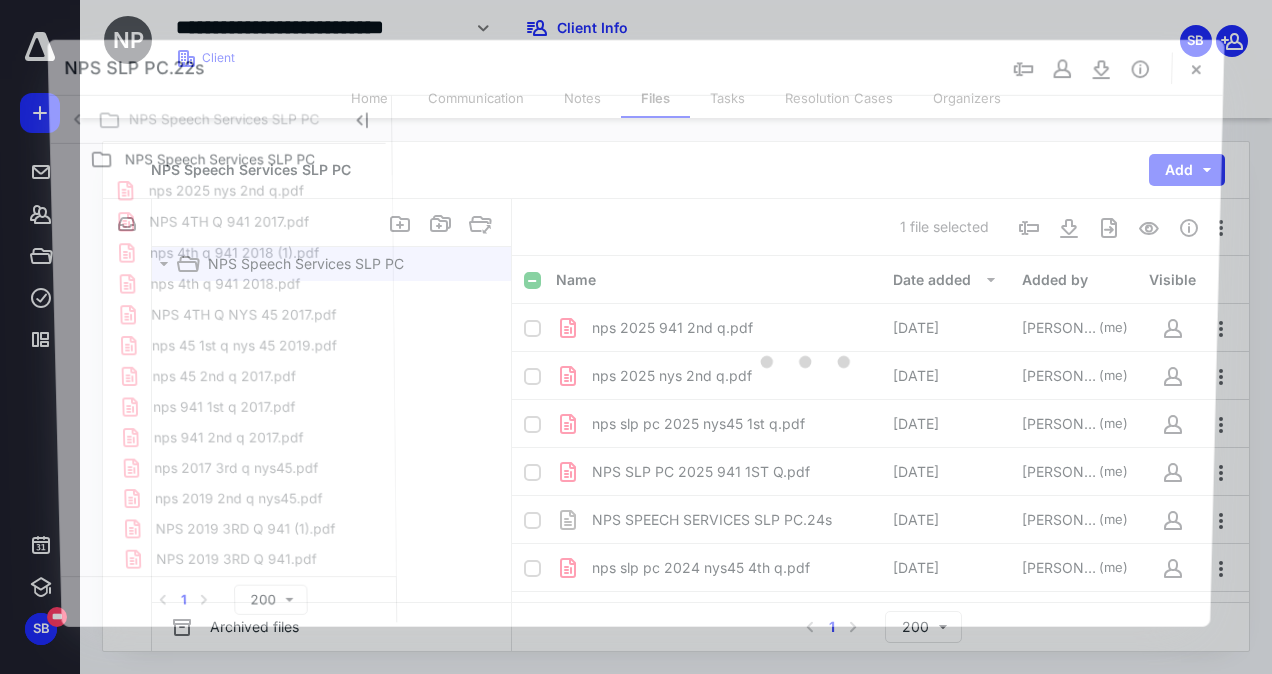 scroll, scrollTop: 1303, scrollLeft: 0, axis: vertical 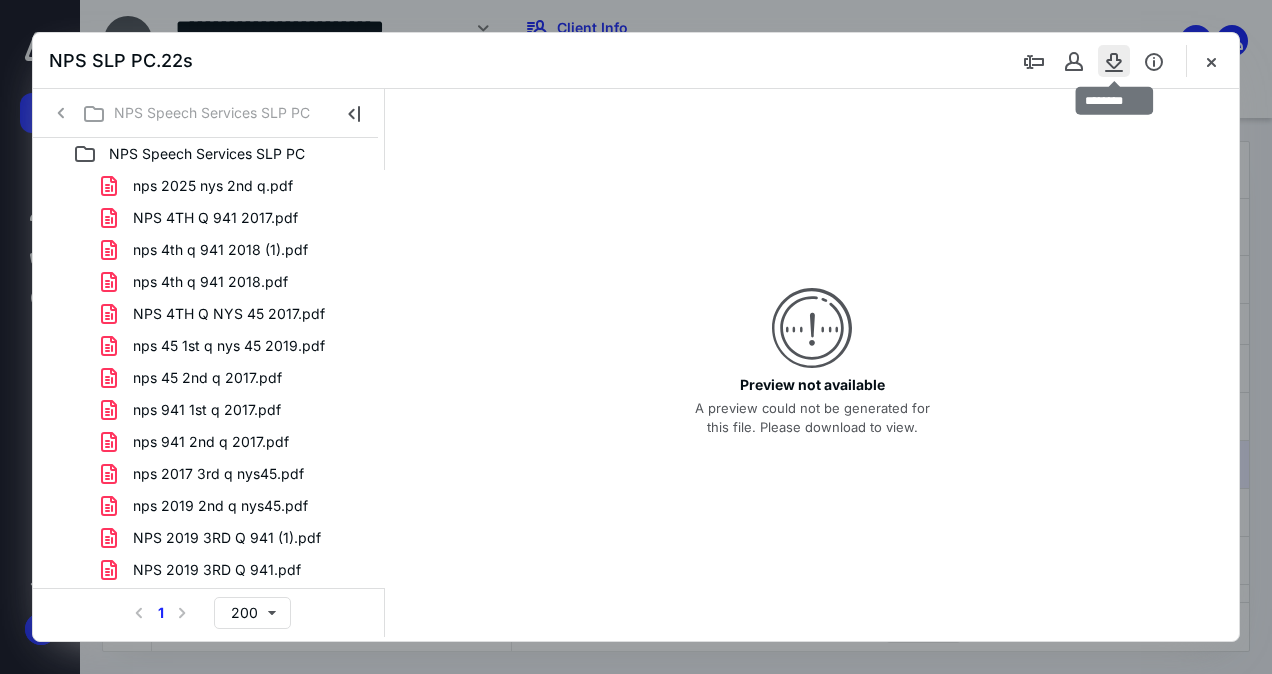 click at bounding box center (1114, 61) 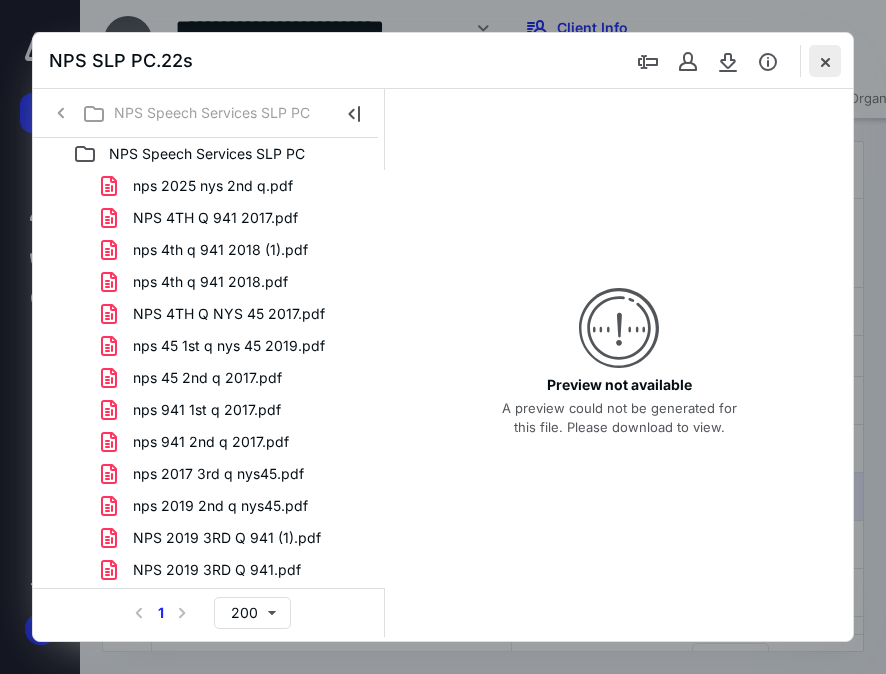 click at bounding box center (825, 61) 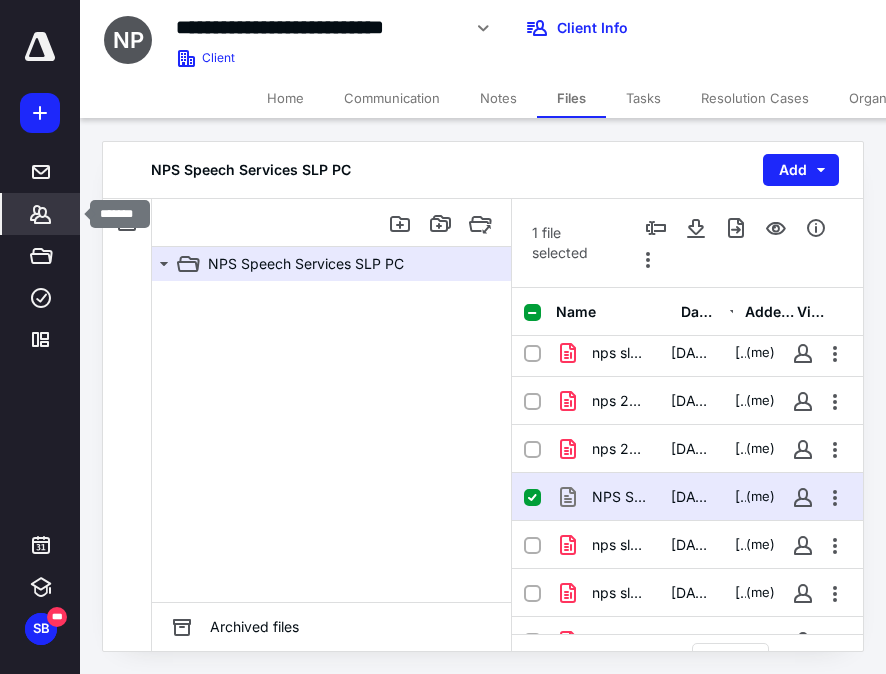 click 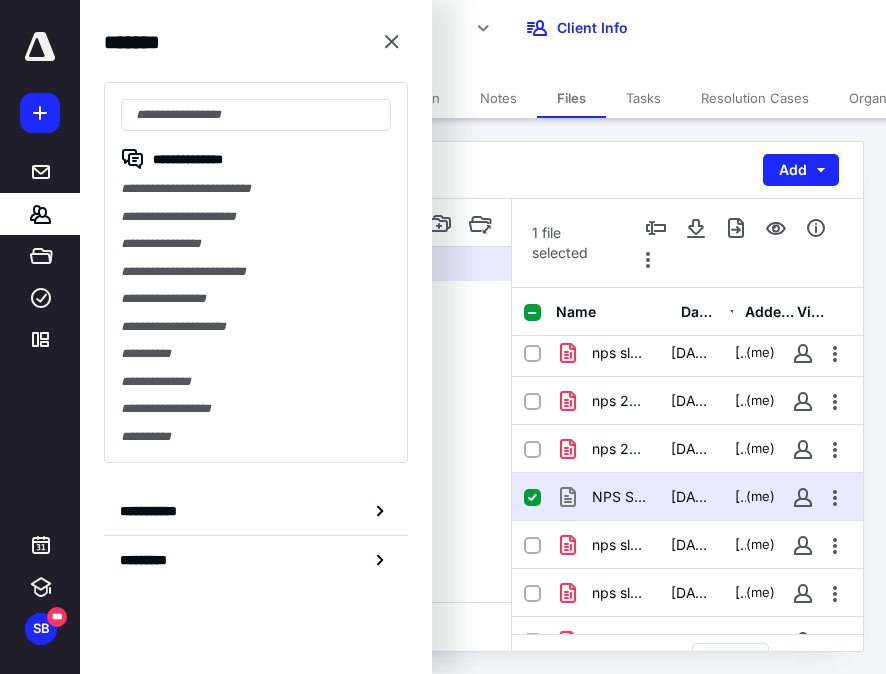 click on "**********" at bounding box center (256, 272) 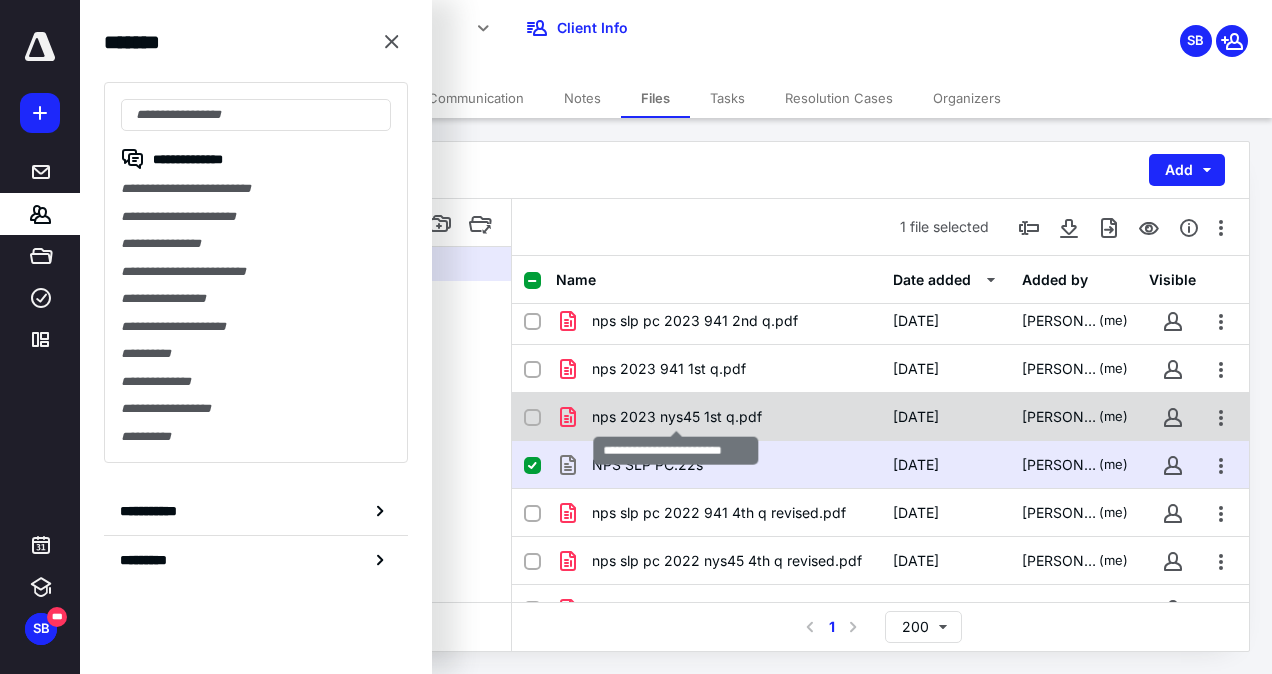 click on "nps 2023 nys45 1st q.pdf" at bounding box center (677, 417) 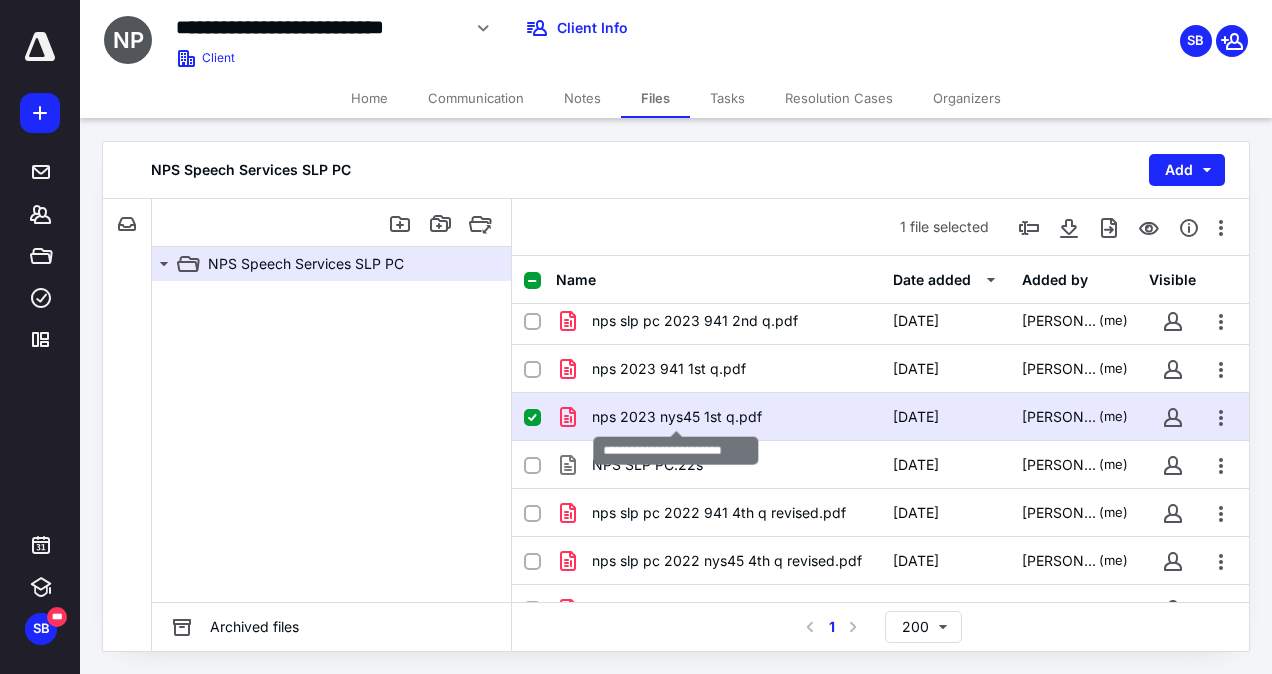 click on "nps 2023 nys45 1st q.pdf" at bounding box center [677, 417] 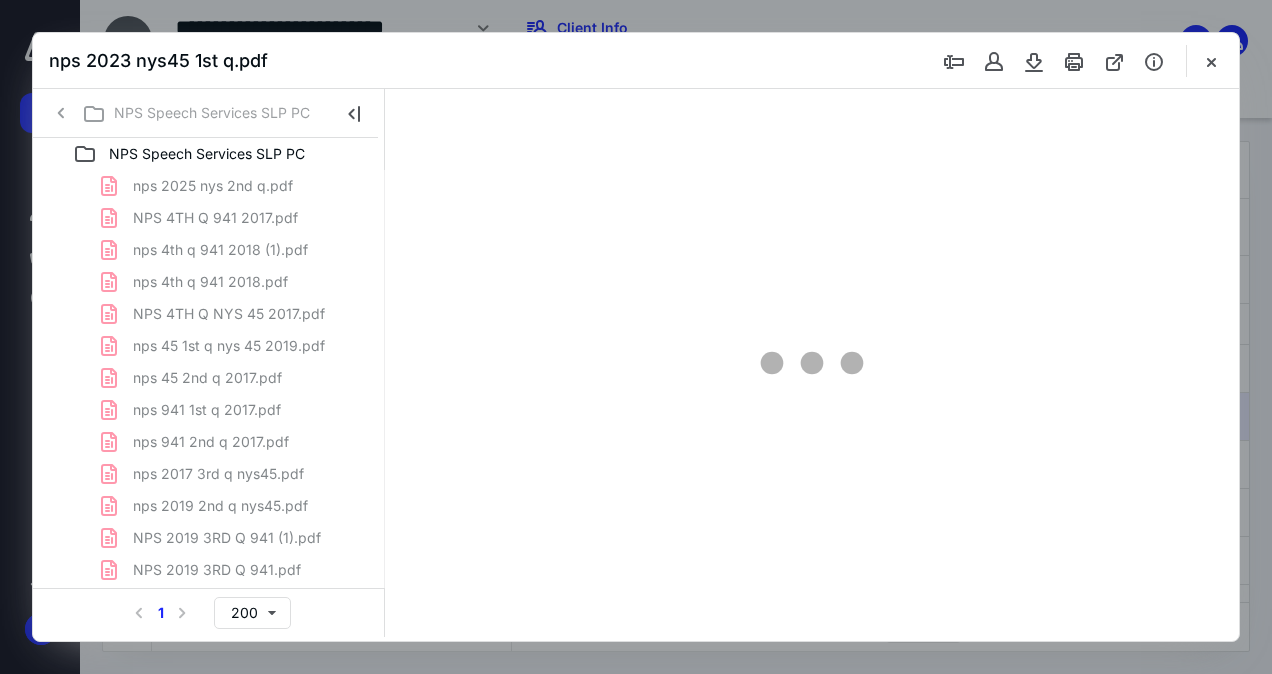 scroll, scrollTop: 0, scrollLeft: 0, axis: both 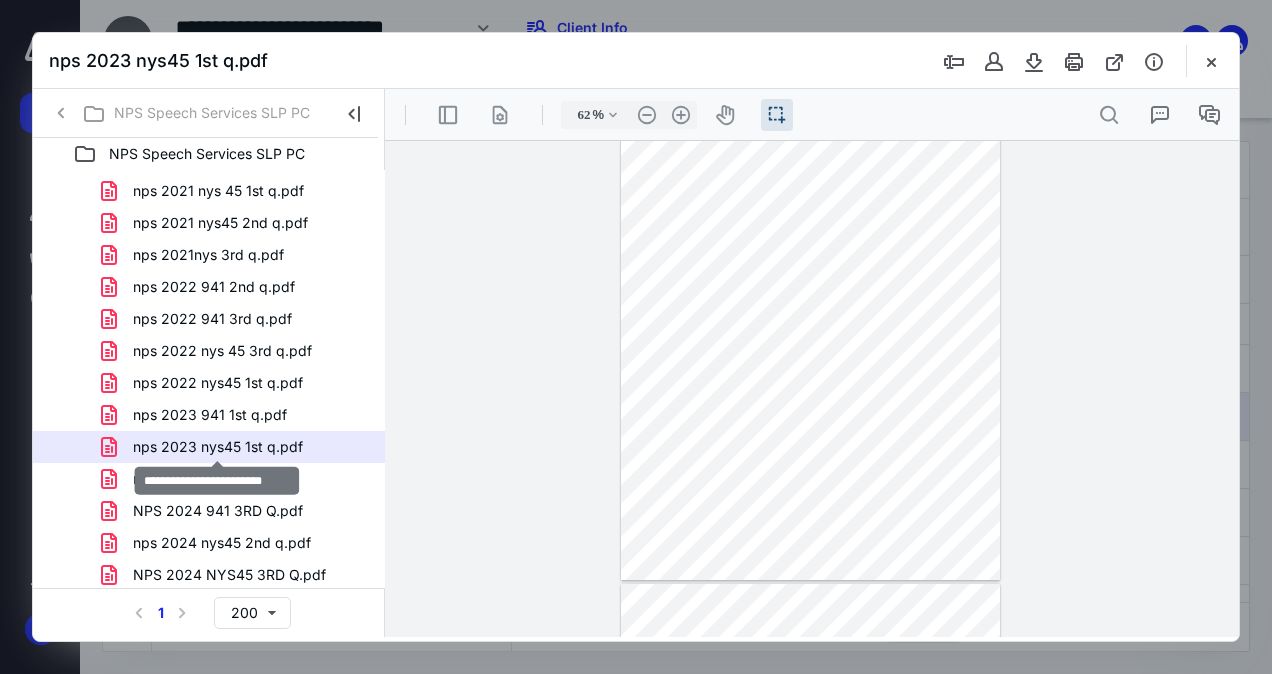 click on "nps 2023 nys45 1st q.pdf" at bounding box center [218, 447] 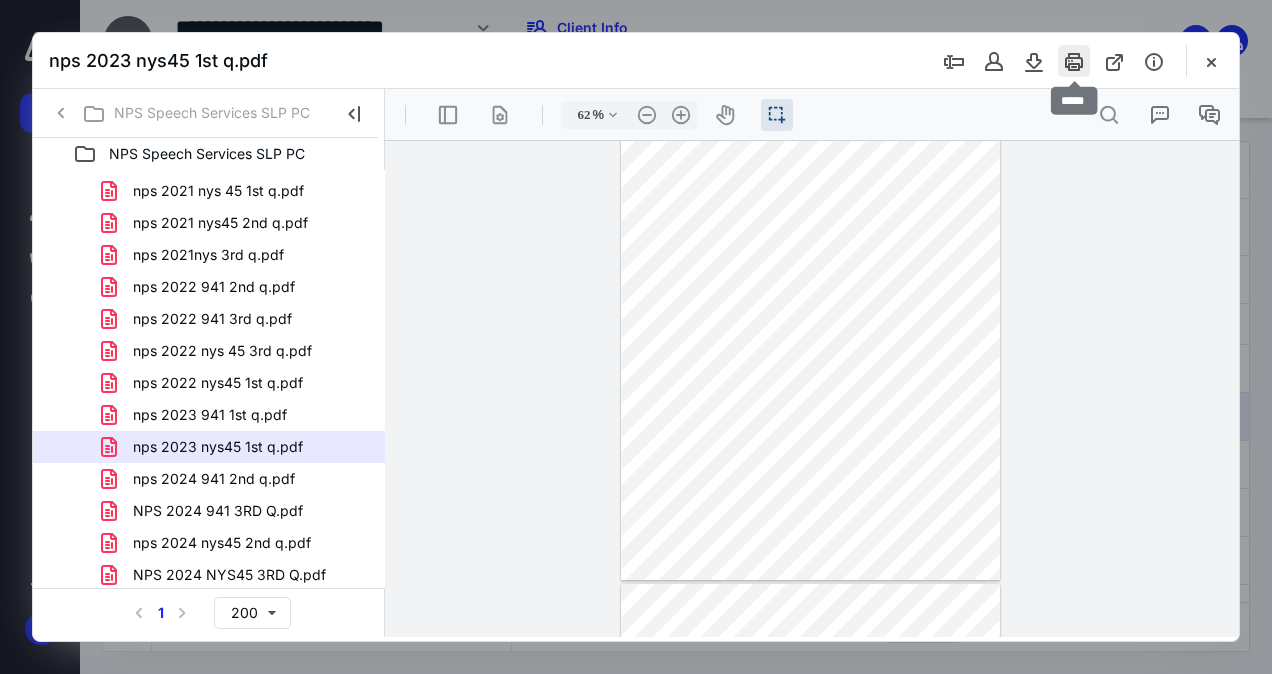 click at bounding box center (1074, 61) 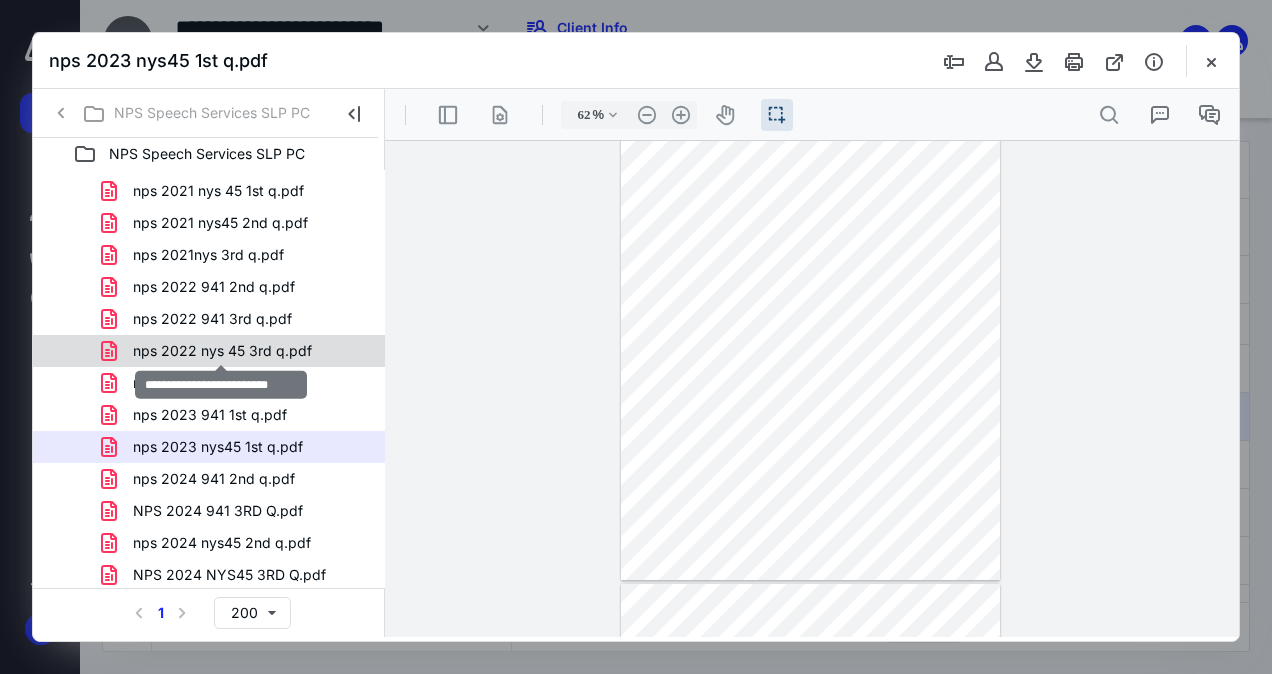click on "nps 2022 nys 45 3rd q.pdf" at bounding box center (222, 351) 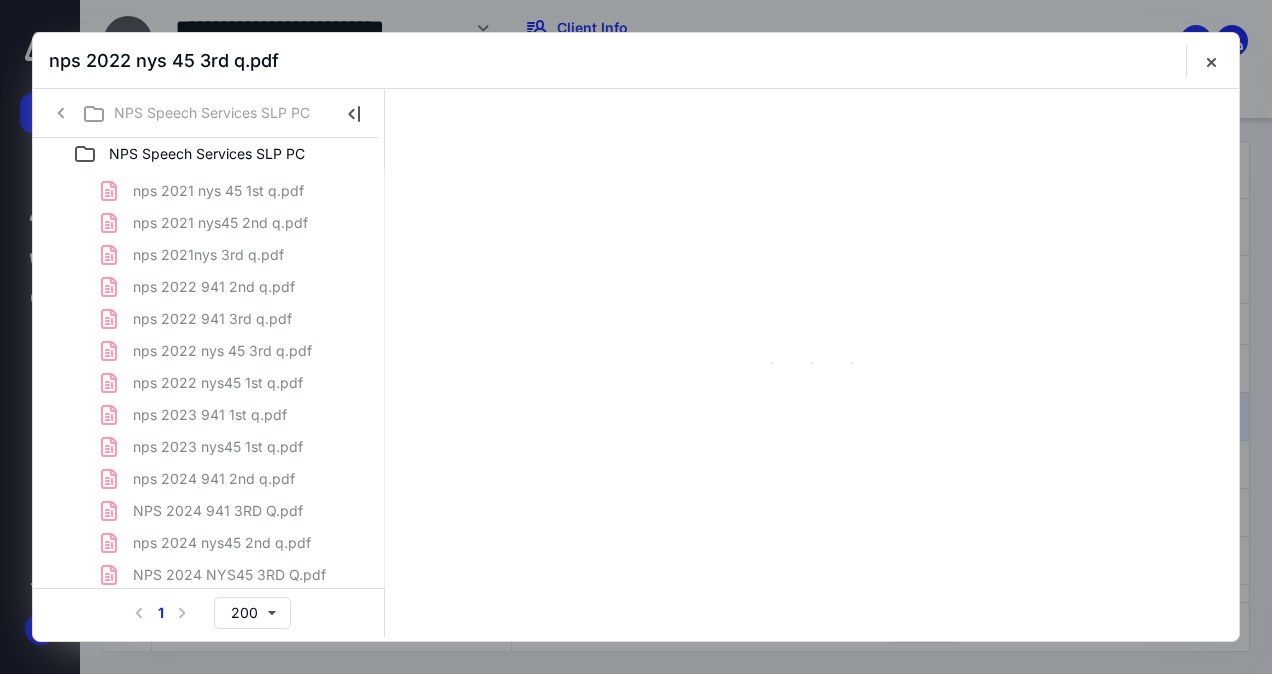 click on "nps  2025 nys 2nd q.pdf NPS 4TH Q 941 2017.pdf nps 4th q 941 2018 (1).pdf nps 4th q 941 2018.pdf NPS 4TH Q NYS 45 2017.pdf nps 45 1st q nys 45 2019.pdf nps 45 2nd q 2017.pdf nps 941 1st q 2017.pdf nps 941 2nd q 2017.pdf nps 2017 3rd q nys45.pdf nps 2019 2nd q nys45.pdf NPS 2019 3RD Q 941 (1).pdf NPS 2019 3RD Q 941.pdf NPS 2019 3RD Q NYS45.pdf nps 2019 941 2nd q.pdf nps 2019 nys45 4th q.pdf NPS 2020 941 1ST Q.pdf nps 2020 941 4th q.pdf NPS 2020 NYS 45 1ST Q.pdf nps 2020 nys 45 4th q.pdf NPS 2020 NYS45 2ND Q FINALIZED.pdf nps 2021 941 1st q.pdf nps 2021 941 2nd q.pdf nps 2021 nys 45 1st q.pdf nps 2021 nys45 2nd q.pdf nps 2021nys  3rd q.pdf nps 2022 941 2nd q.pdf nps 2022 941 3rd q.pdf nps 2022 nys 45 3rd q.pdf nps 2022 nys45 1st q.pdf nps 2023 941 1st q.pdf nps 2023 nys45 1st q.pdf nps 2024 941 2nd q.pdf NPS 2024 941 3RD Q.pdf nps 2024 nys45 2nd q.pdf NPS 2024 NYS45 3RD Q.pdf nps 2025 941 2nd q.pdf nps nys 45 1st q 2017.pdf nps nys 45 4th q 2018.pdf nps nys dep labor 2017 and 2021.pdf nps slo pc 2023 w3.pdf" at bounding box center (209, 879) 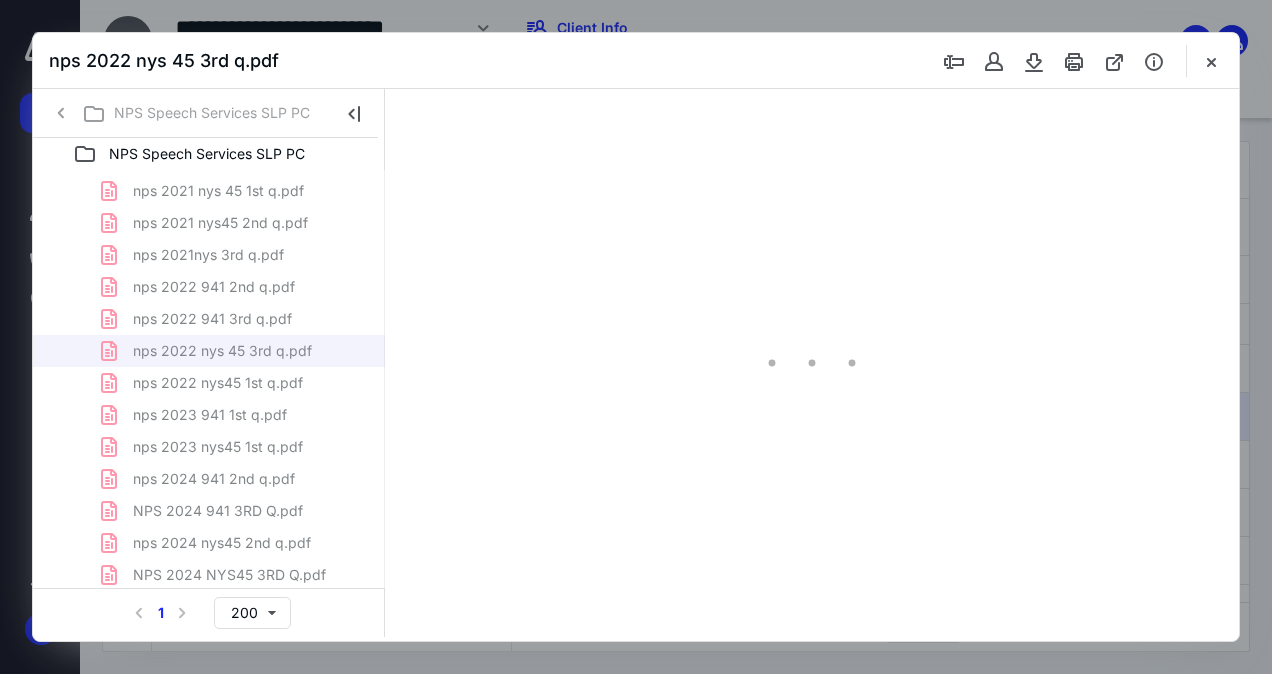 type on "62" 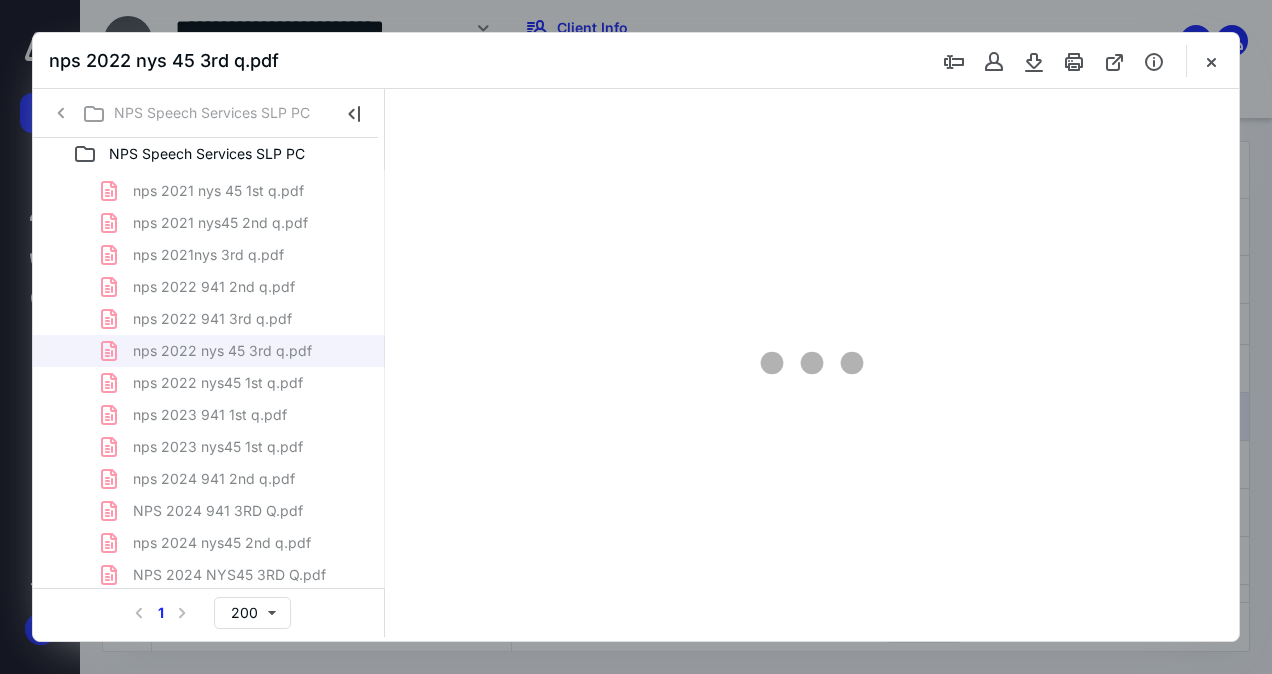 scroll, scrollTop: 54, scrollLeft: 0, axis: vertical 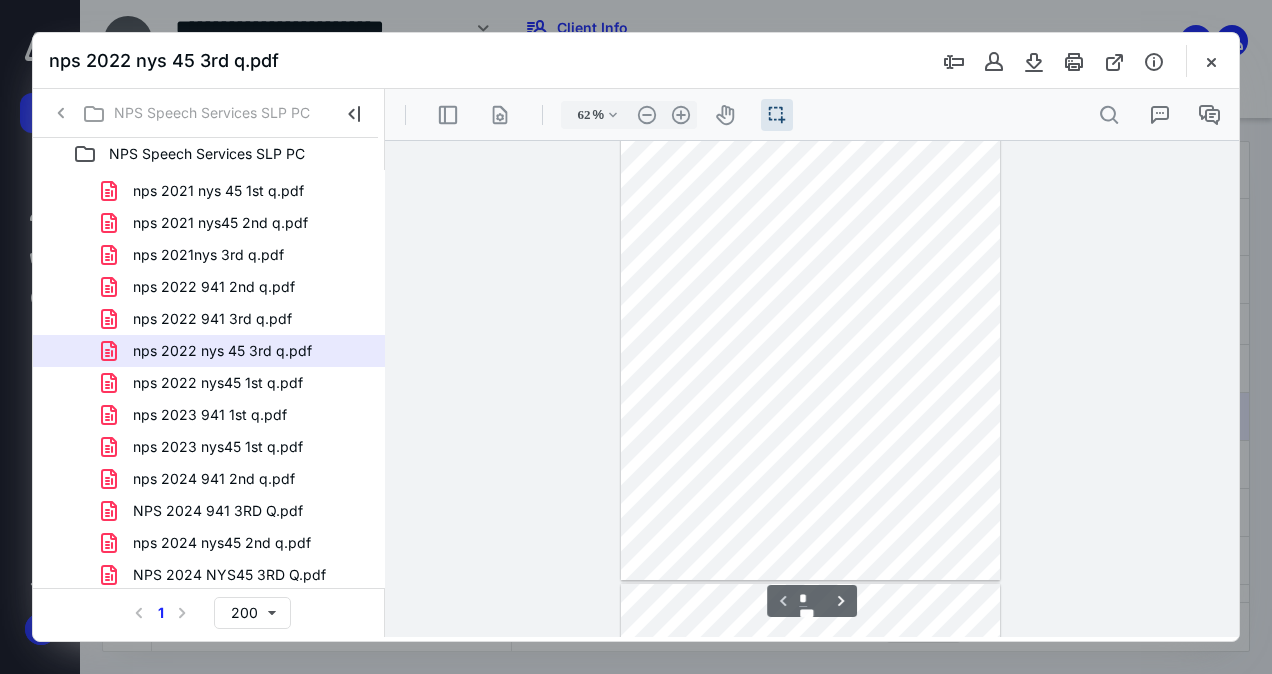drag, startPoint x: 613, startPoint y: 445, endPoint x: 445, endPoint y: 260, distance: 249.89798 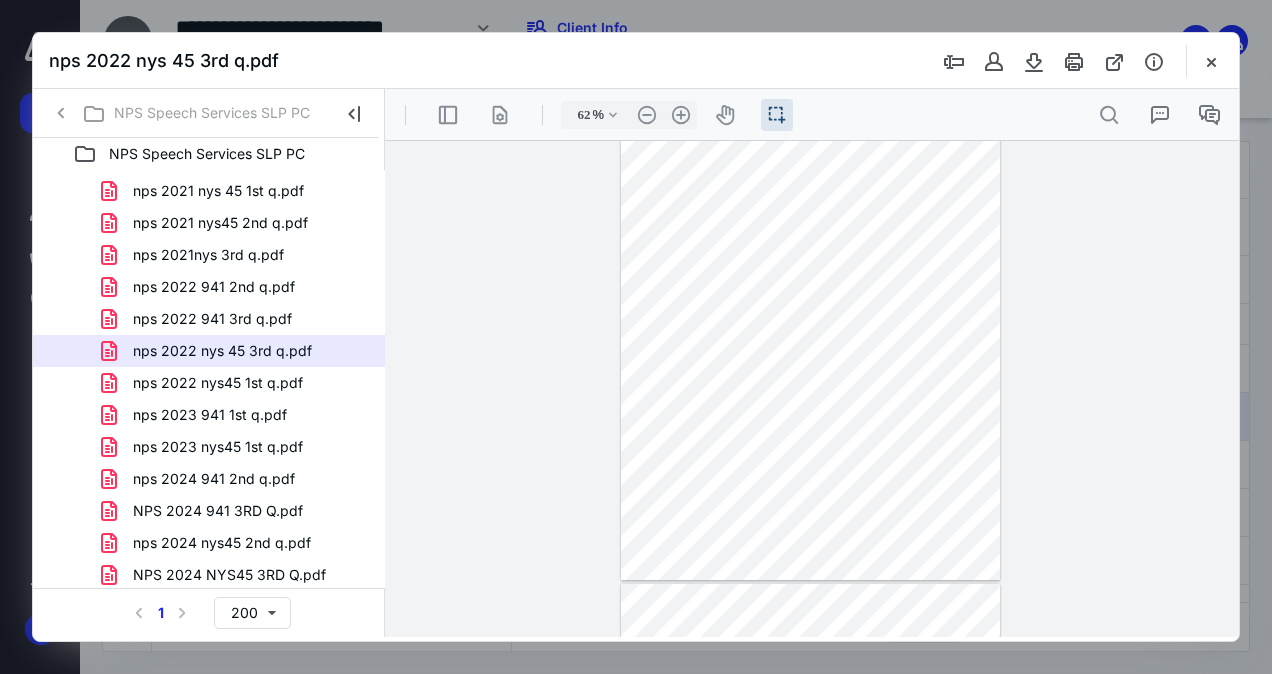 click at bounding box center (812, 389) 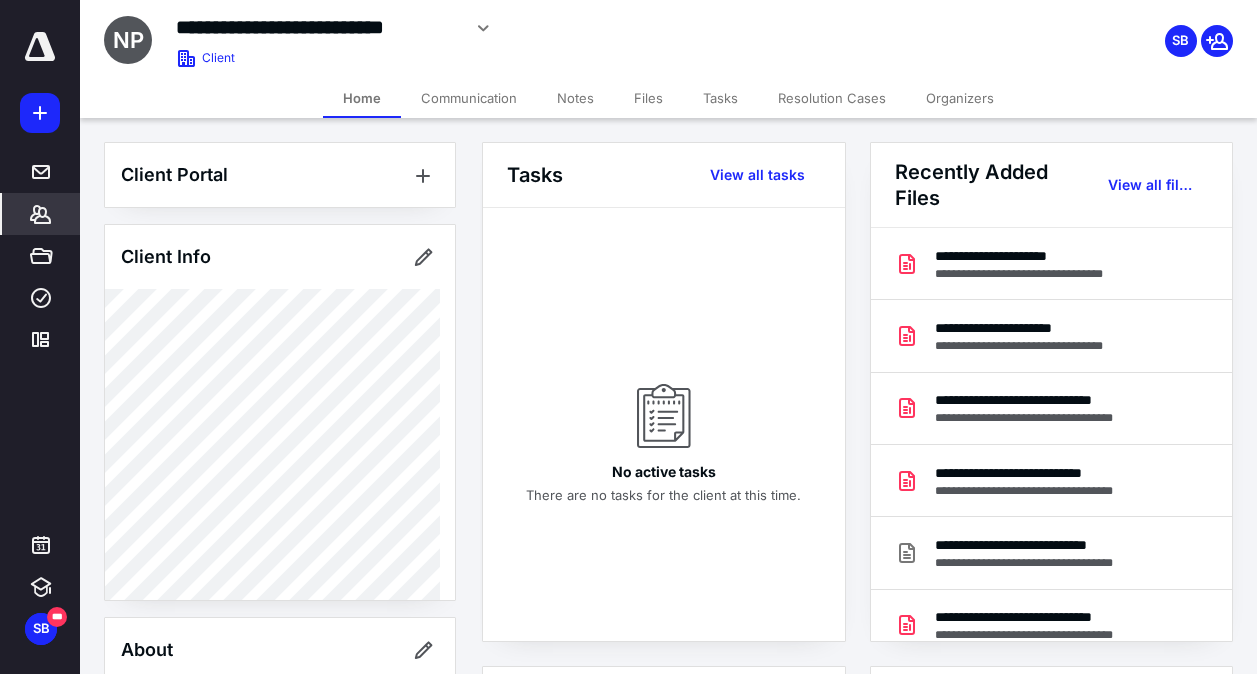 click on "Files" at bounding box center (648, 98) 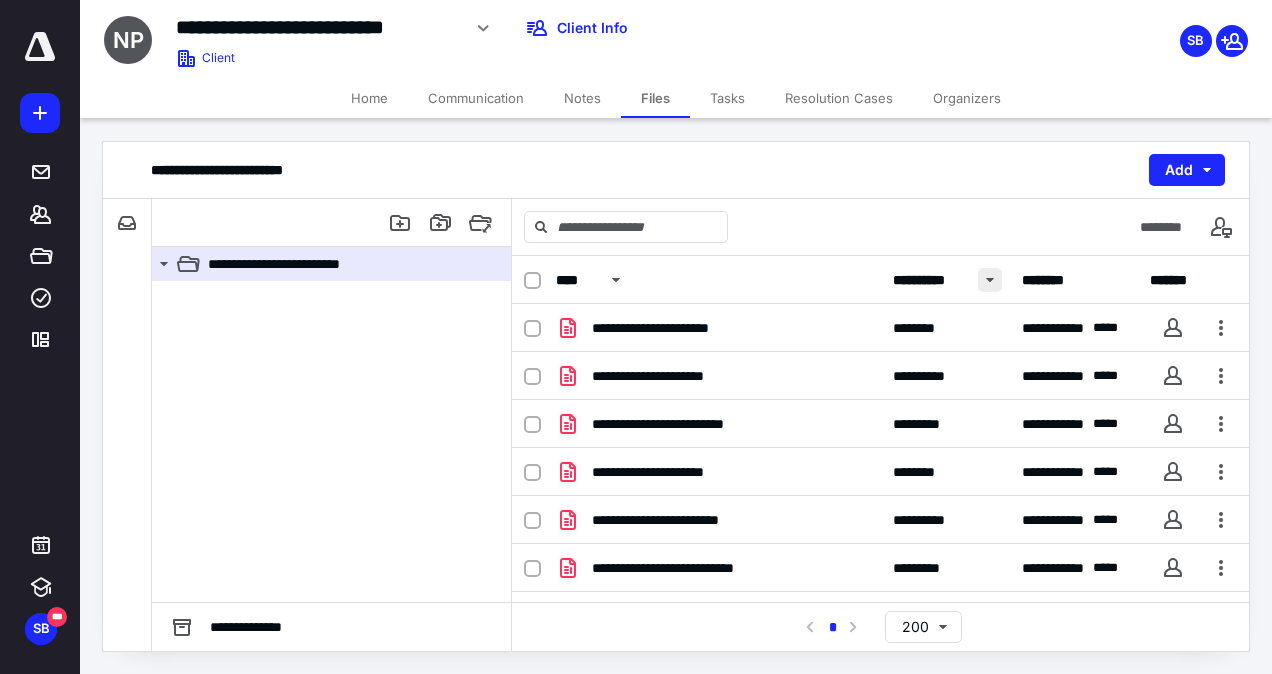 click at bounding box center (990, 280) 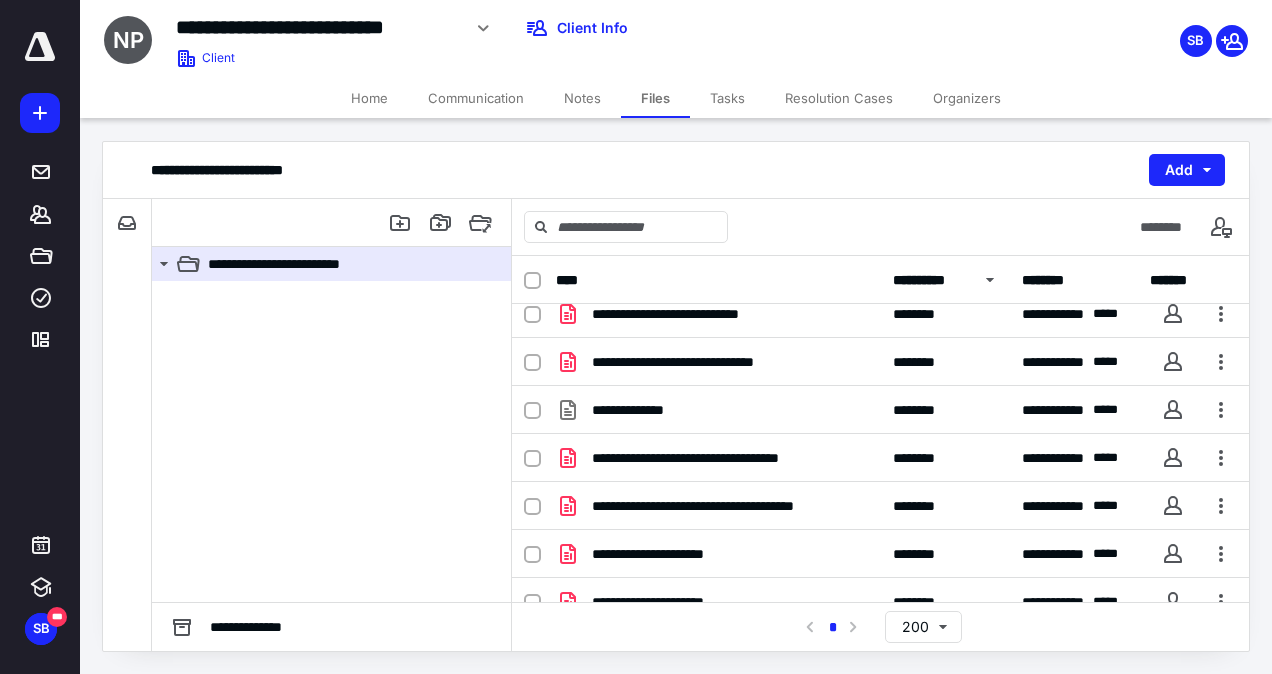 scroll, scrollTop: 1042, scrollLeft: 0, axis: vertical 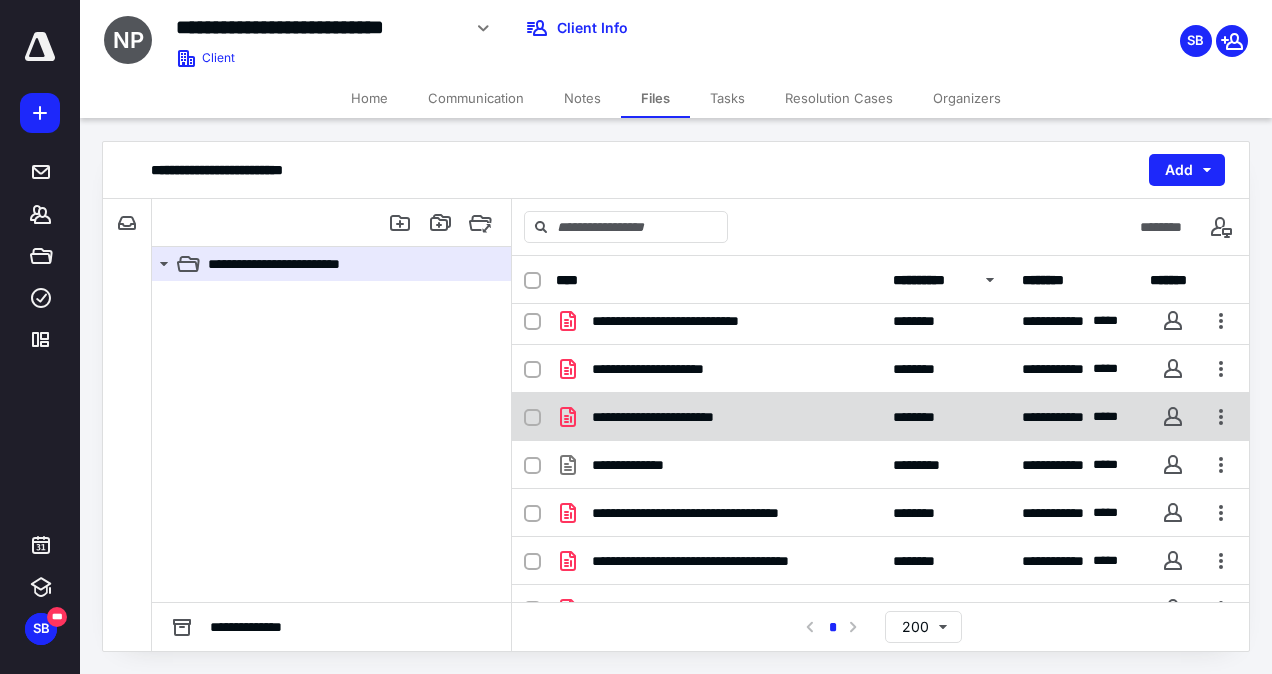 click on "********" at bounding box center (924, 417) 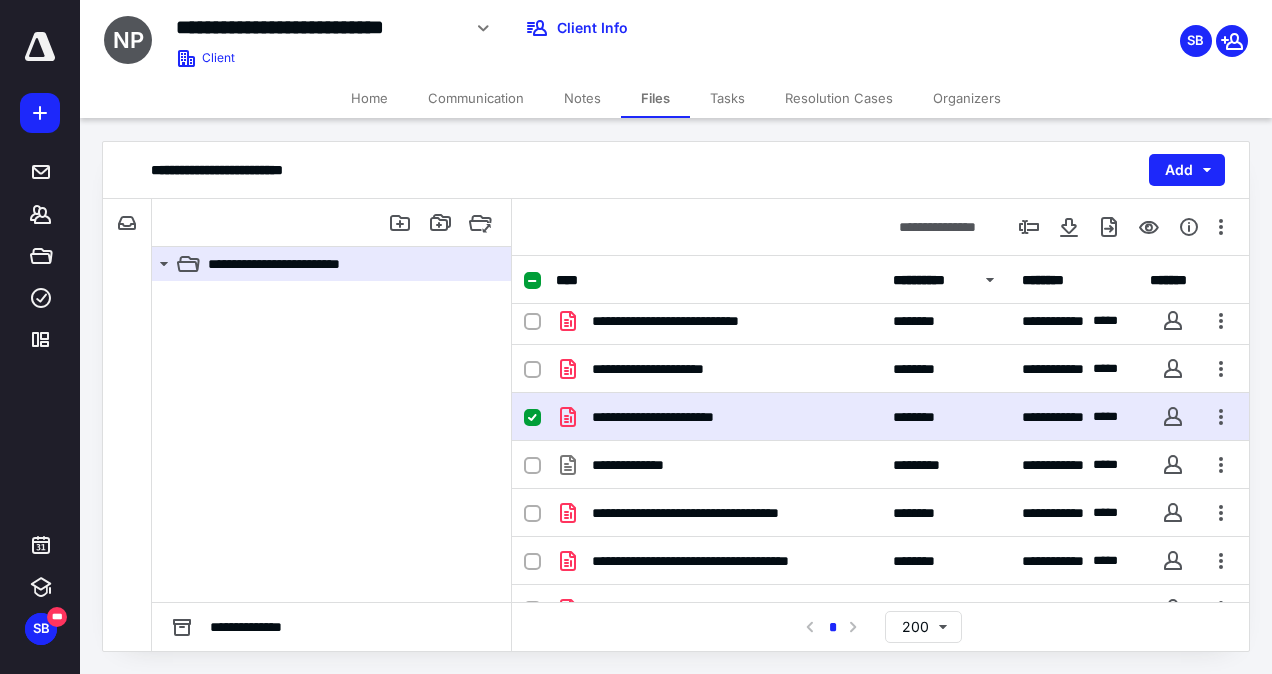 click on "********" at bounding box center [924, 417] 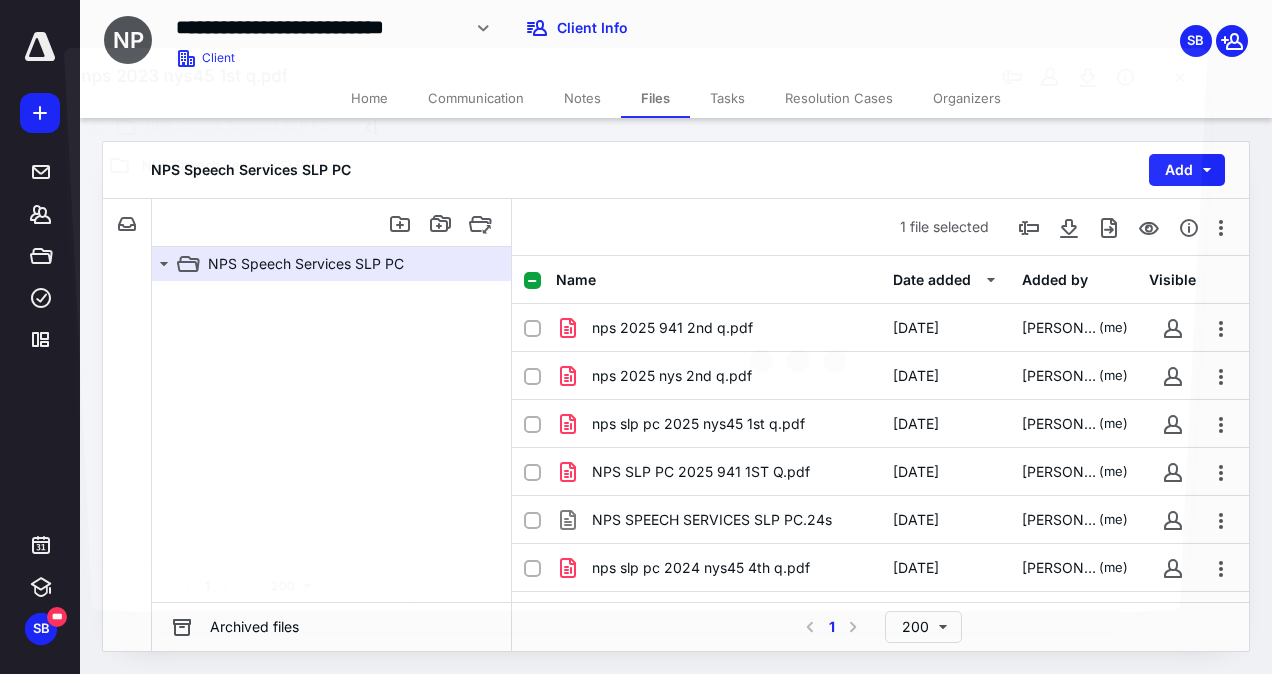 scroll, scrollTop: 1303, scrollLeft: 0, axis: vertical 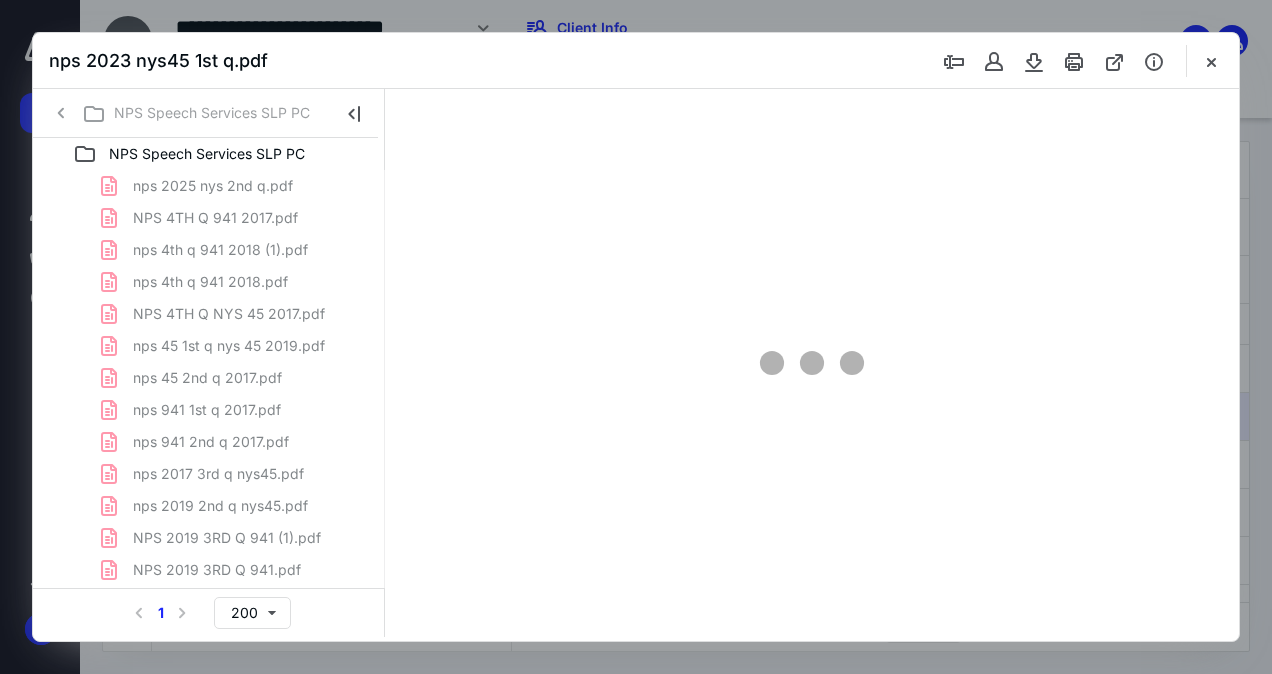 type on "62" 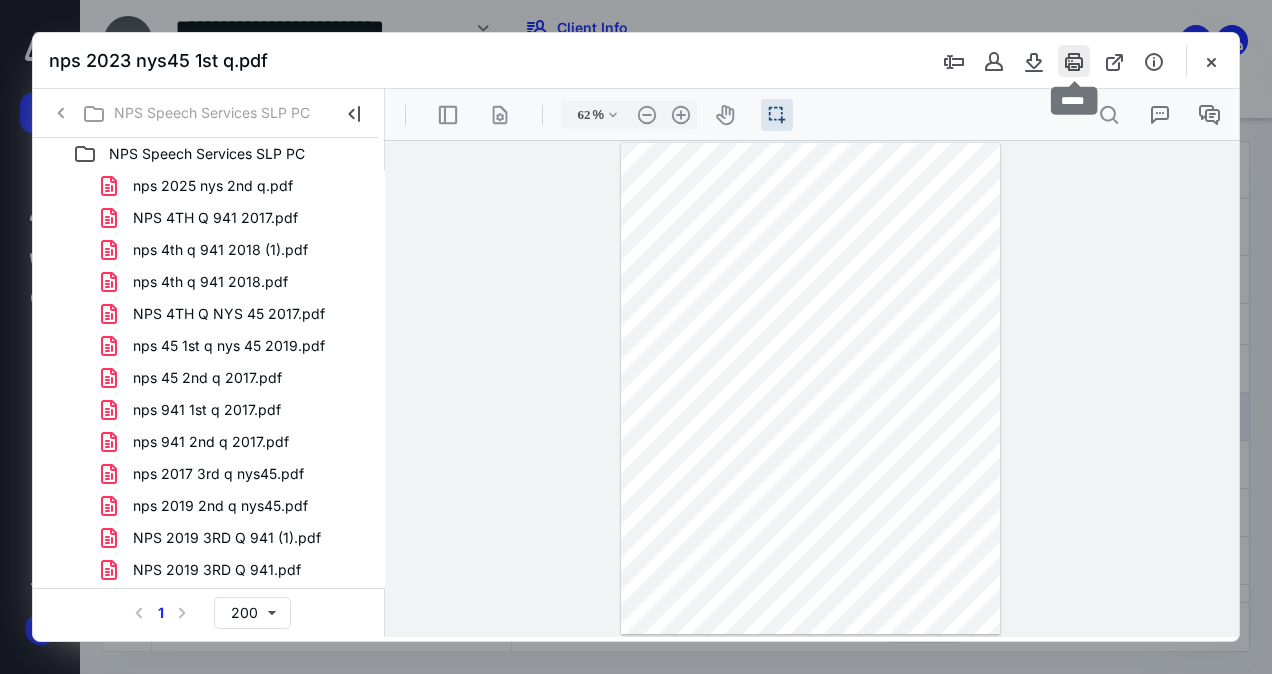 click at bounding box center [1074, 61] 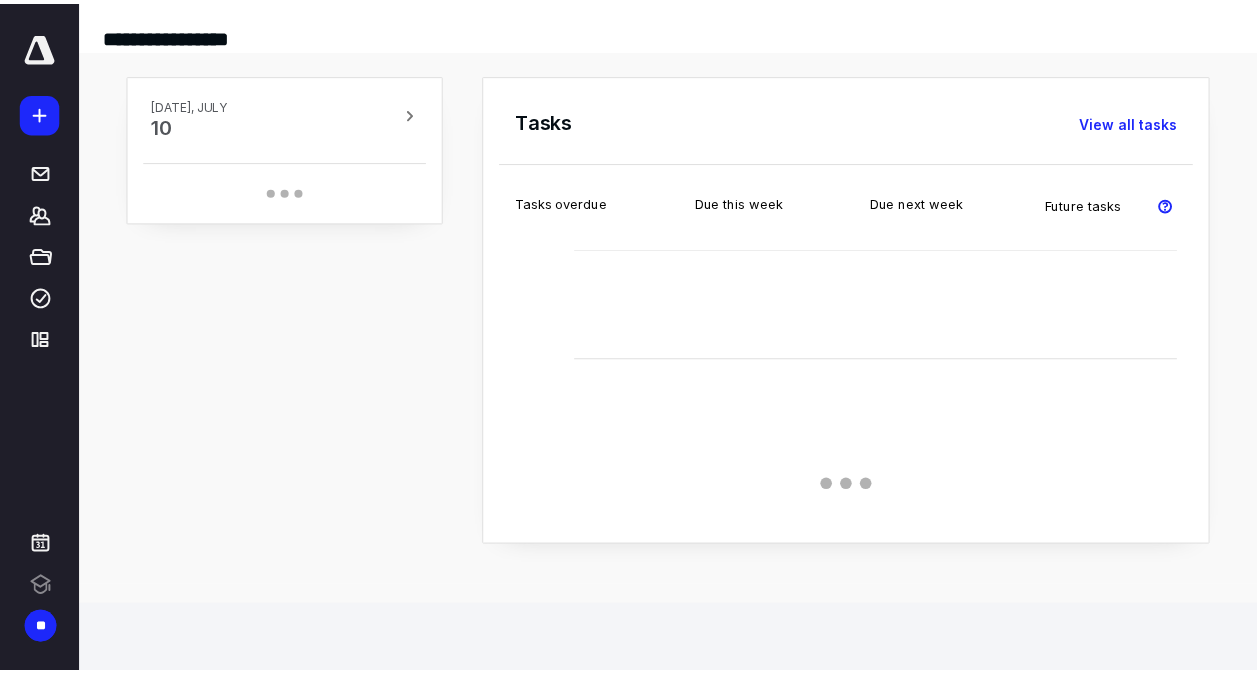scroll, scrollTop: 0, scrollLeft: 0, axis: both 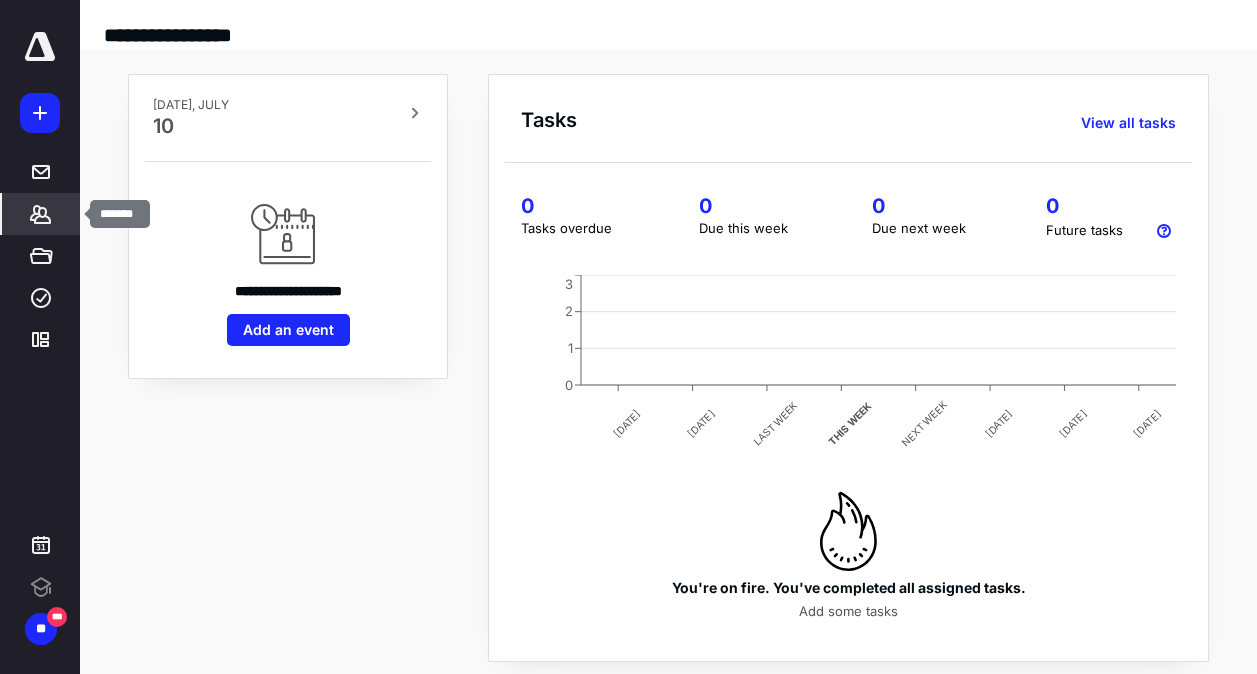 click 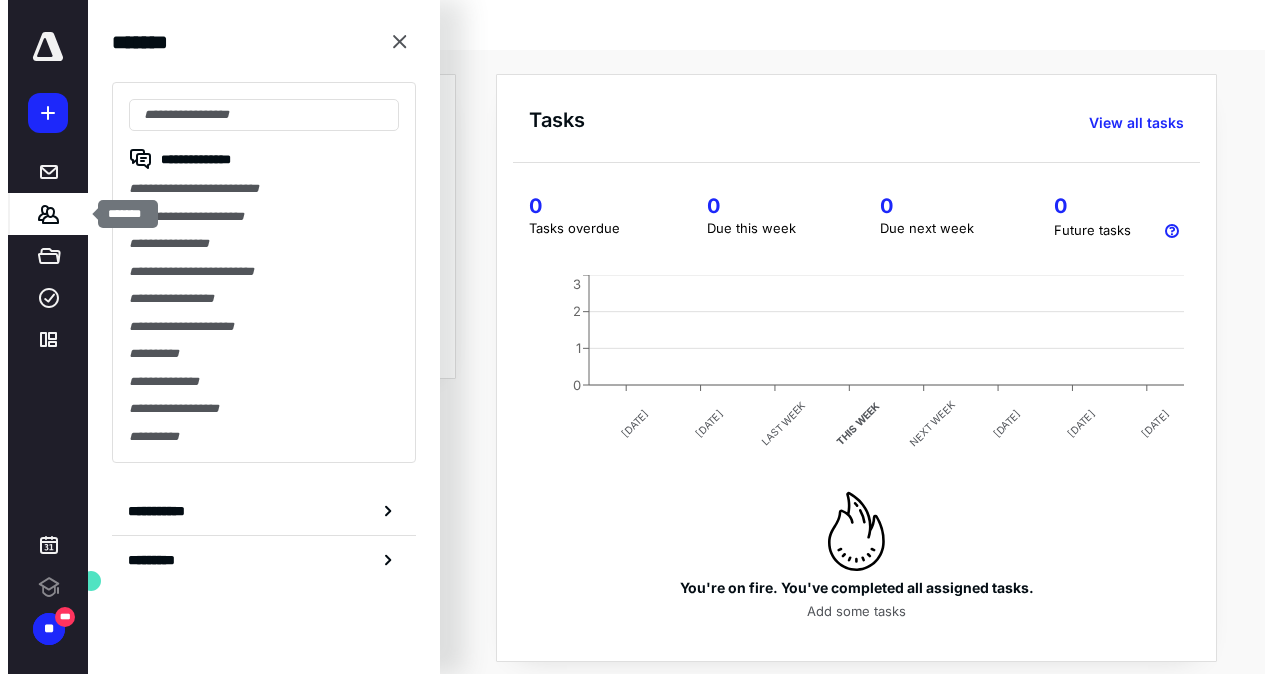 scroll, scrollTop: 0, scrollLeft: 0, axis: both 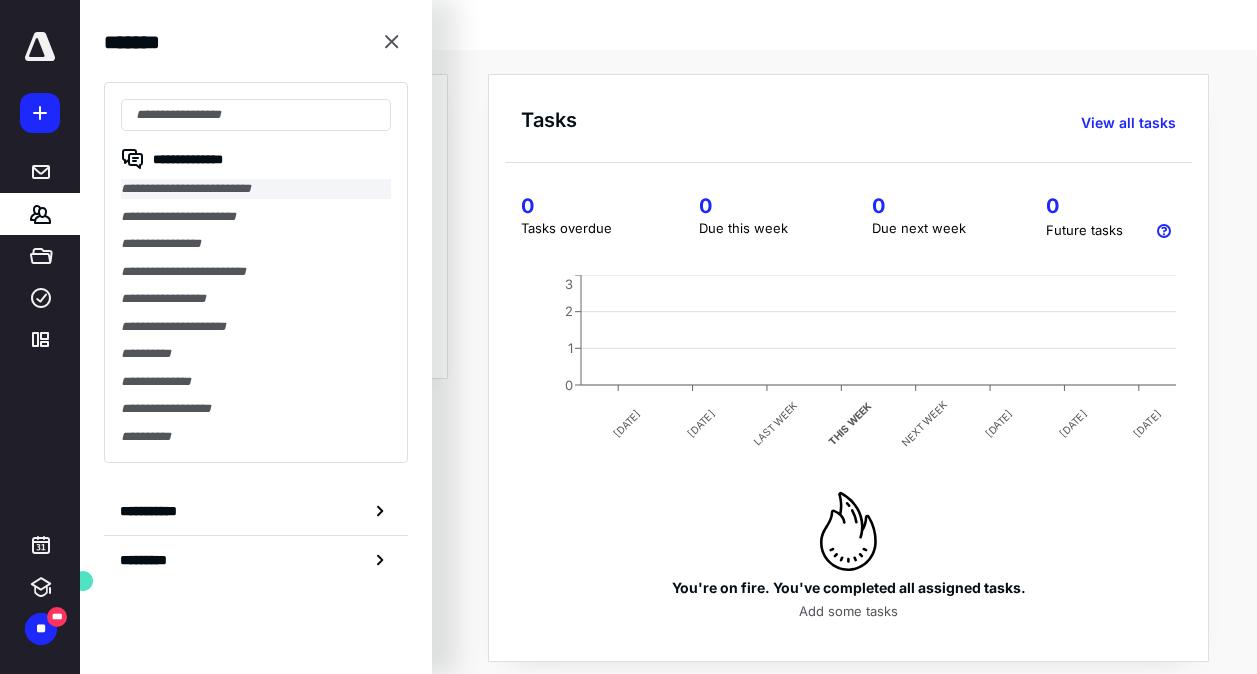 click on "**********" at bounding box center [256, 189] 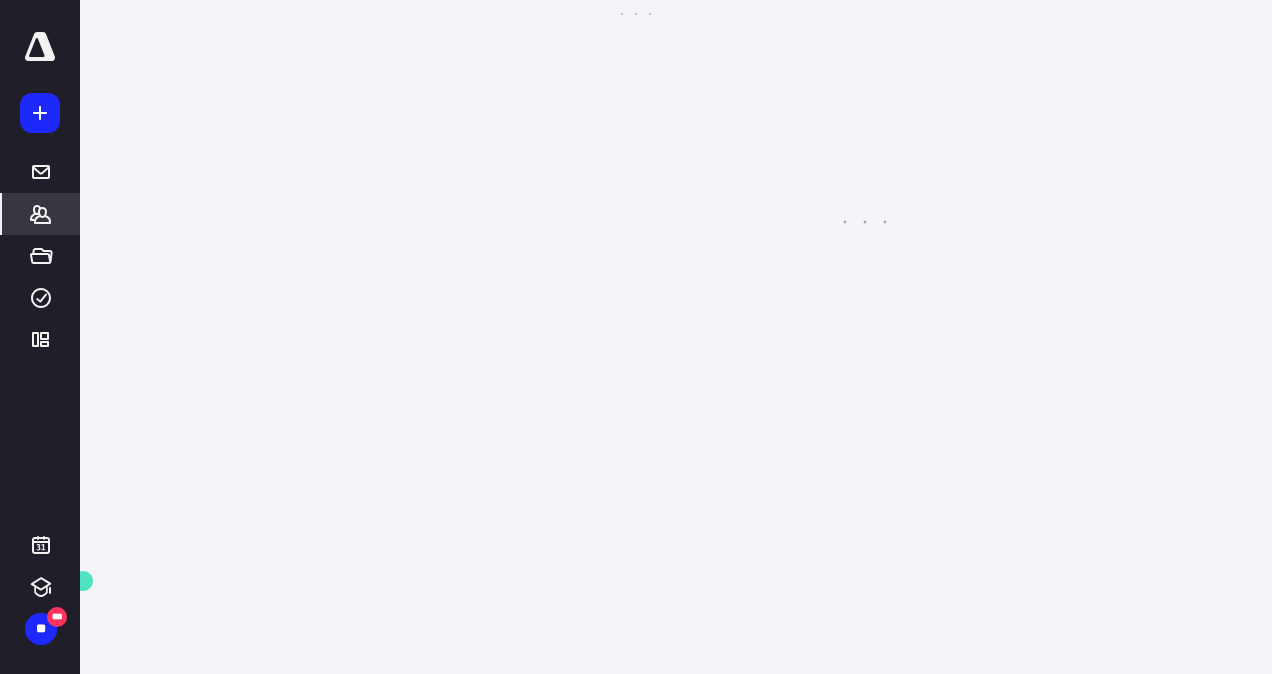 click on "**********" at bounding box center [636, 337] 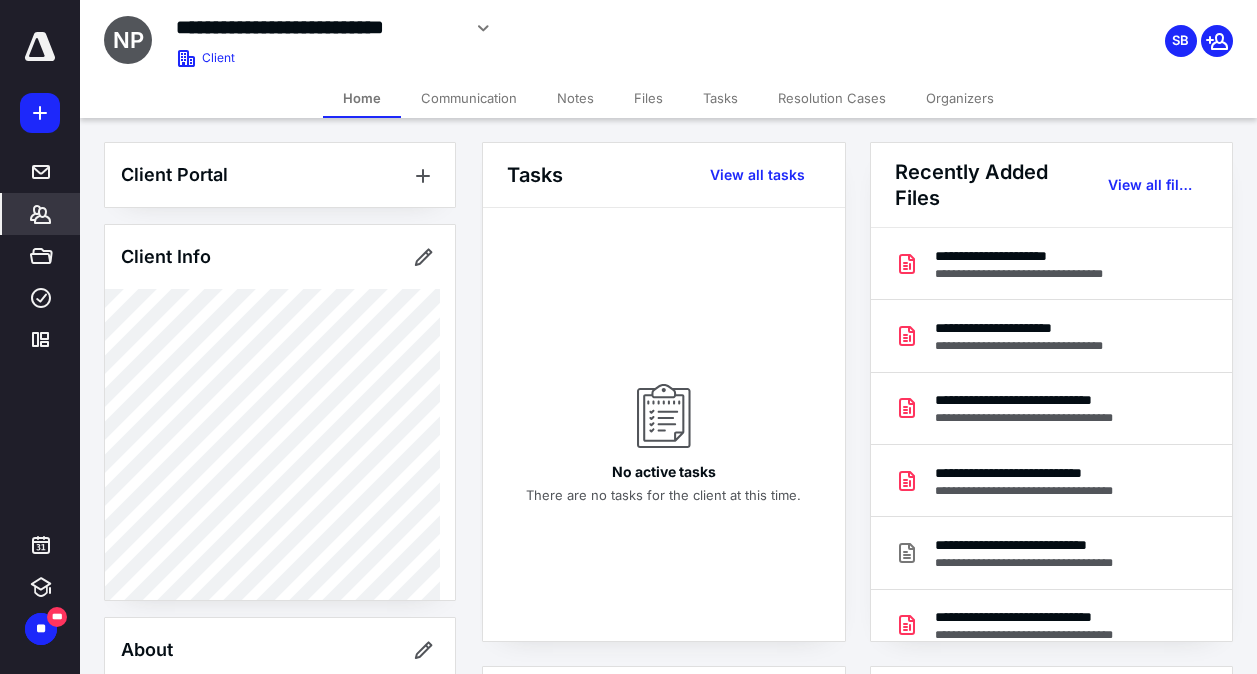click on "Files" at bounding box center [648, 98] 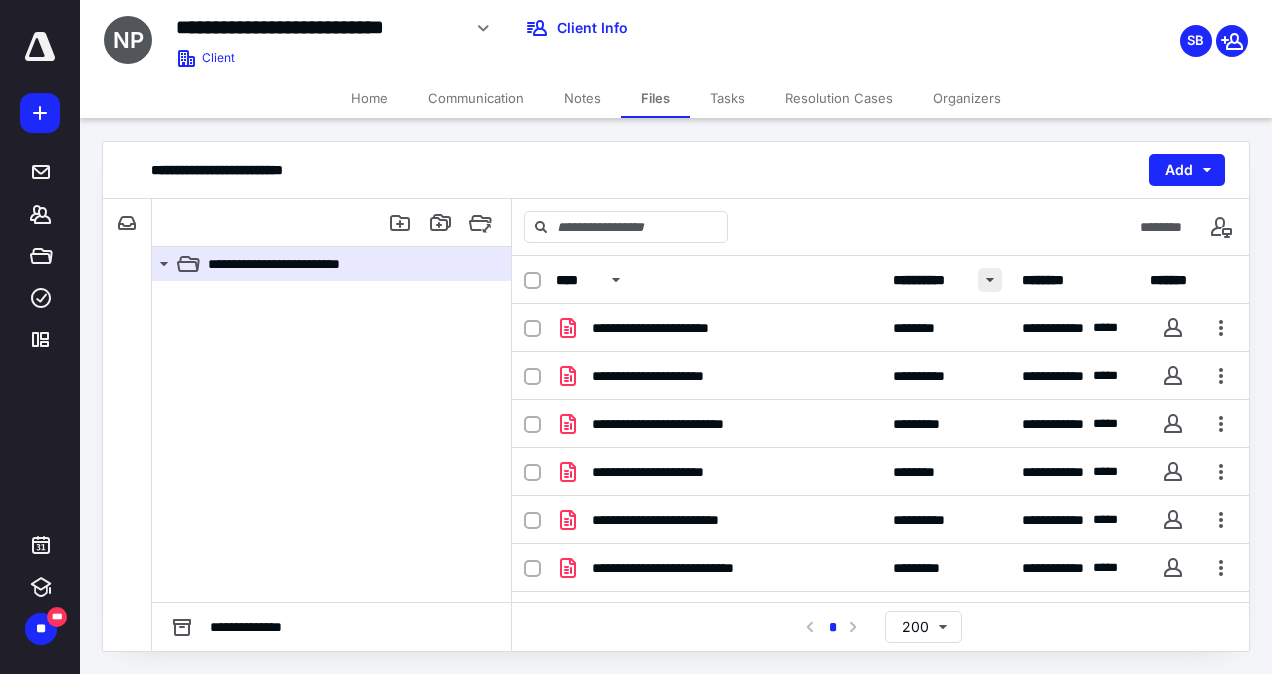 click at bounding box center (990, 280) 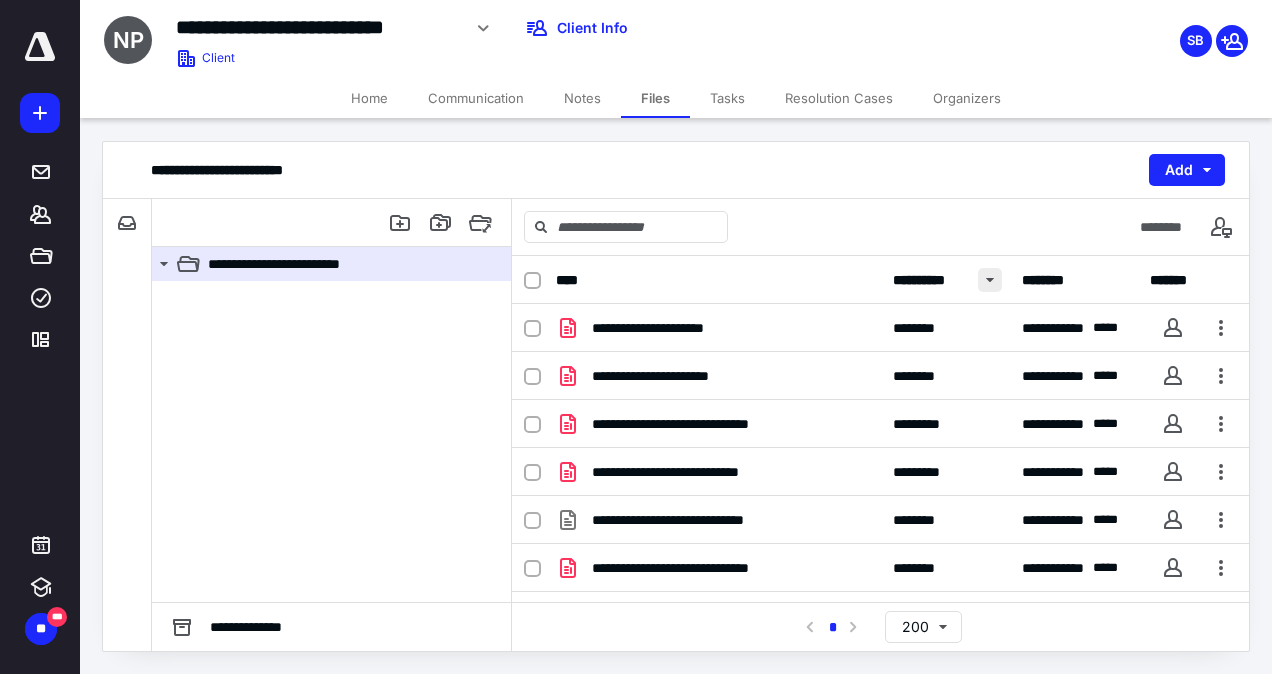 click at bounding box center [990, 280] 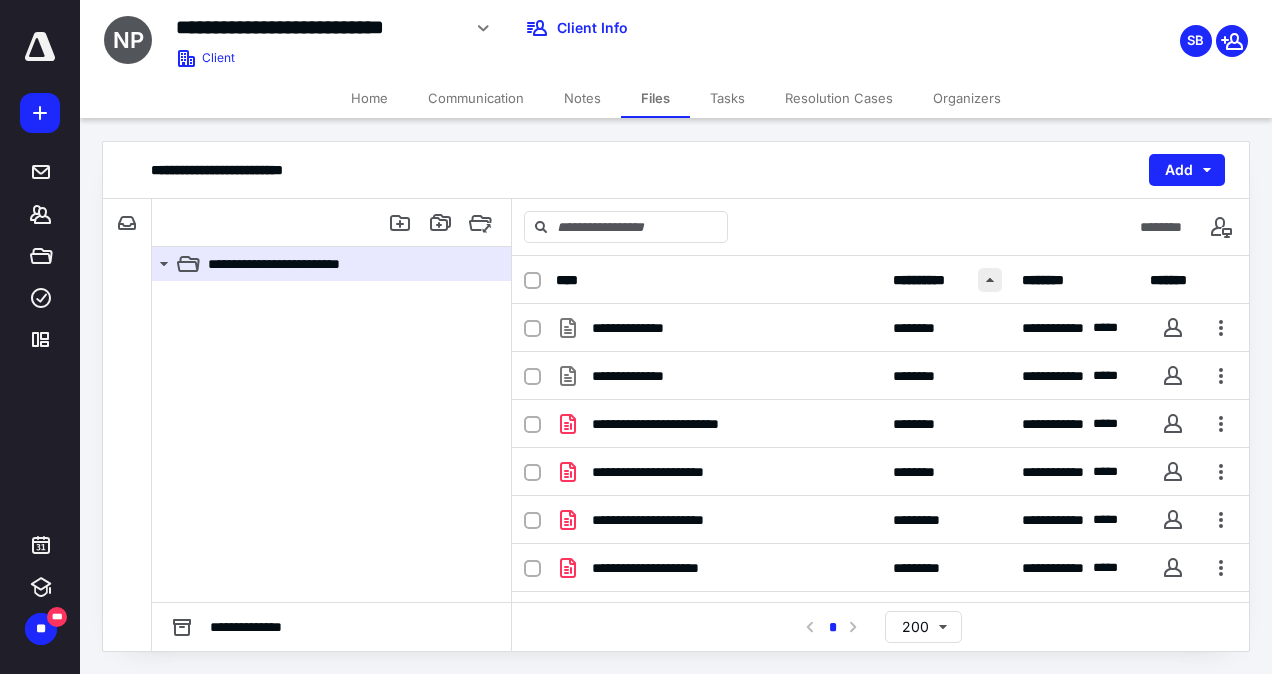 click at bounding box center (990, 280) 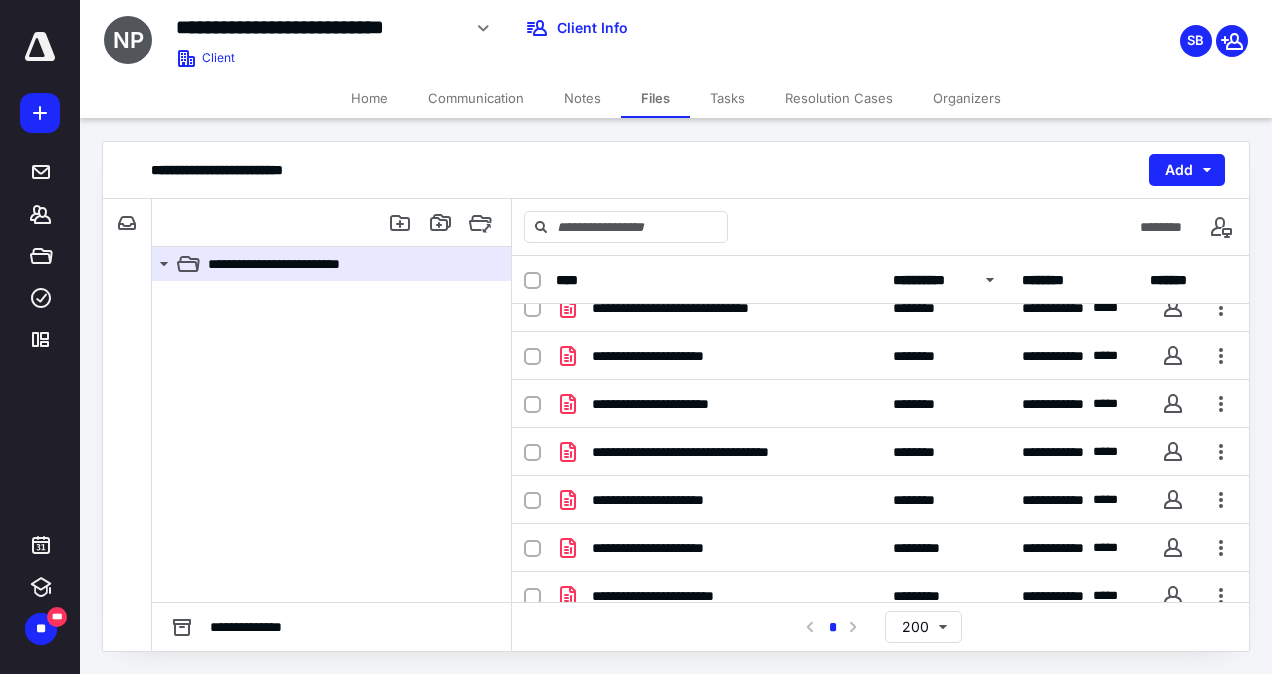 scroll, scrollTop: 521, scrollLeft: 0, axis: vertical 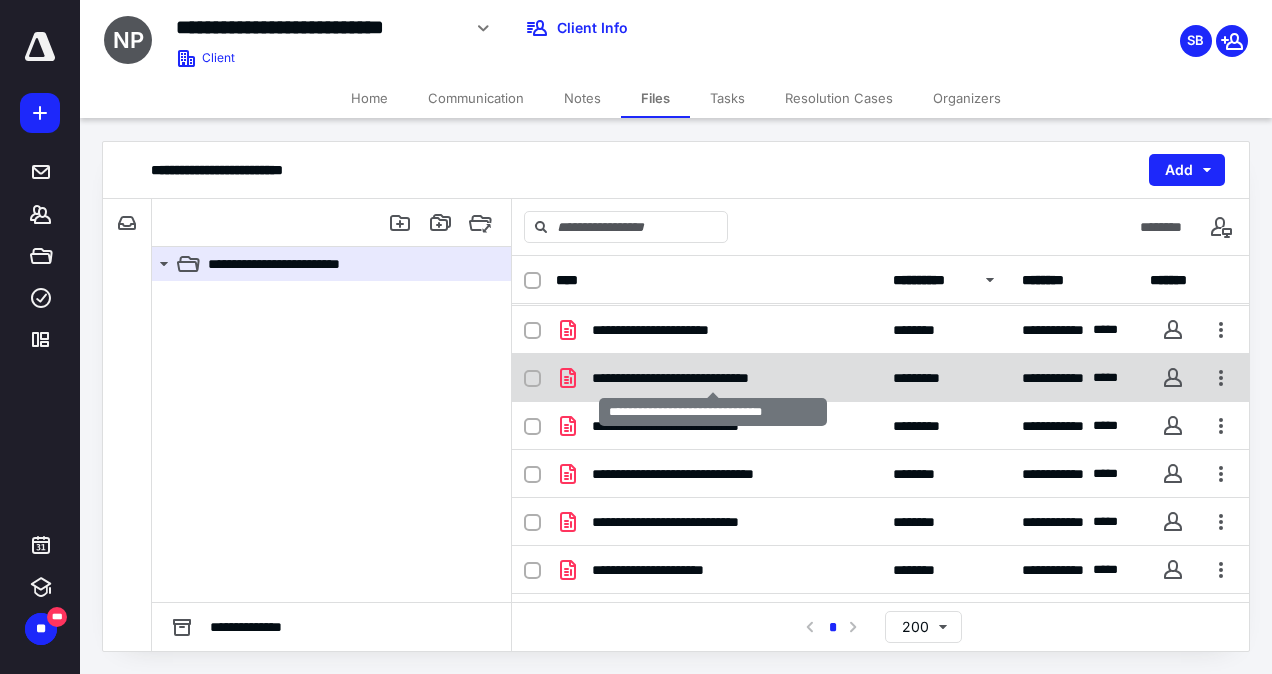 click on "**********" at bounding box center [713, 378] 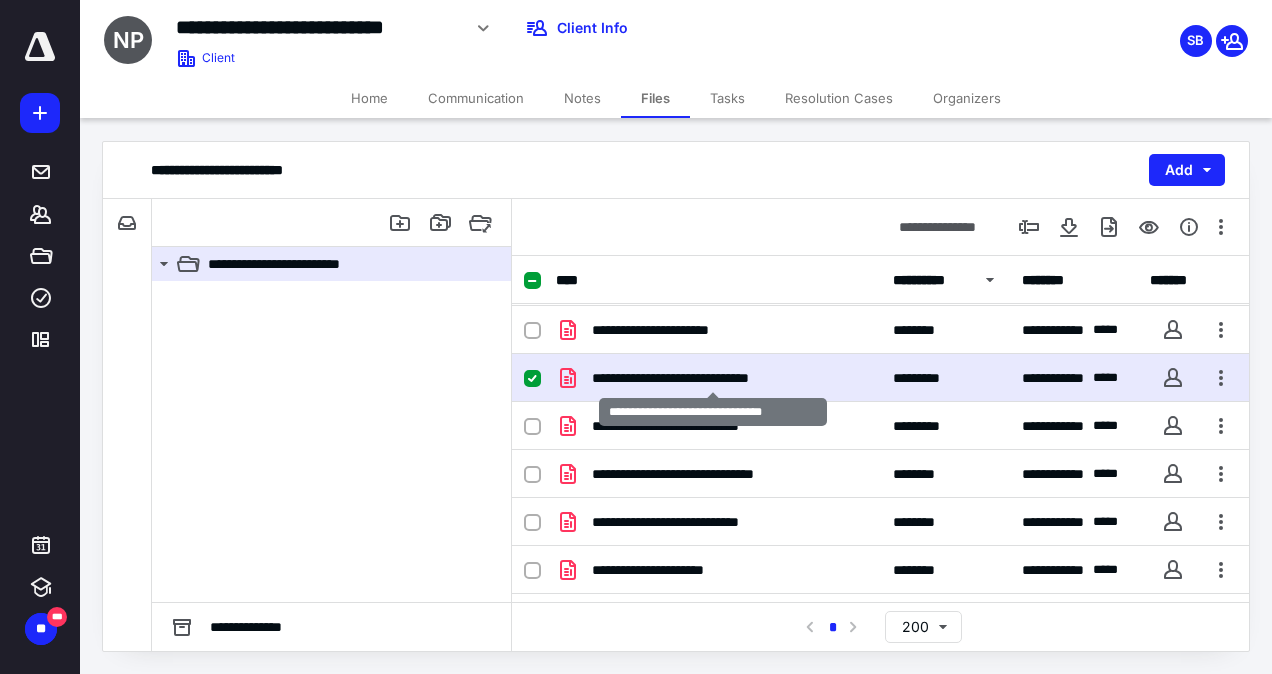 click on "**********" at bounding box center [713, 378] 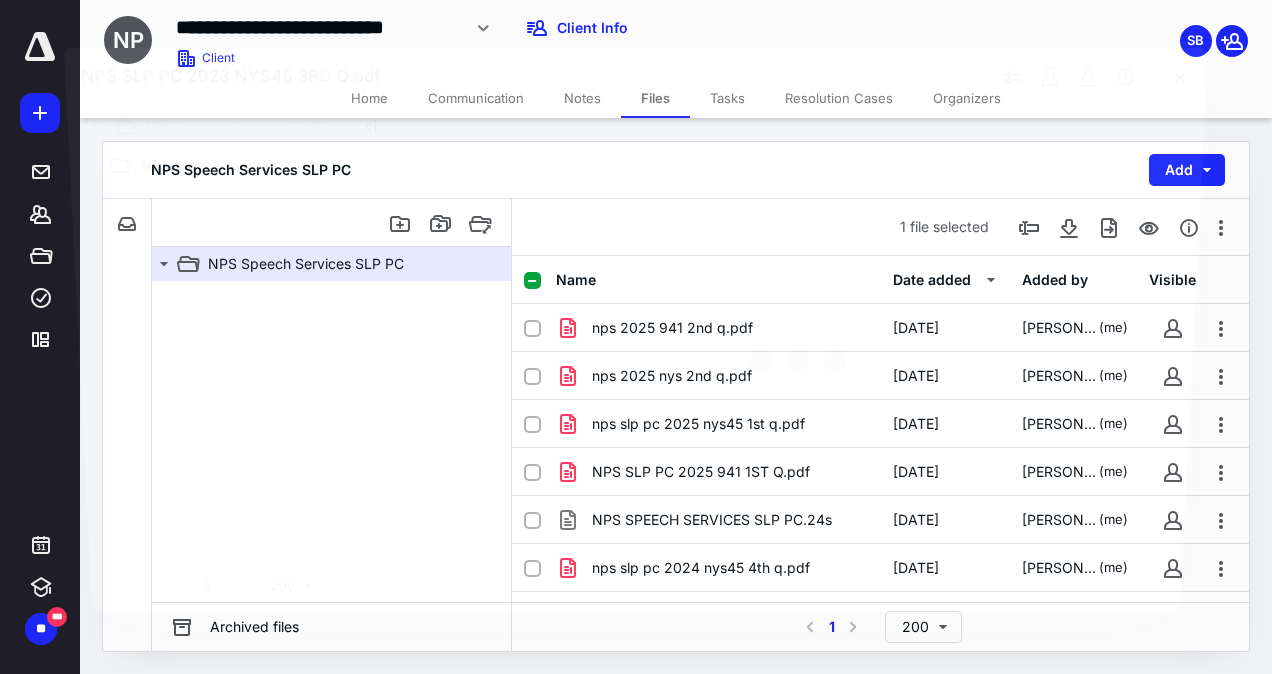 scroll, scrollTop: 1102, scrollLeft: 0, axis: vertical 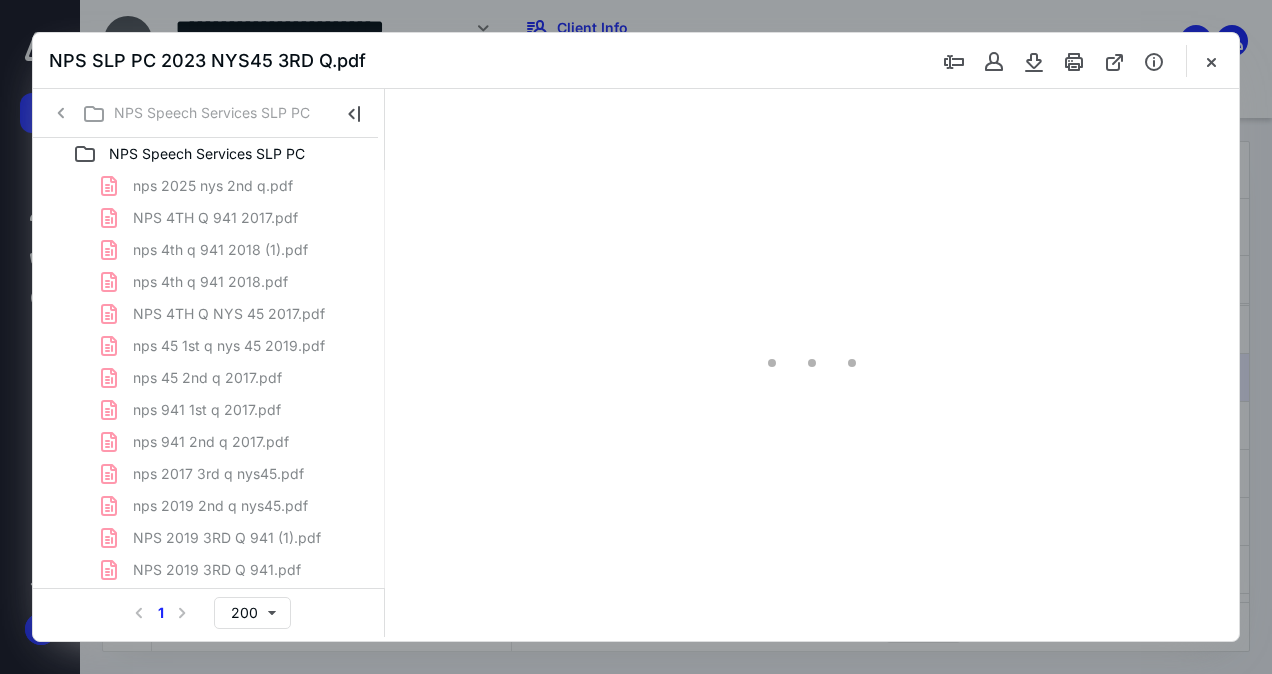 type on "62" 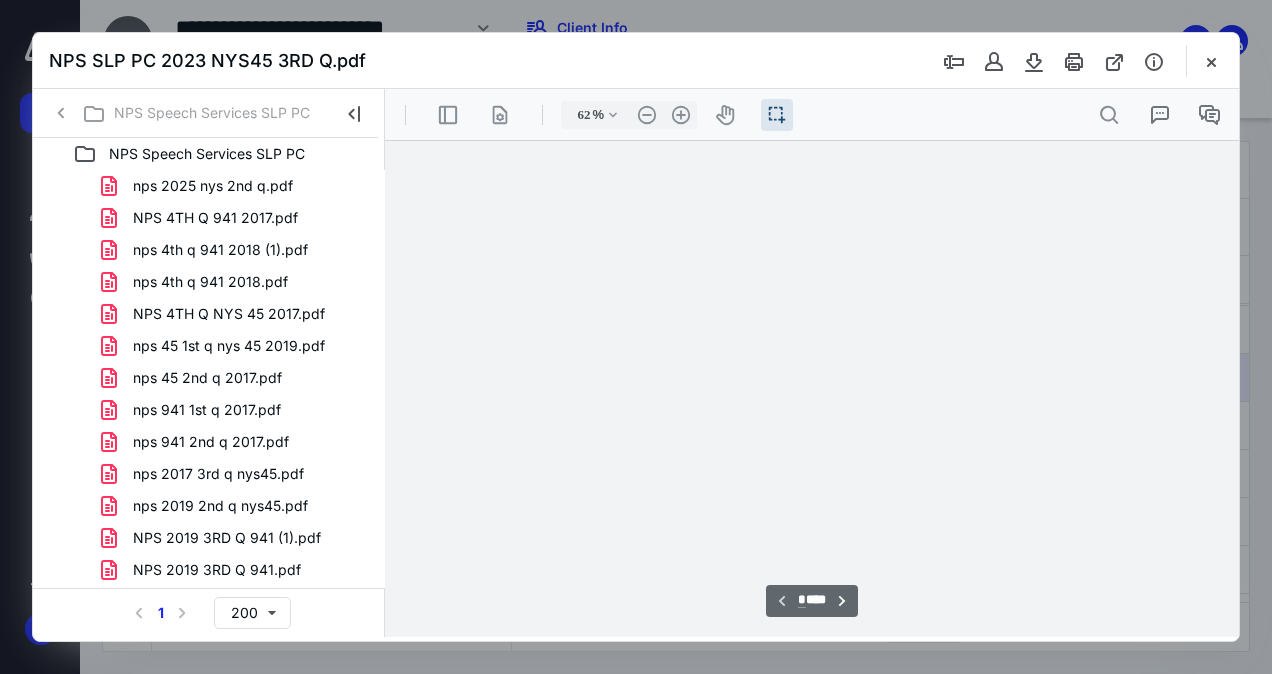 scroll, scrollTop: 54, scrollLeft: 0, axis: vertical 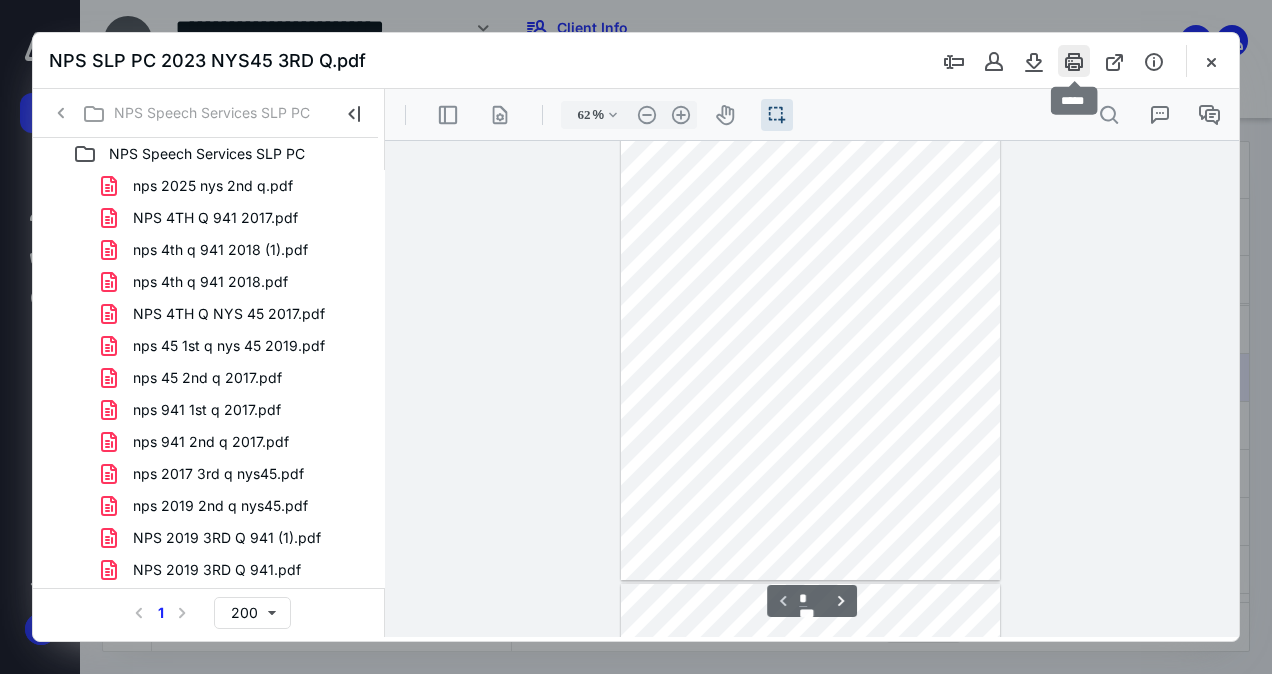 click at bounding box center (1074, 61) 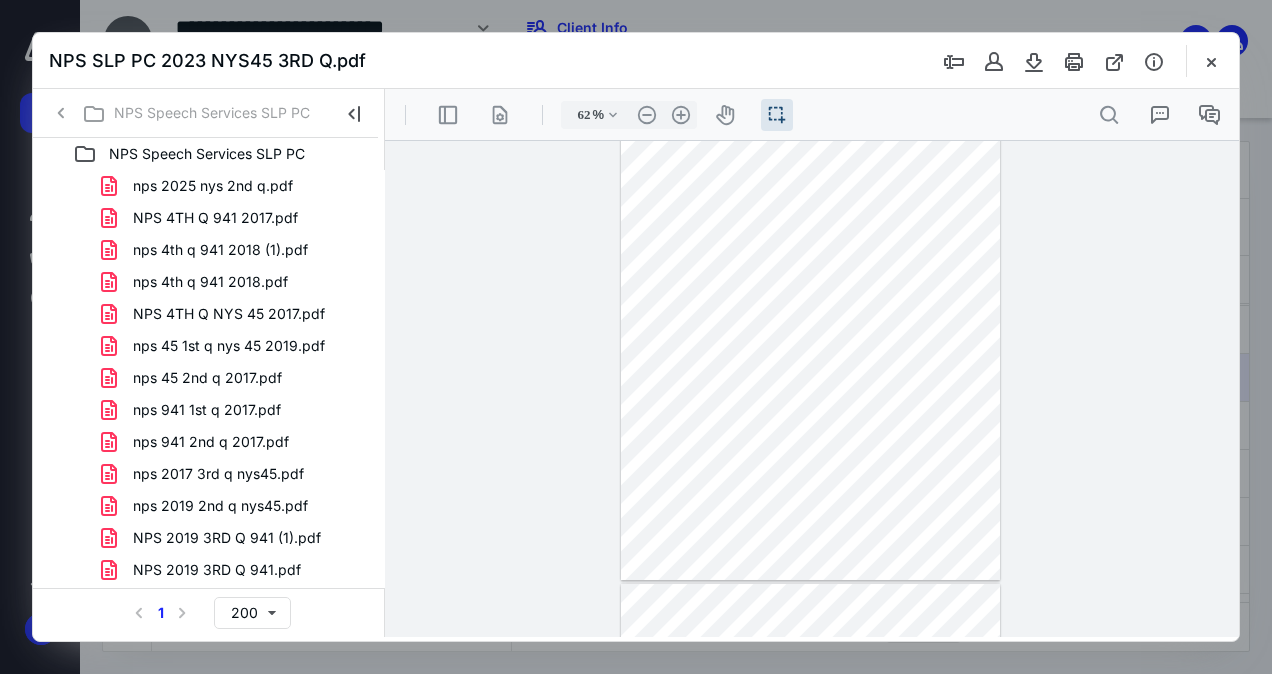 click 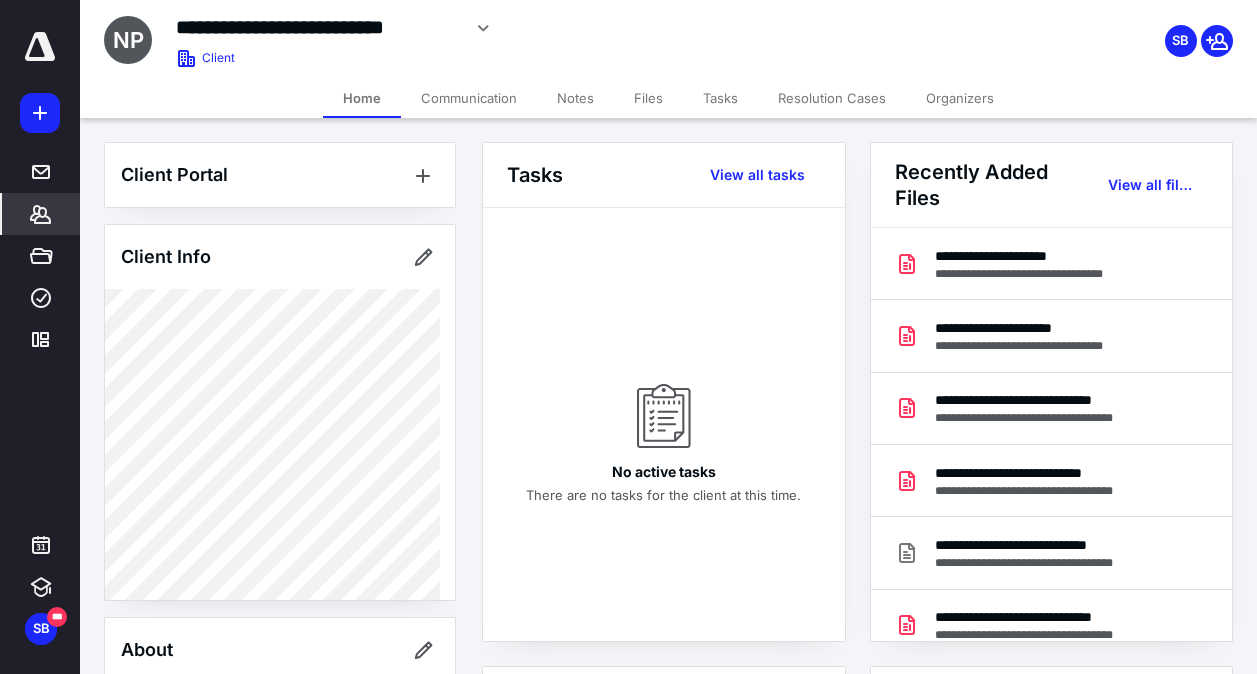 click on "Files" at bounding box center [648, 98] 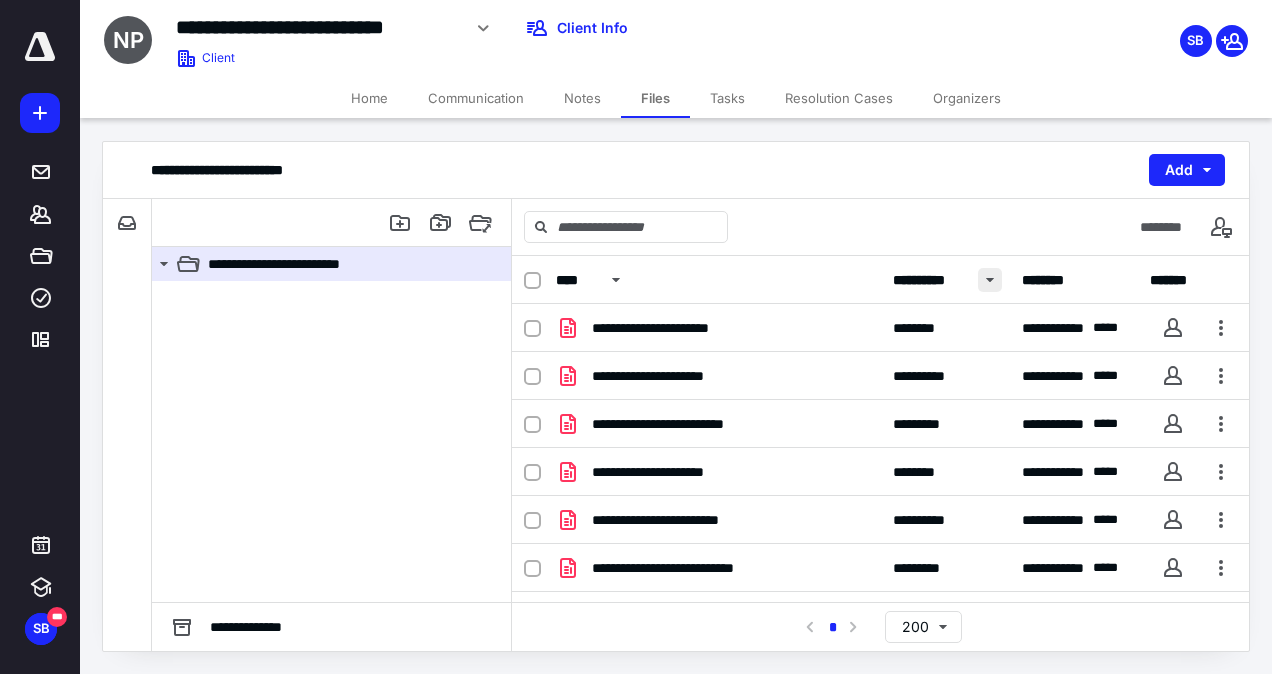 click at bounding box center (990, 280) 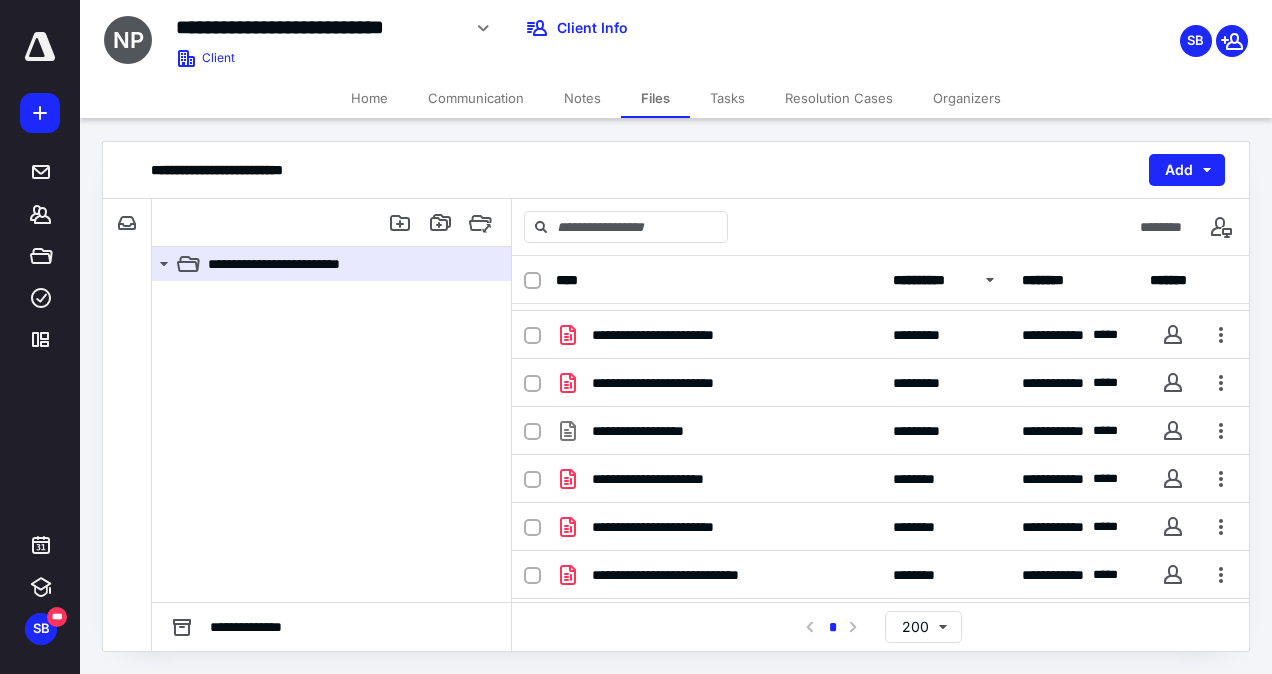 scroll, scrollTop: 782, scrollLeft: 0, axis: vertical 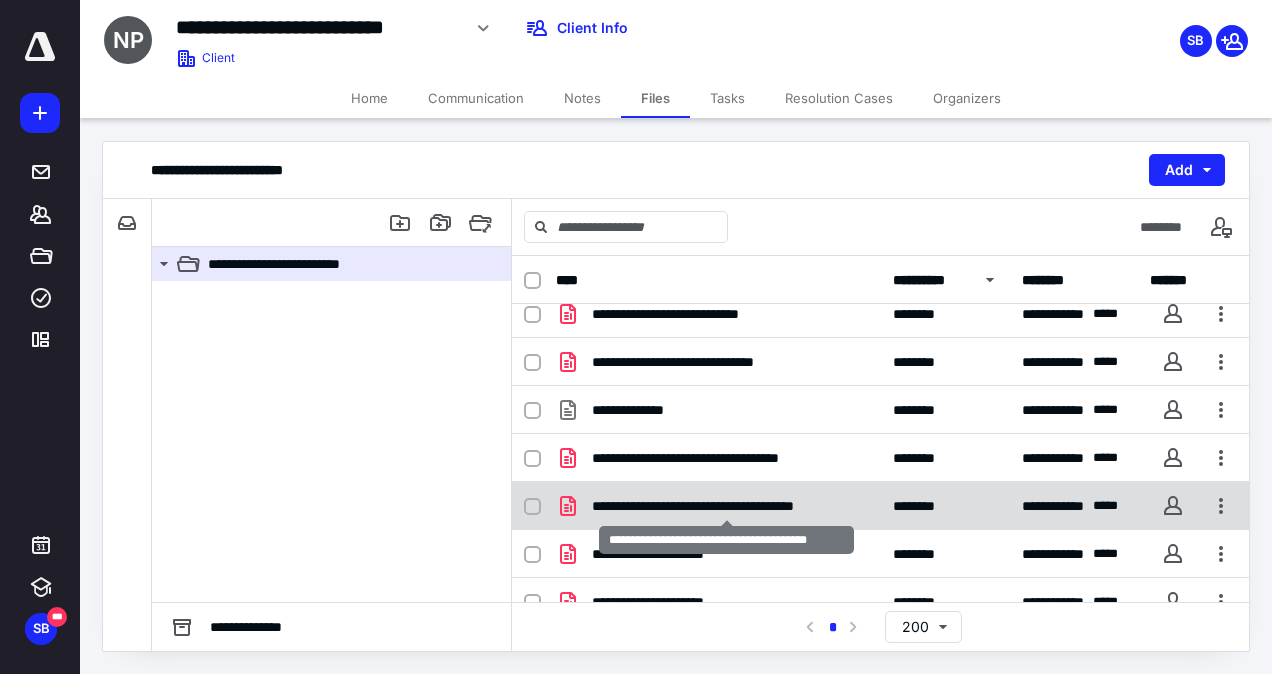 click on "**********" at bounding box center (726, 506) 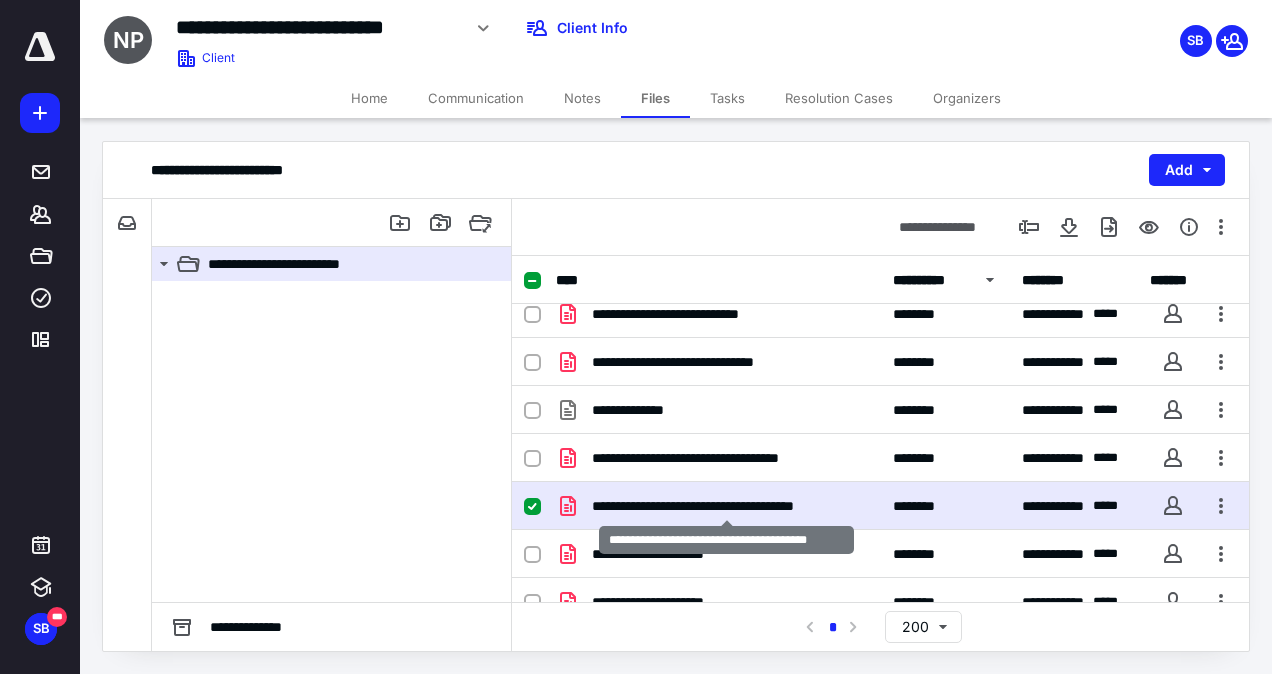 click on "**********" at bounding box center [726, 506] 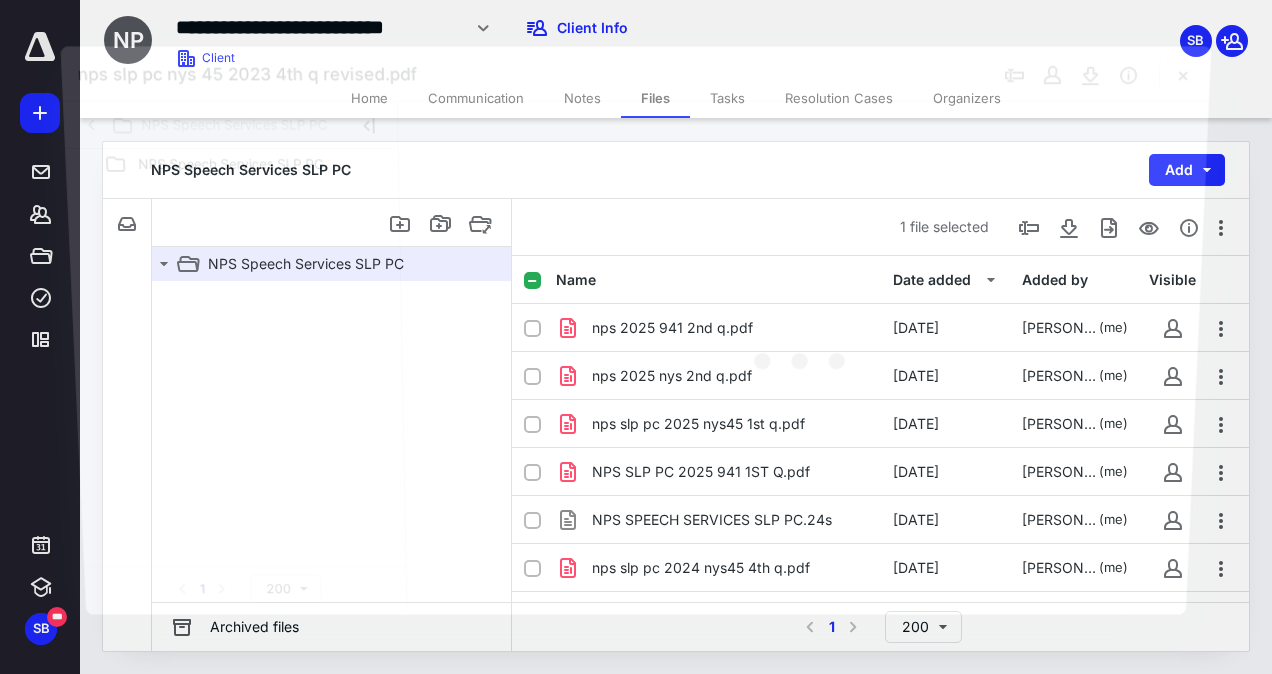 scroll, scrollTop: 782, scrollLeft: 0, axis: vertical 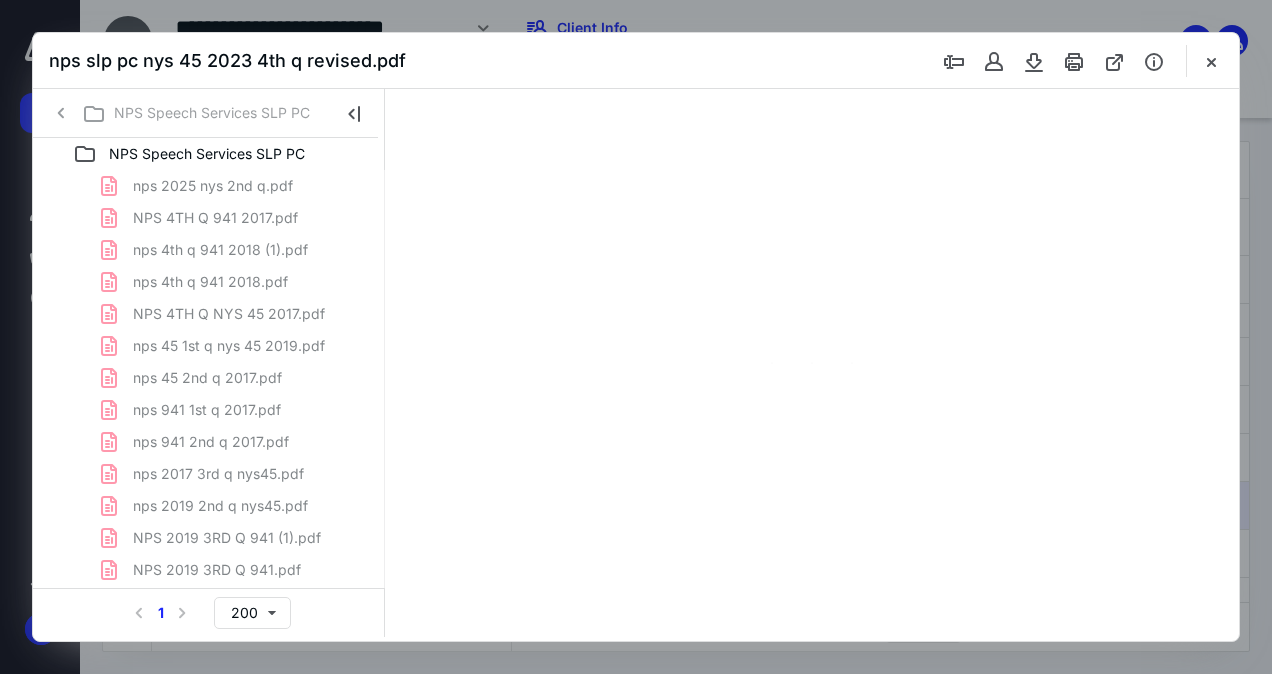 type on "62" 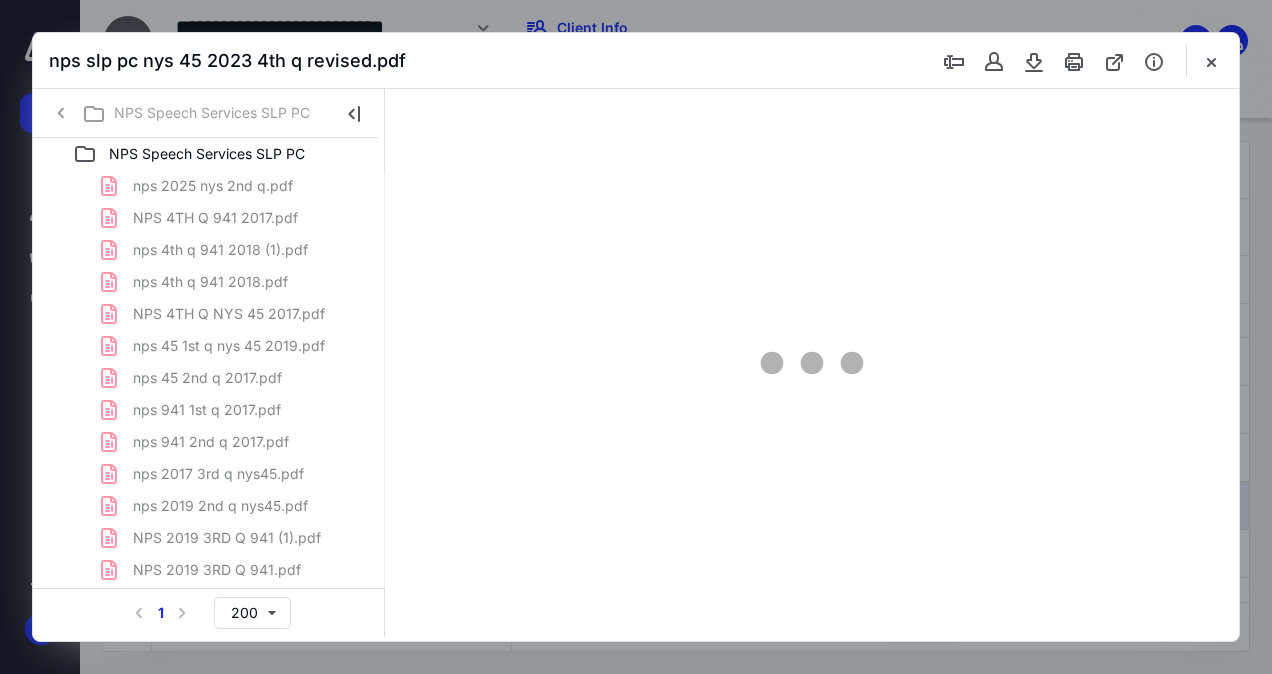scroll, scrollTop: 54, scrollLeft: 0, axis: vertical 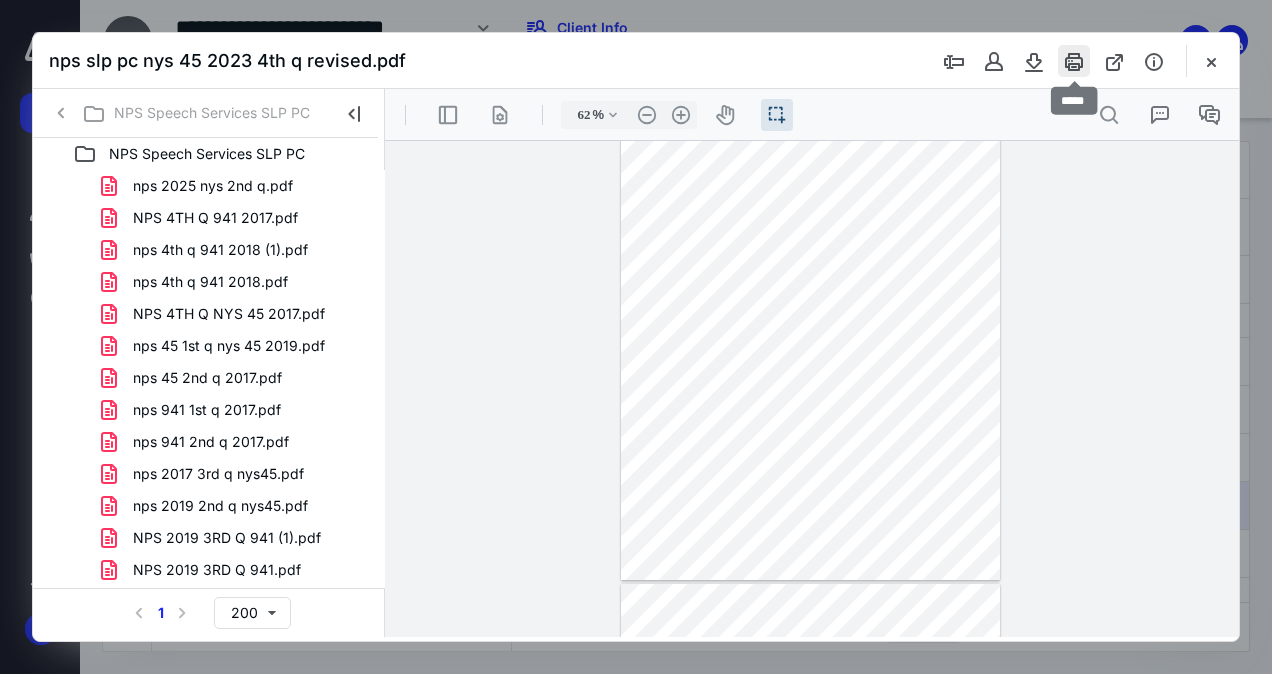 click at bounding box center [1074, 61] 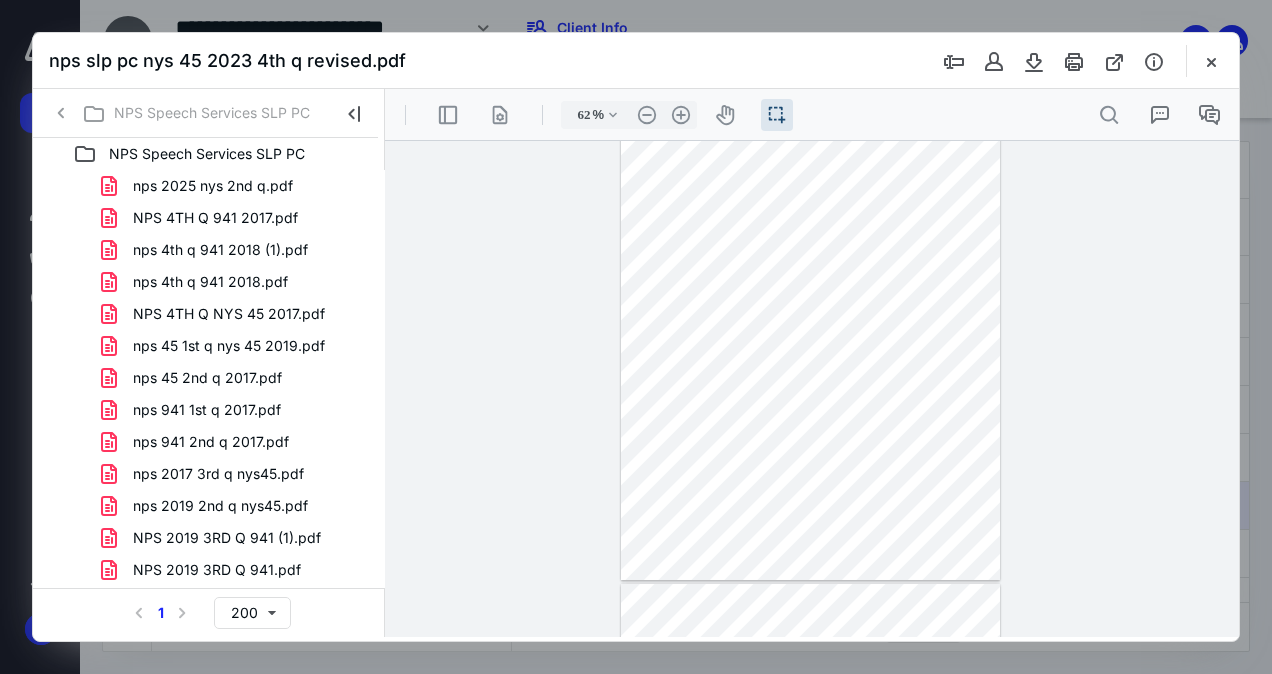 click 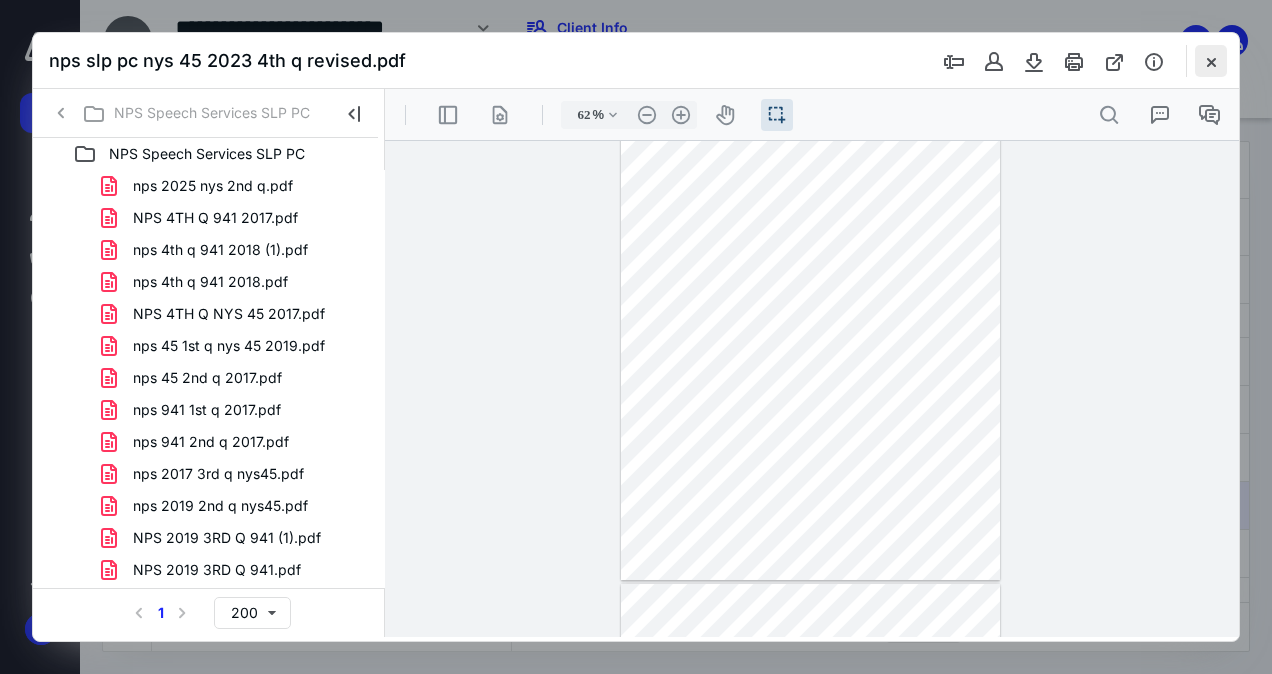 click at bounding box center [1211, 61] 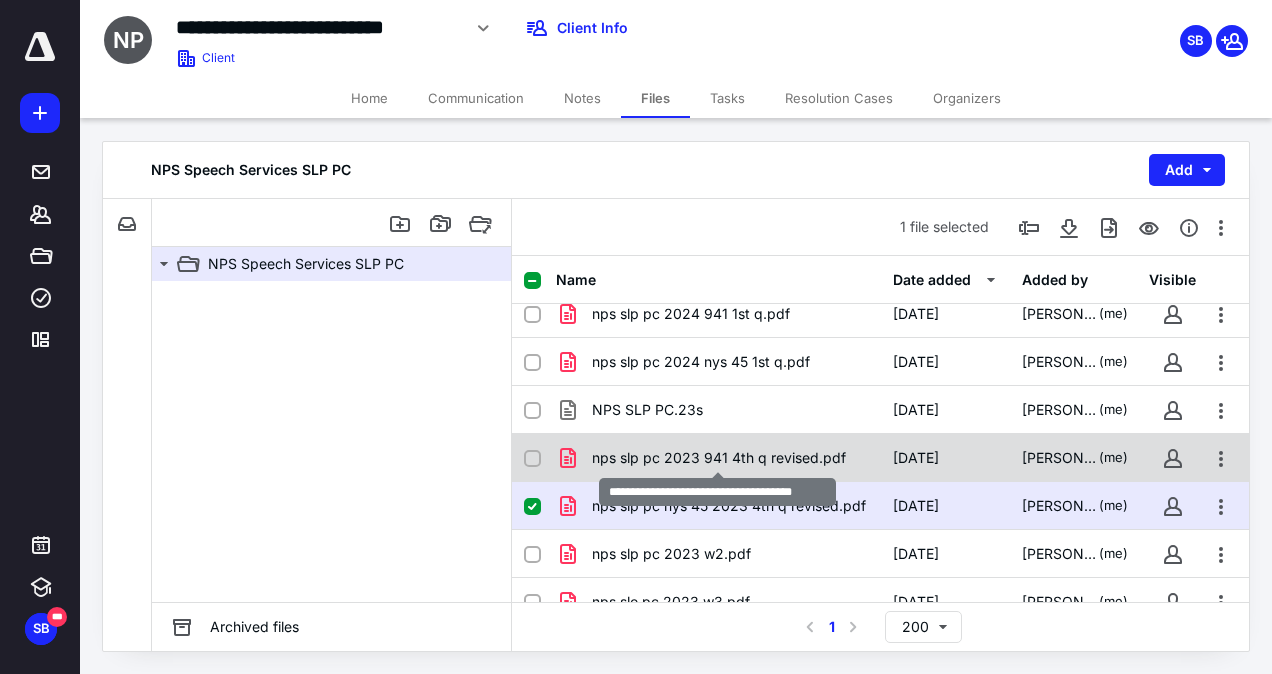 click on "nps slp pc 2023 941 4th q revised.pdf" at bounding box center [719, 458] 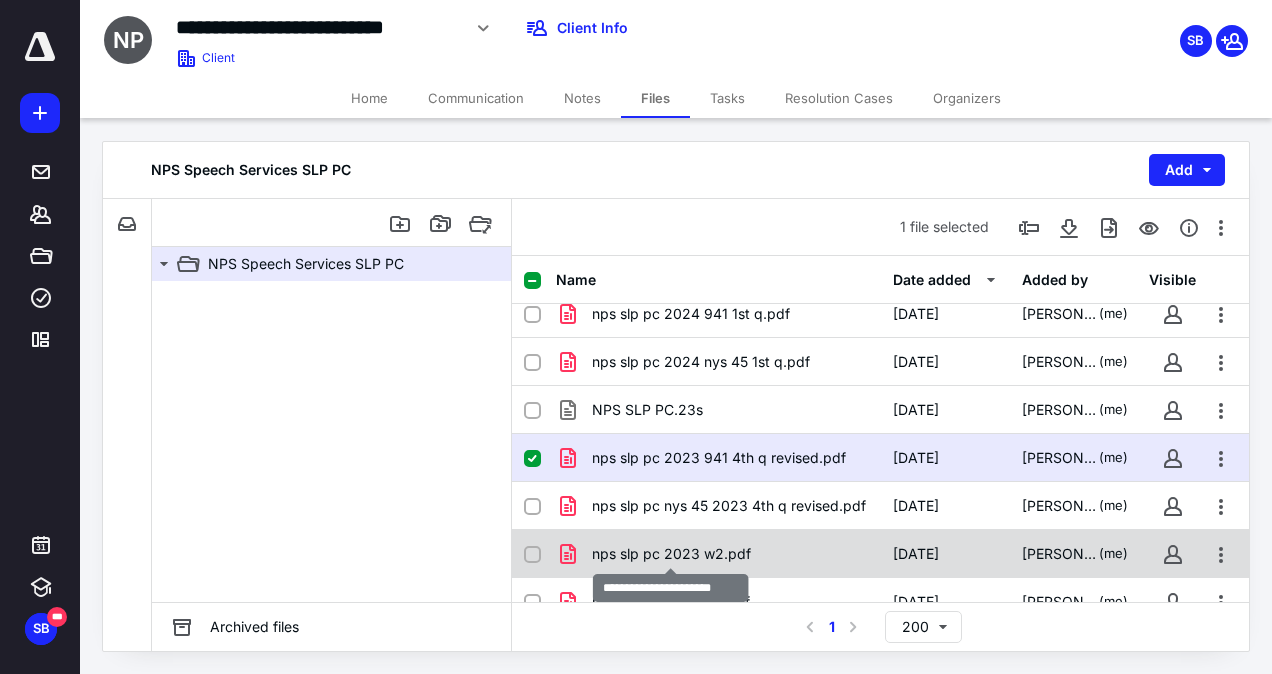 click on "nps slp pc 2023 w2.pdf" at bounding box center [671, 554] 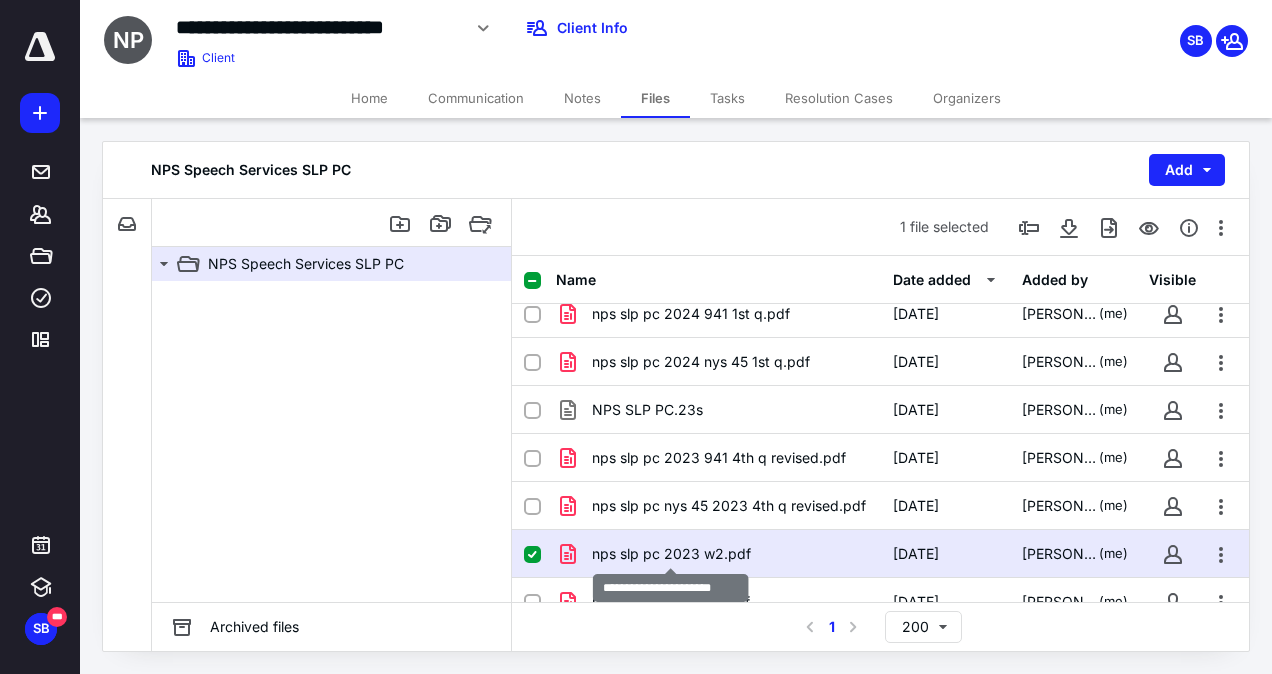 click on "nps slp pc 2023 w2.pdf" at bounding box center (671, 554) 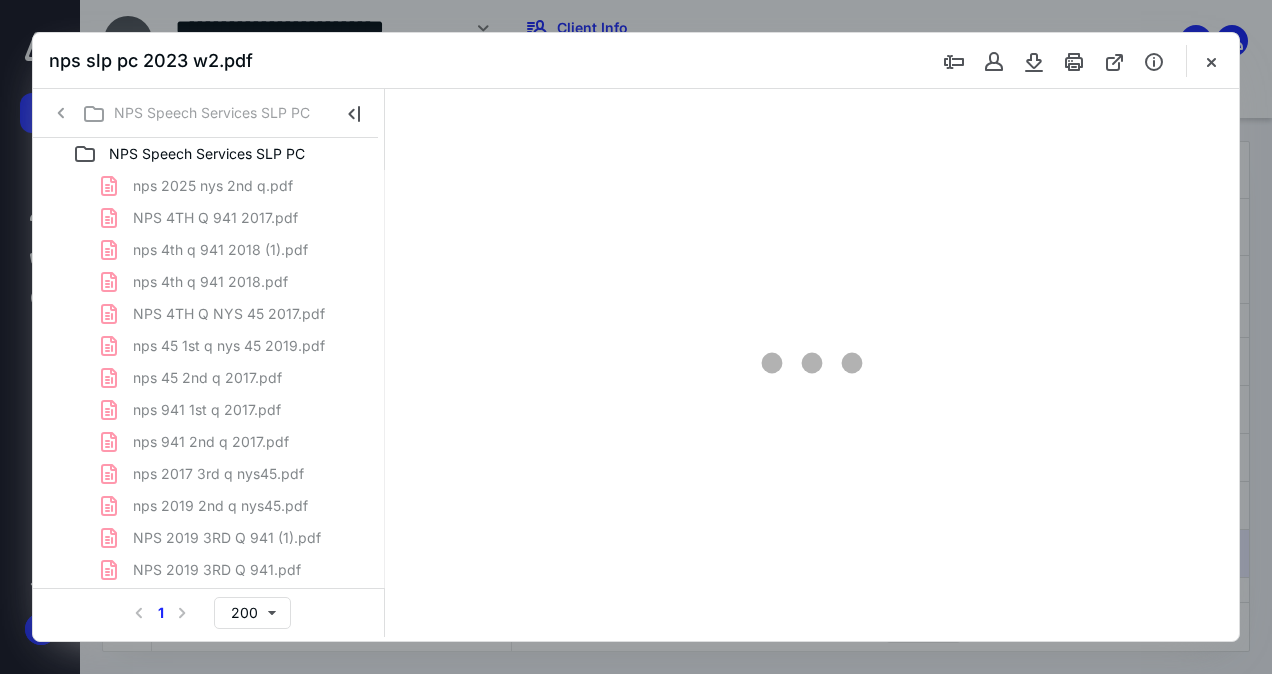 scroll, scrollTop: 0, scrollLeft: 0, axis: both 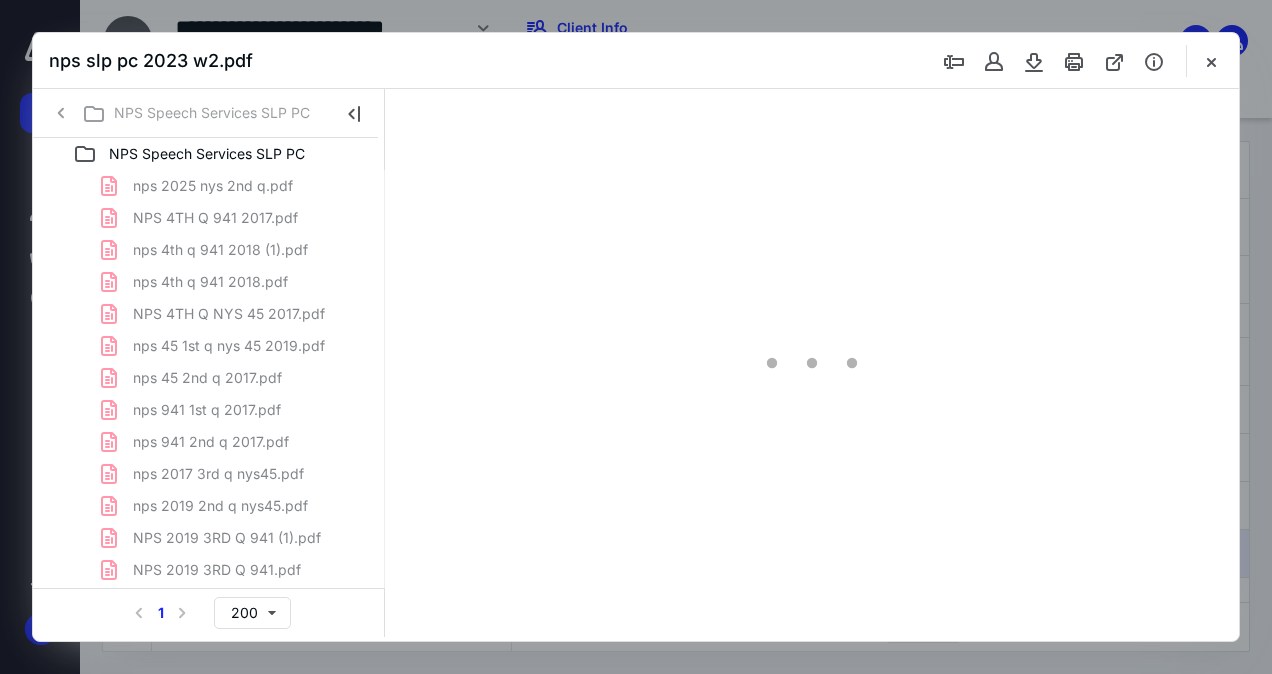 type on "62" 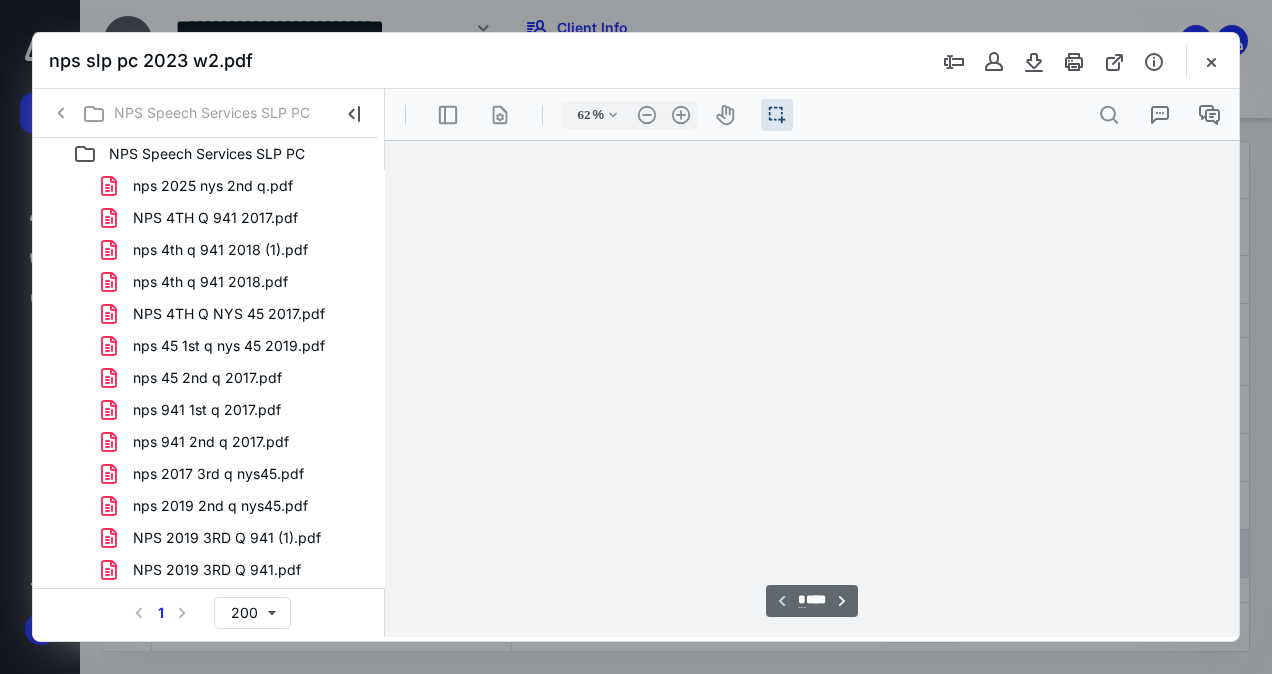 scroll, scrollTop: 54, scrollLeft: 0, axis: vertical 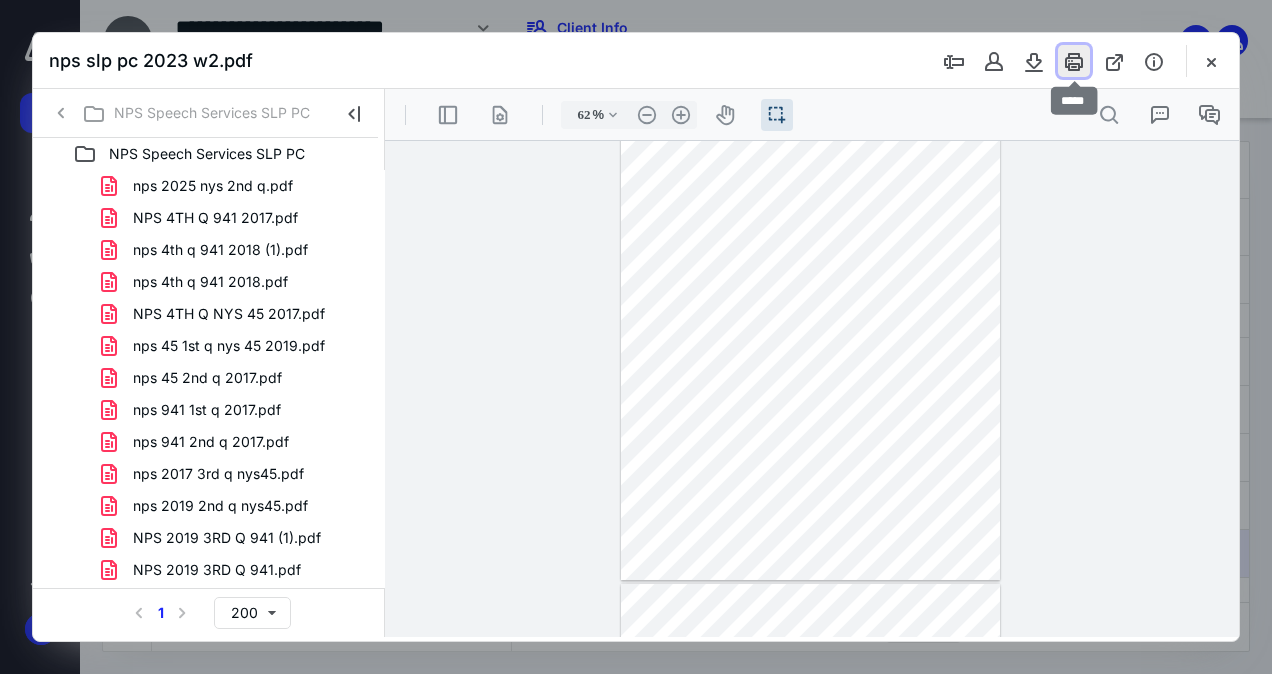 click at bounding box center (1074, 61) 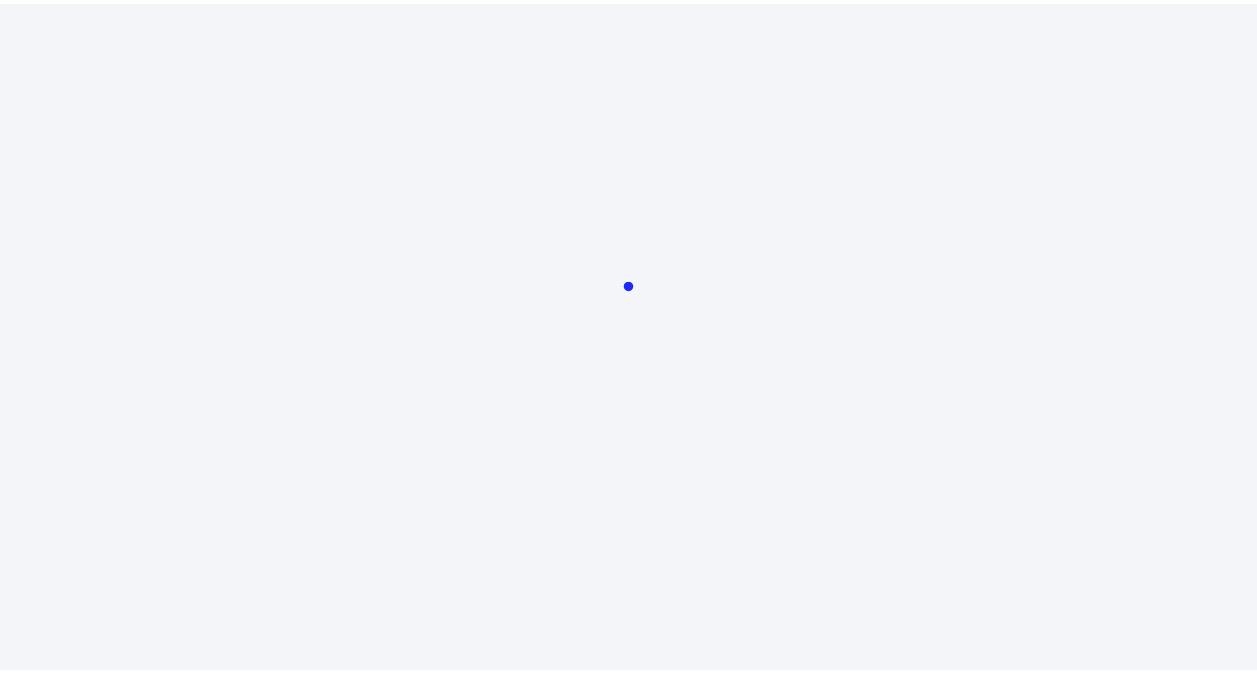 scroll, scrollTop: 0, scrollLeft: 0, axis: both 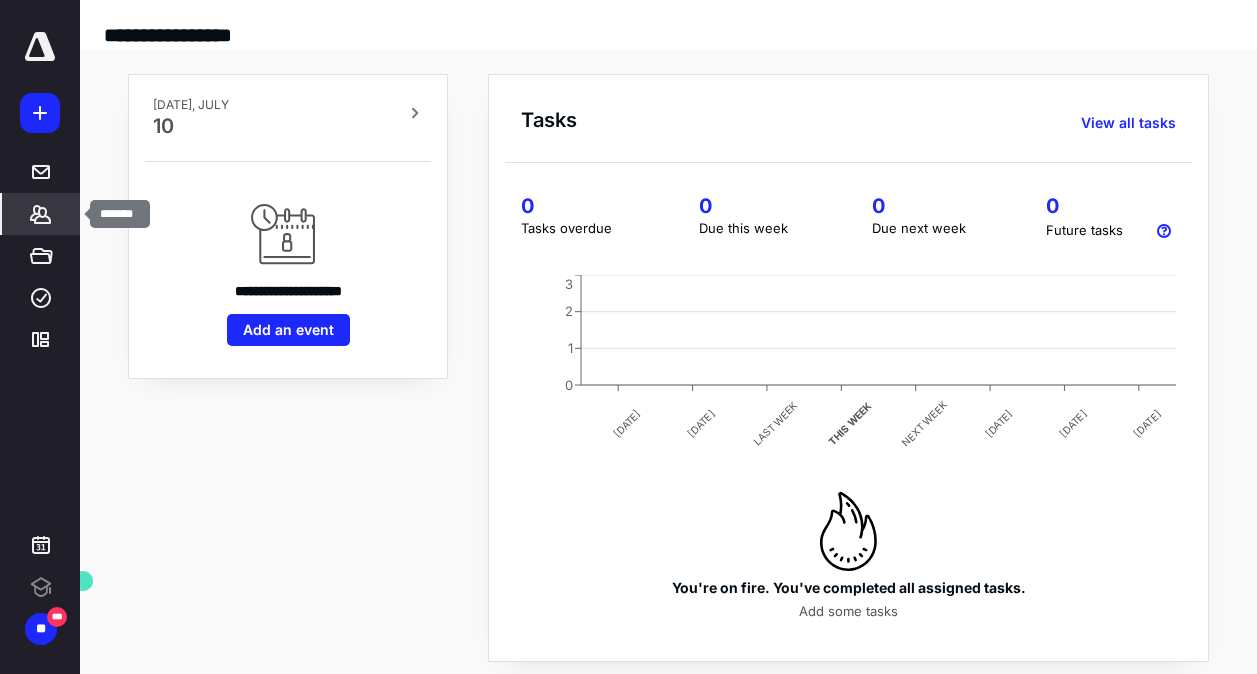 click 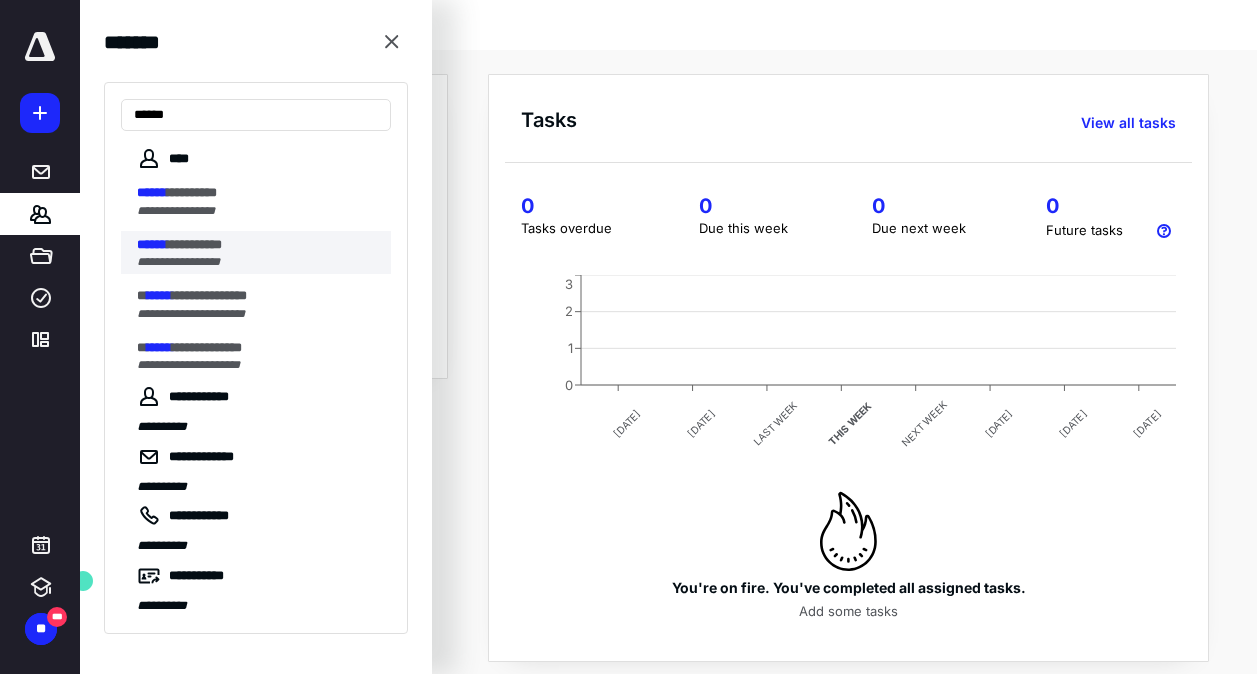 type on "******" 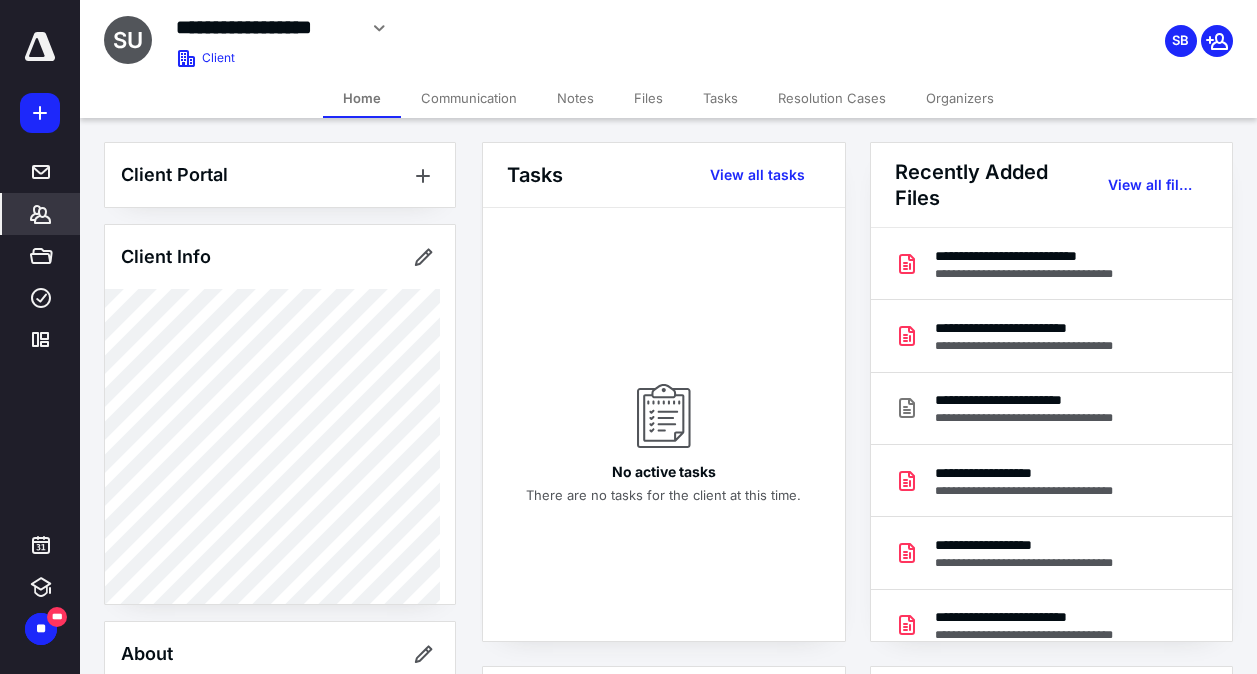 click on "Files" at bounding box center (648, 98) 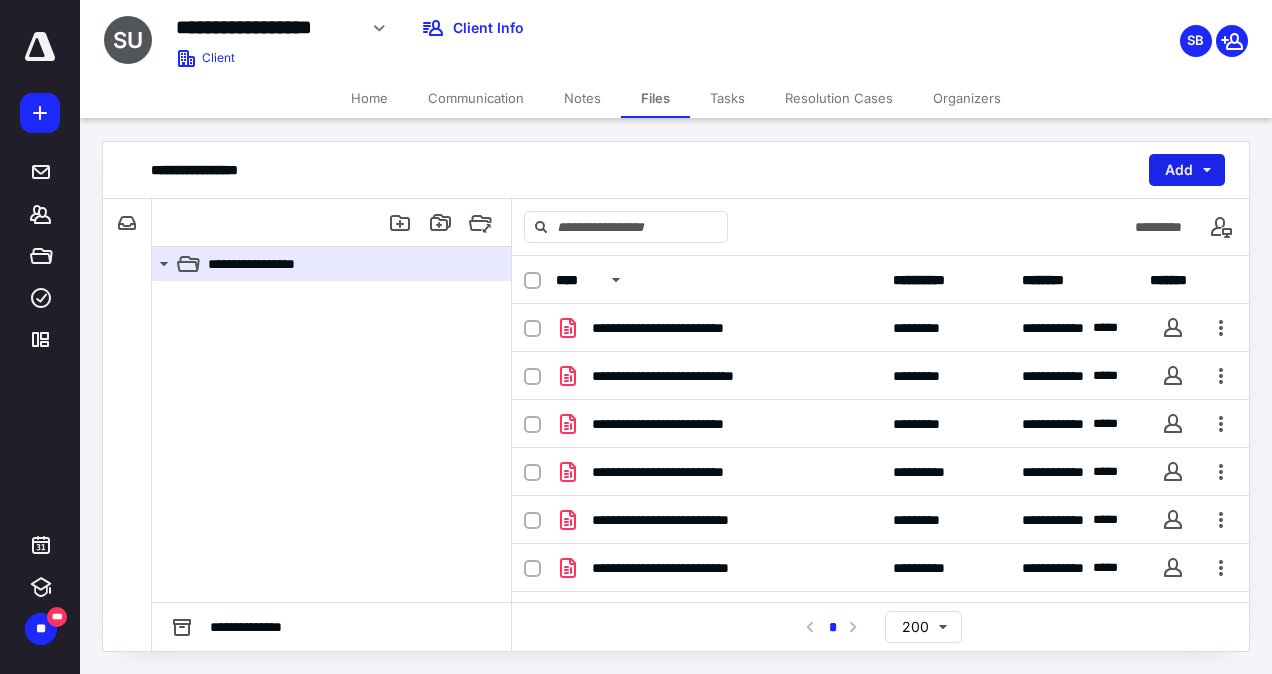 click on "Add" at bounding box center [1187, 170] 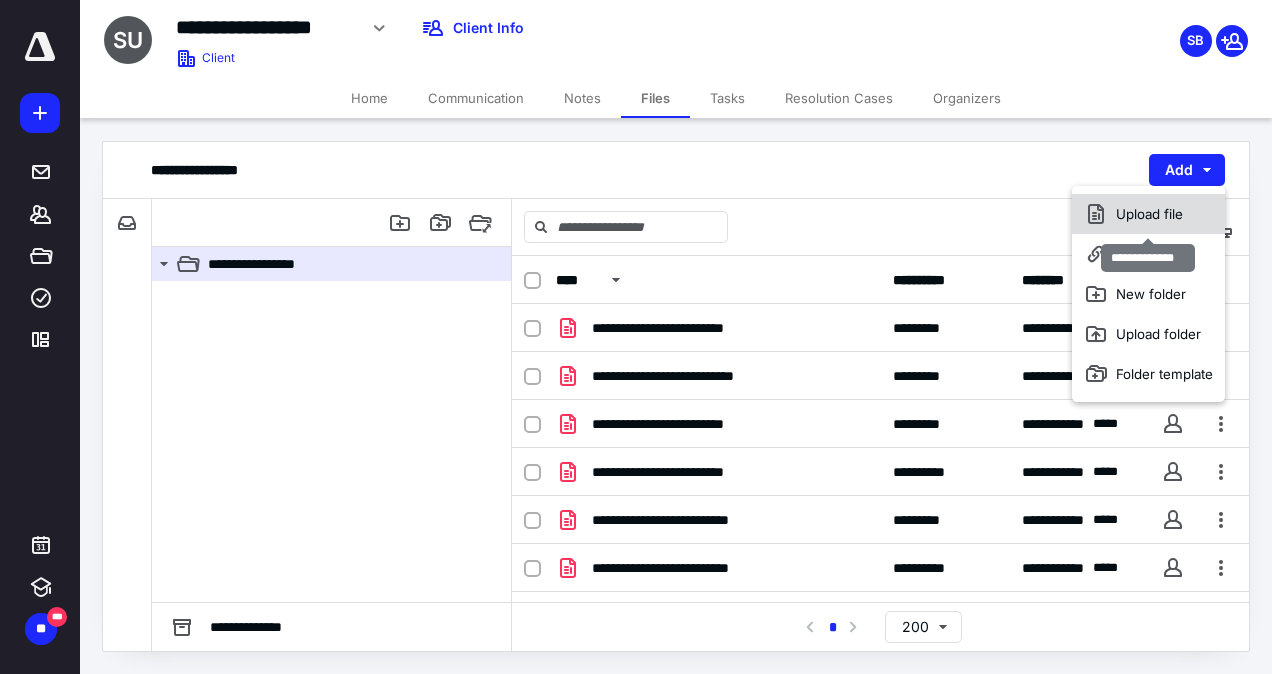 click on "Upload file" at bounding box center [1148, 214] 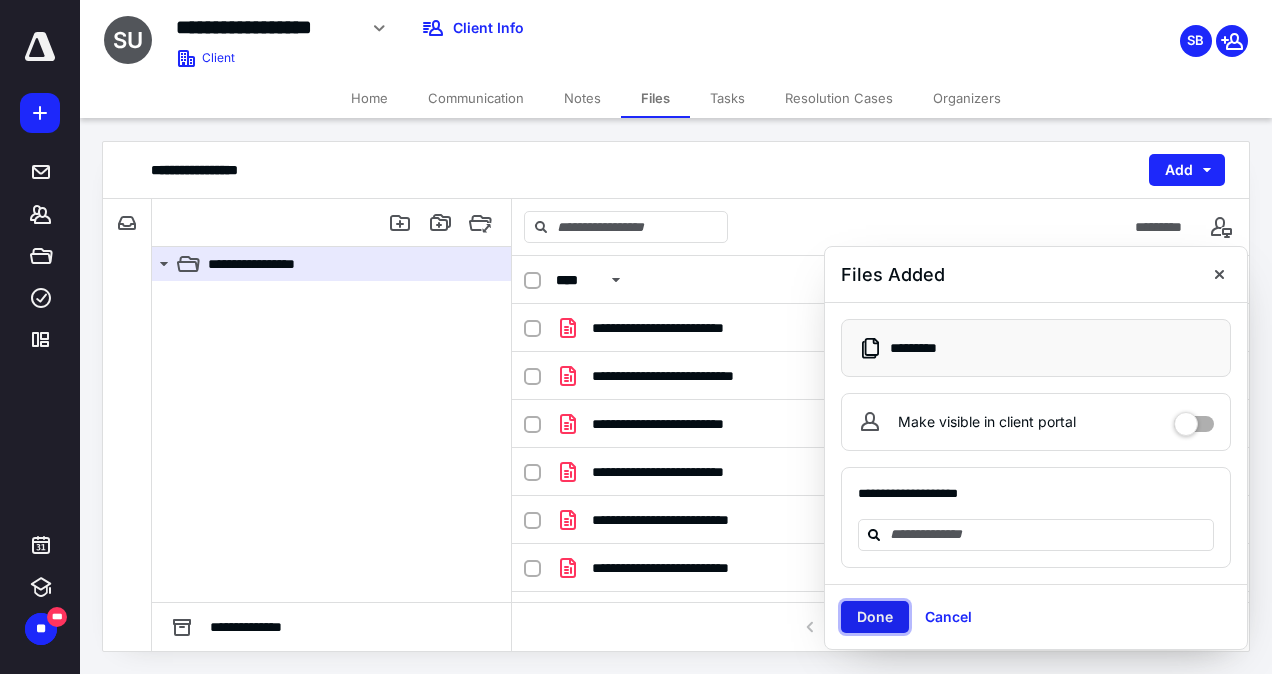 click on "Done" at bounding box center (875, 617) 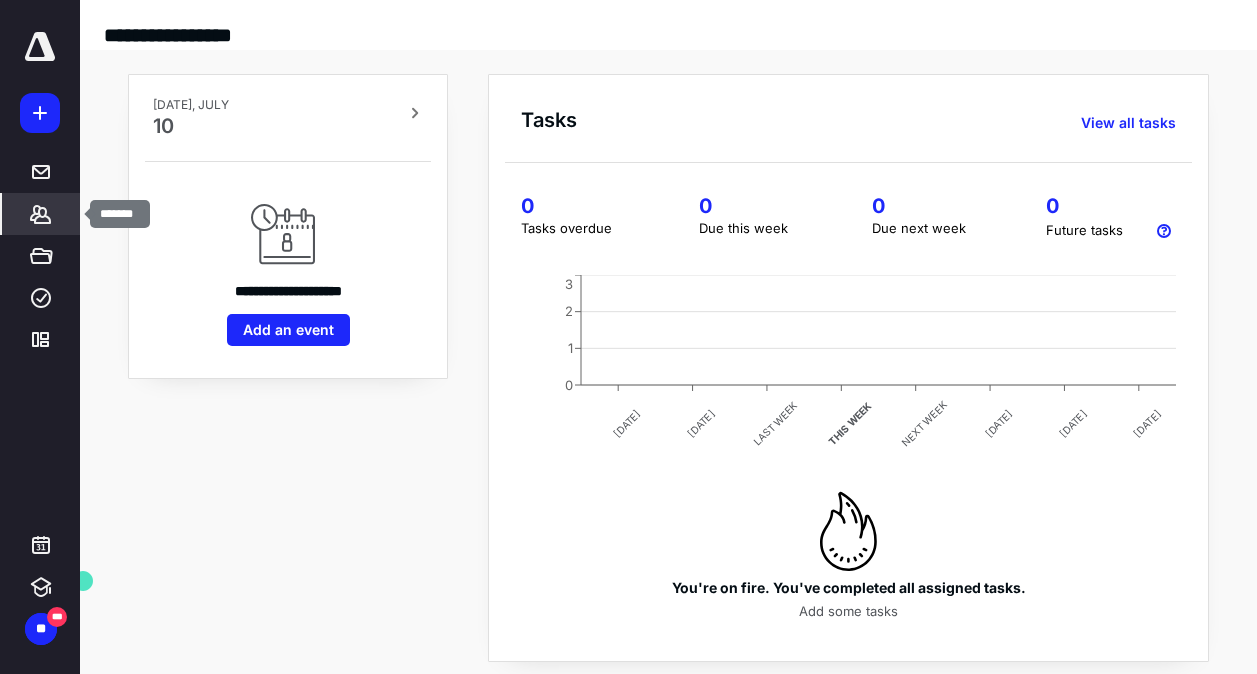 click 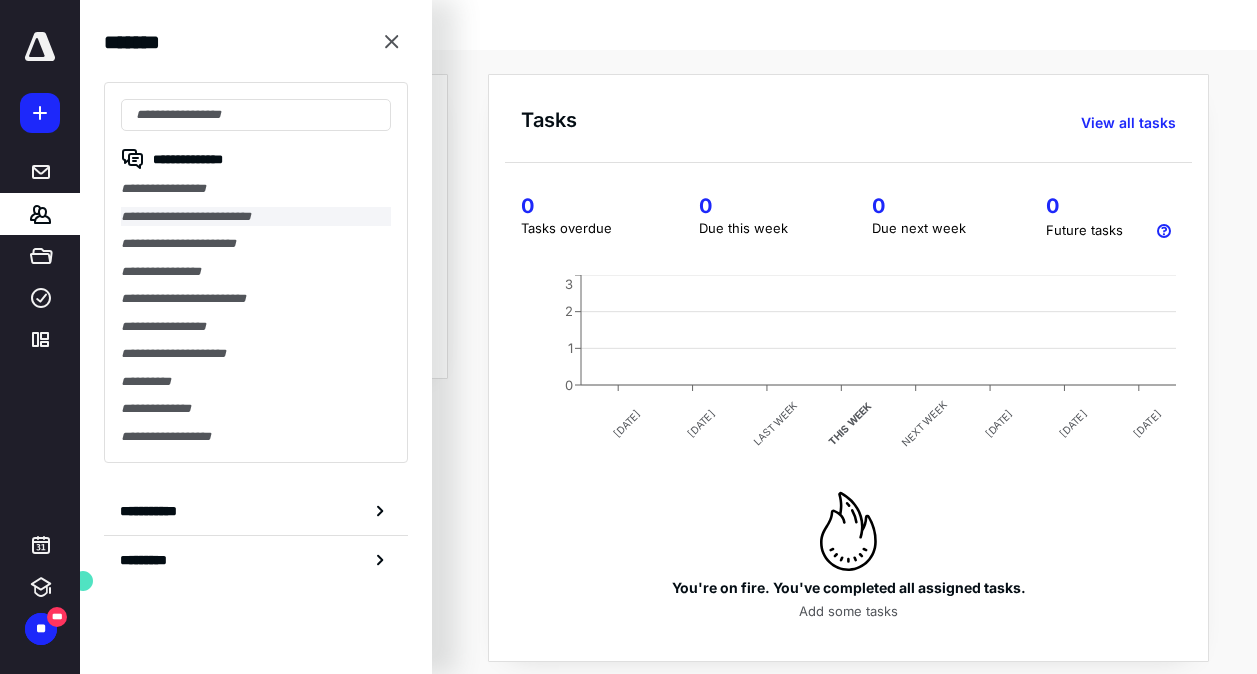 click on "**********" at bounding box center [256, 217] 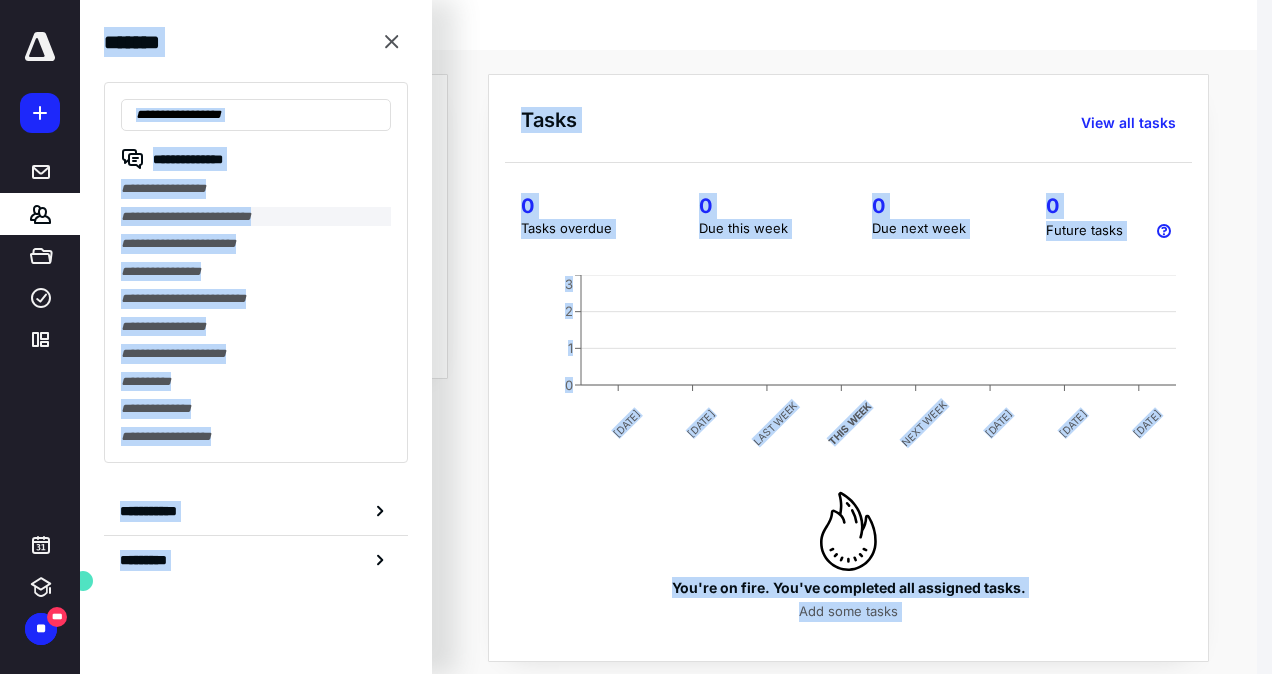 click on "**********" at bounding box center (628, 351) 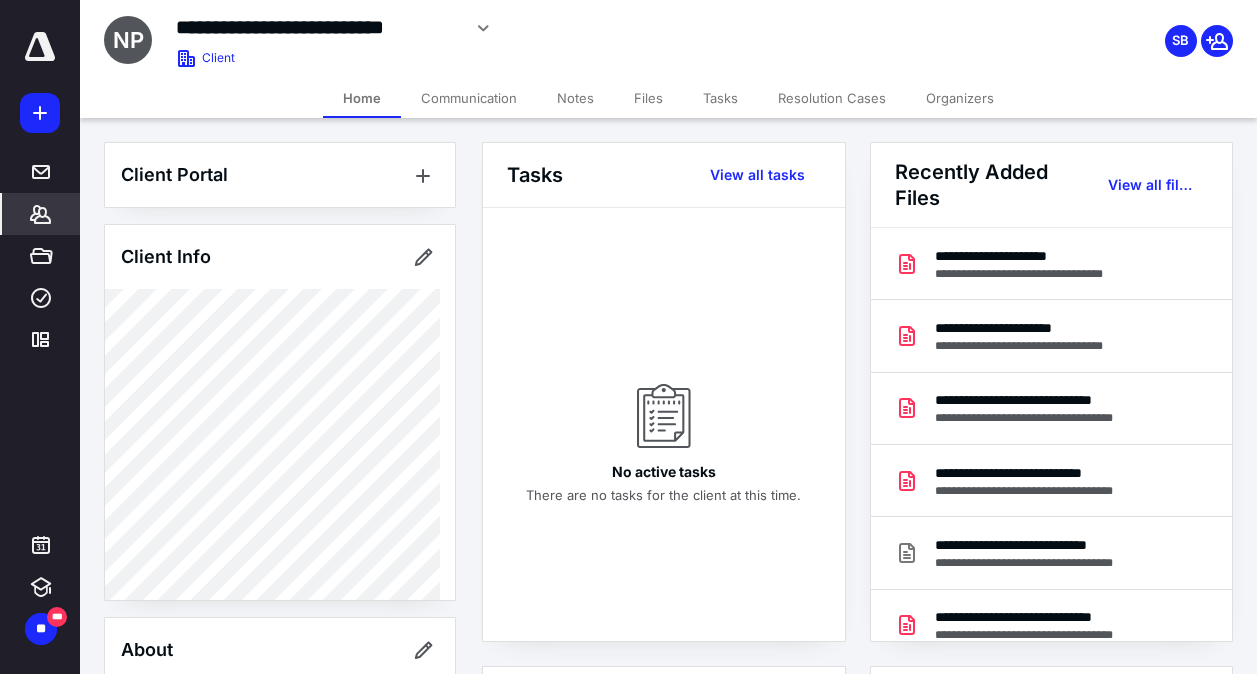 click on "Files" at bounding box center [648, 98] 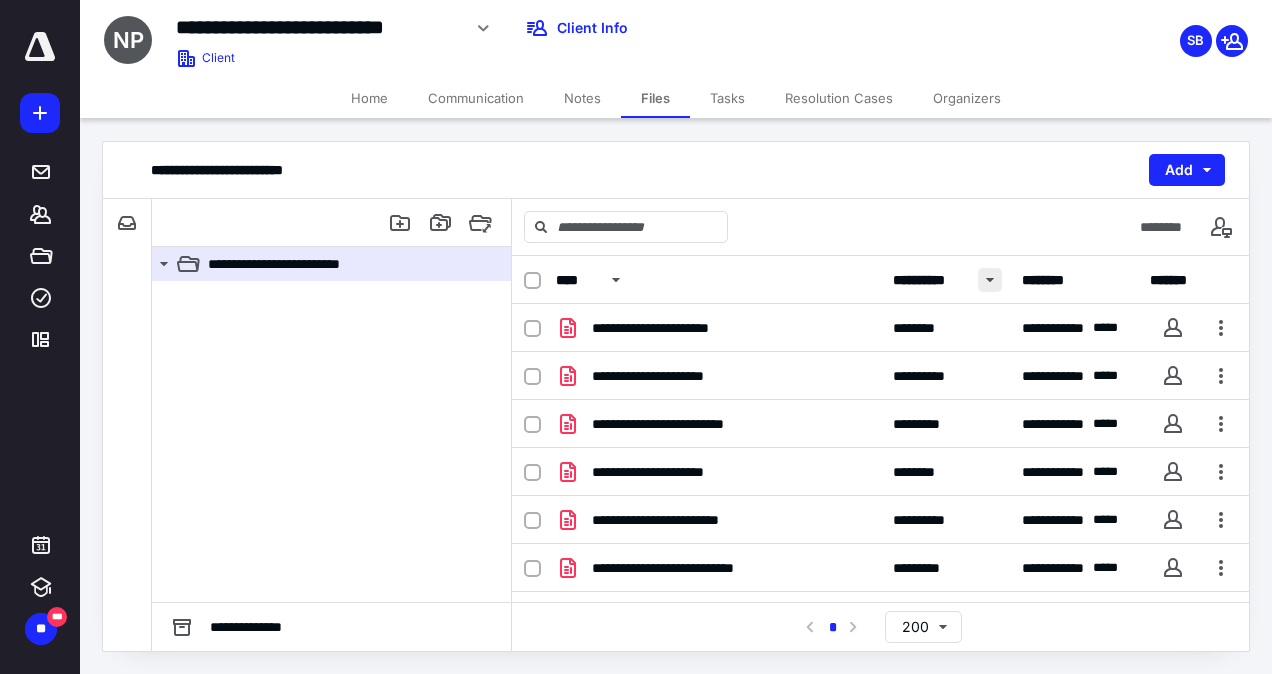 click at bounding box center [990, 280] 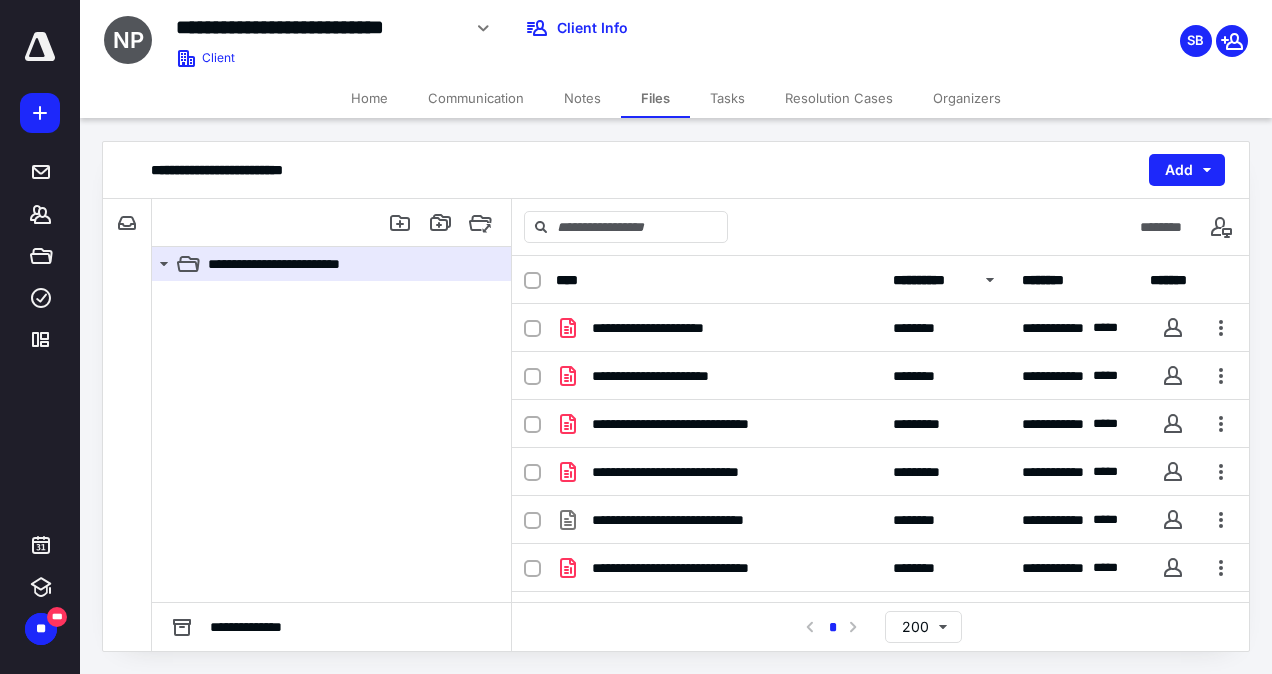 scroll, scrollTop: 260, scrollLeft: 0, axis: vertical 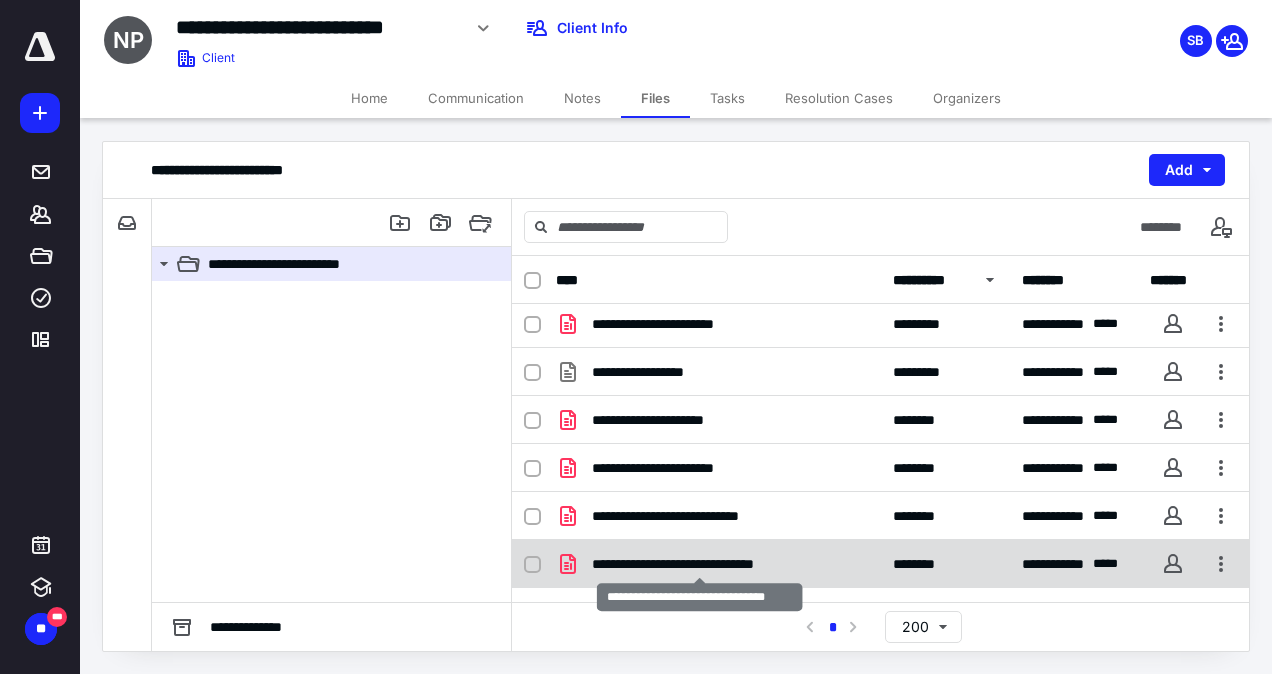 click on "**********" at bounding box center (700, 564) 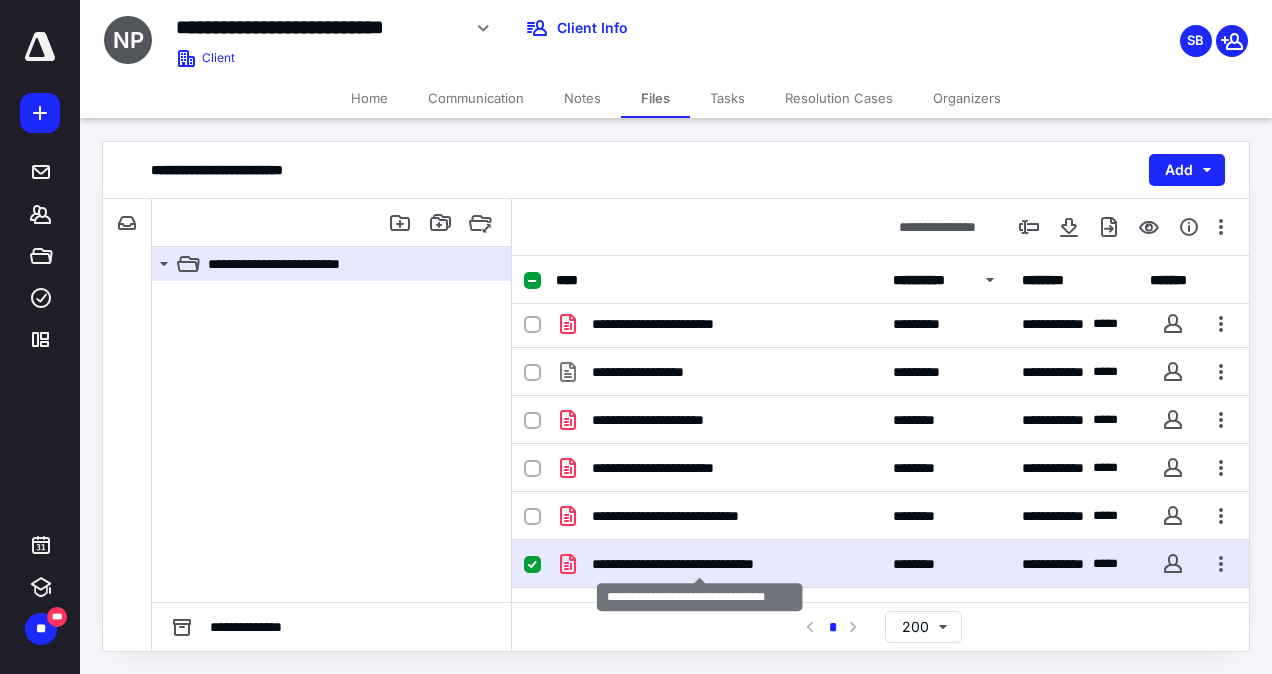 click on "**********" at bounding box center [700, 564] 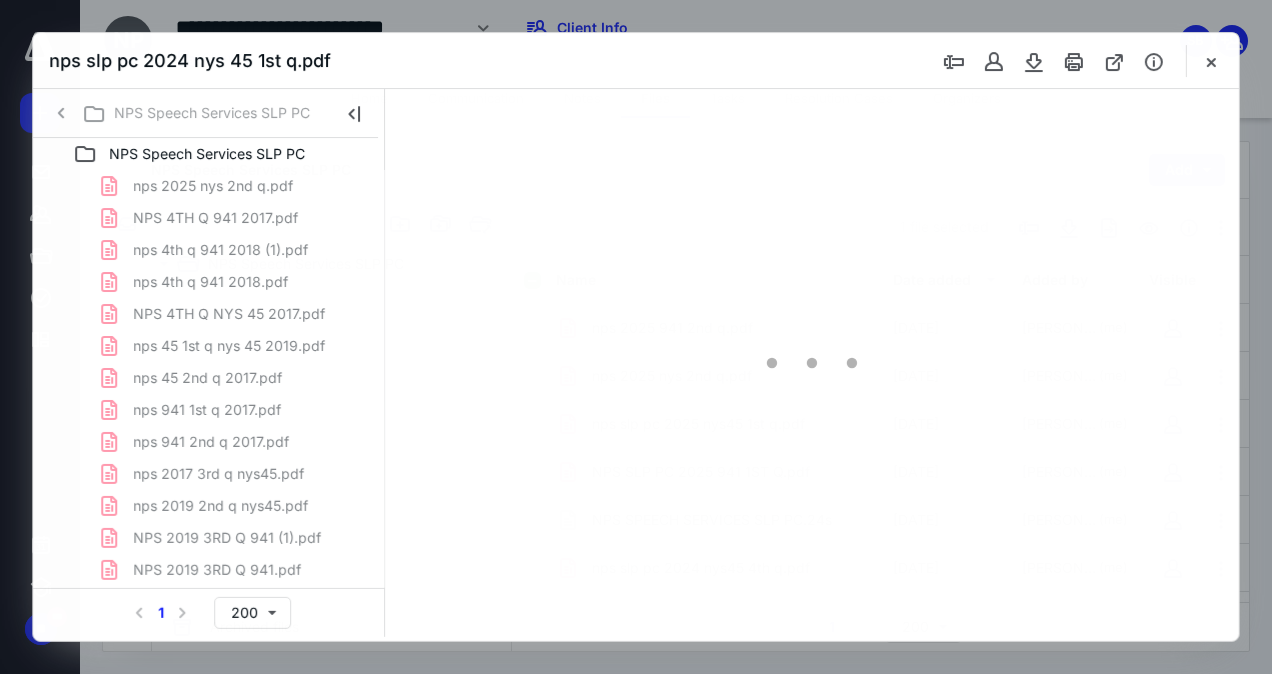scroll, scrollTop: 580, scrollLeft: 0, axis: vertical 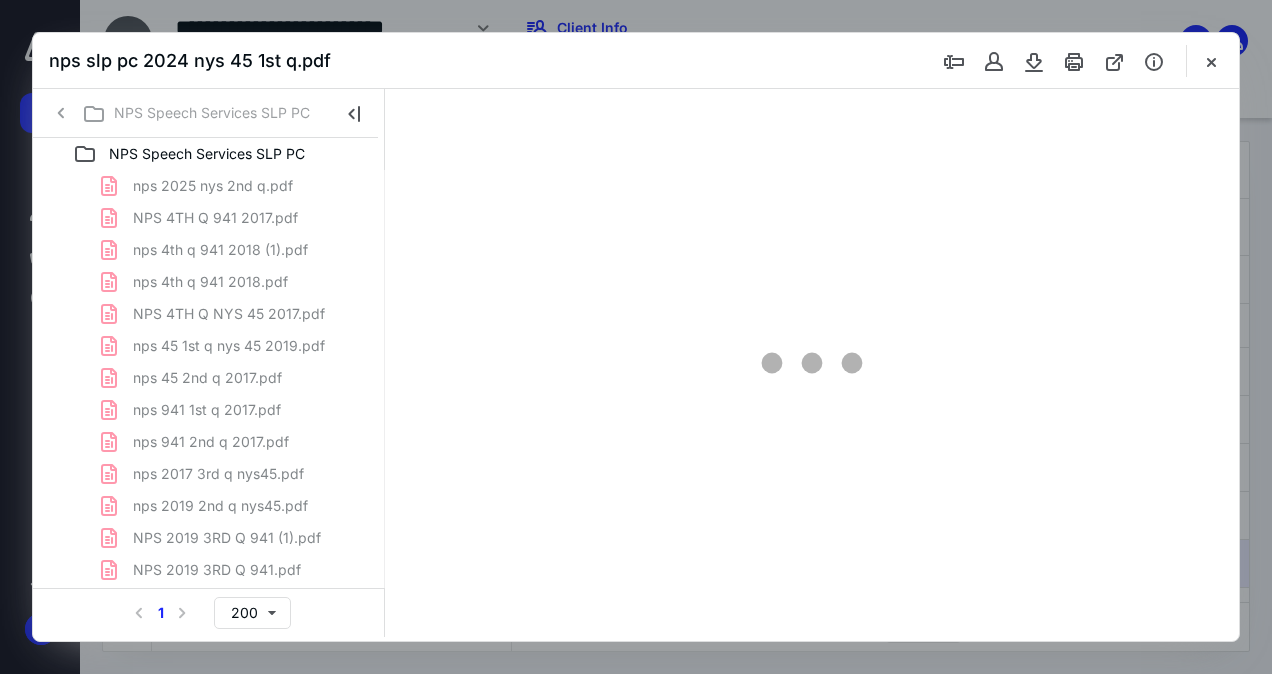 type on "62" 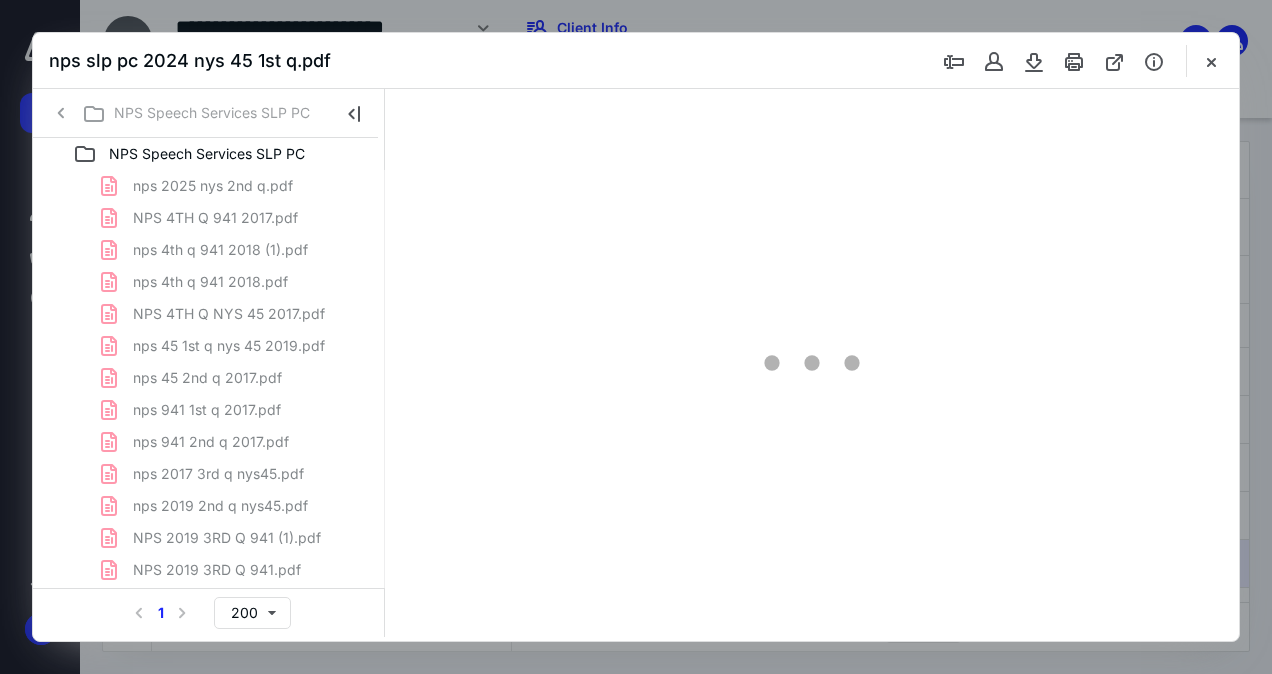 scroll, scrollTop: 54, scrollLeft: 0, axis: vertical 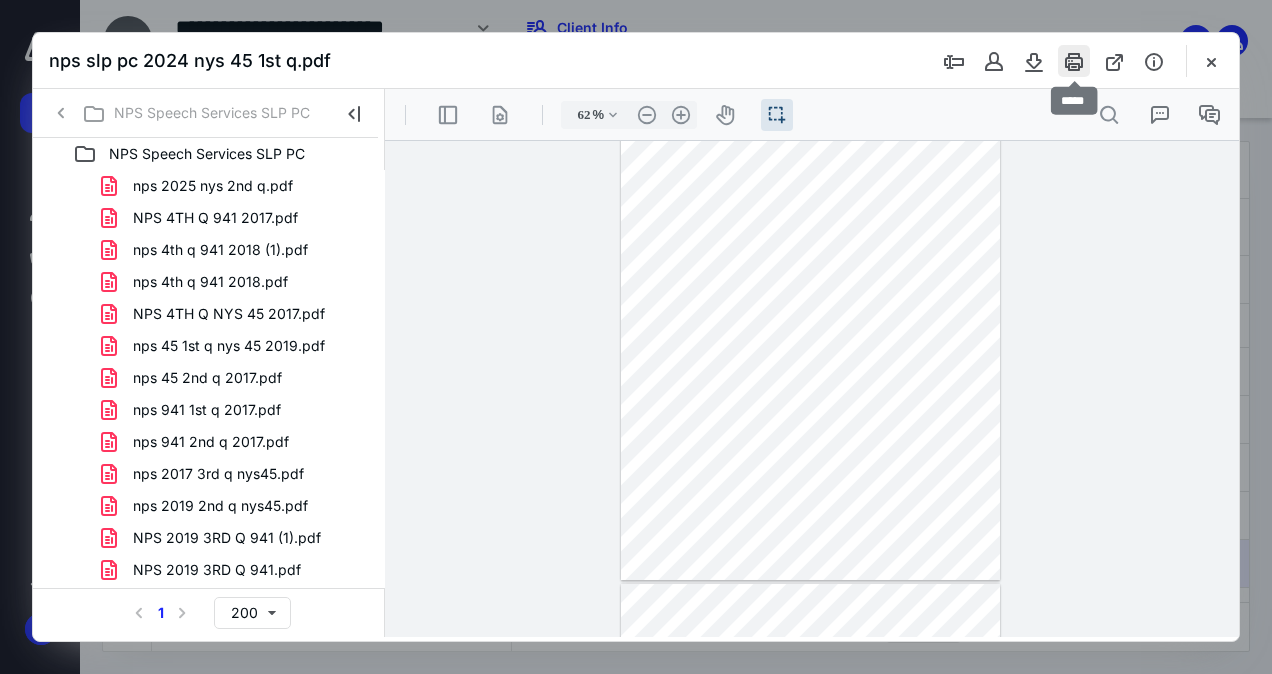 click at bounding box center [1074, 61] 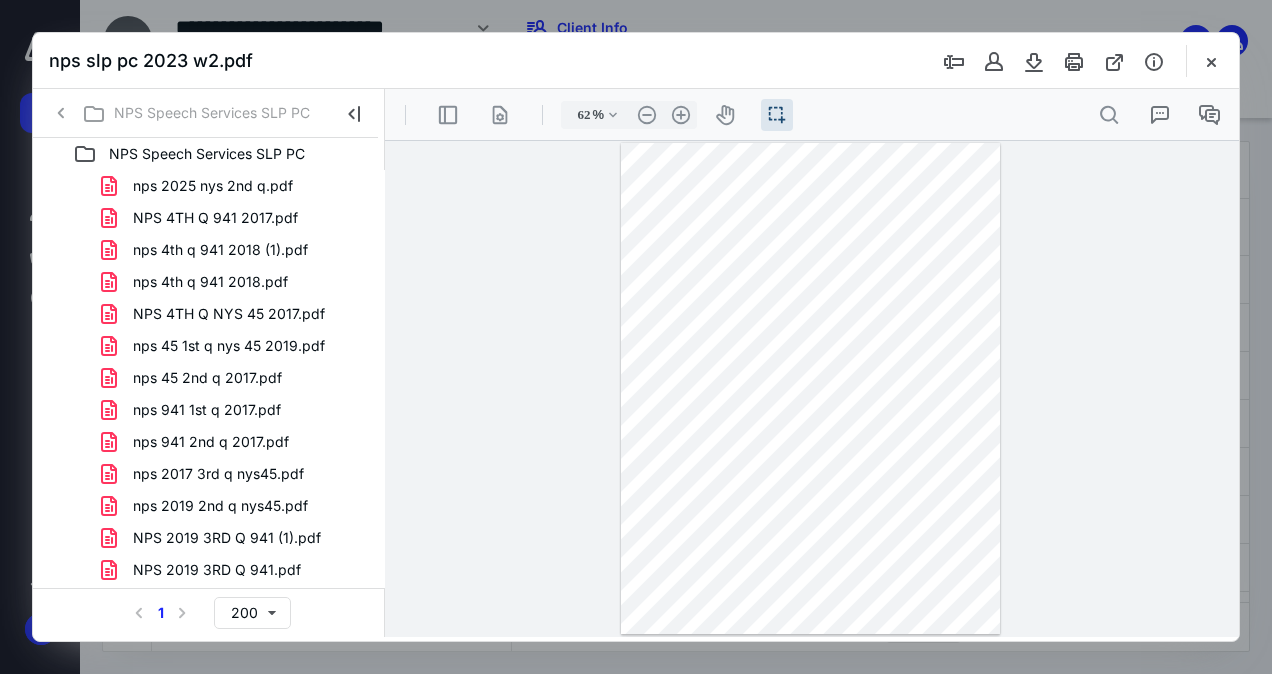 scroll, scrollTop: 0, scrollLeft: 0, axis: both 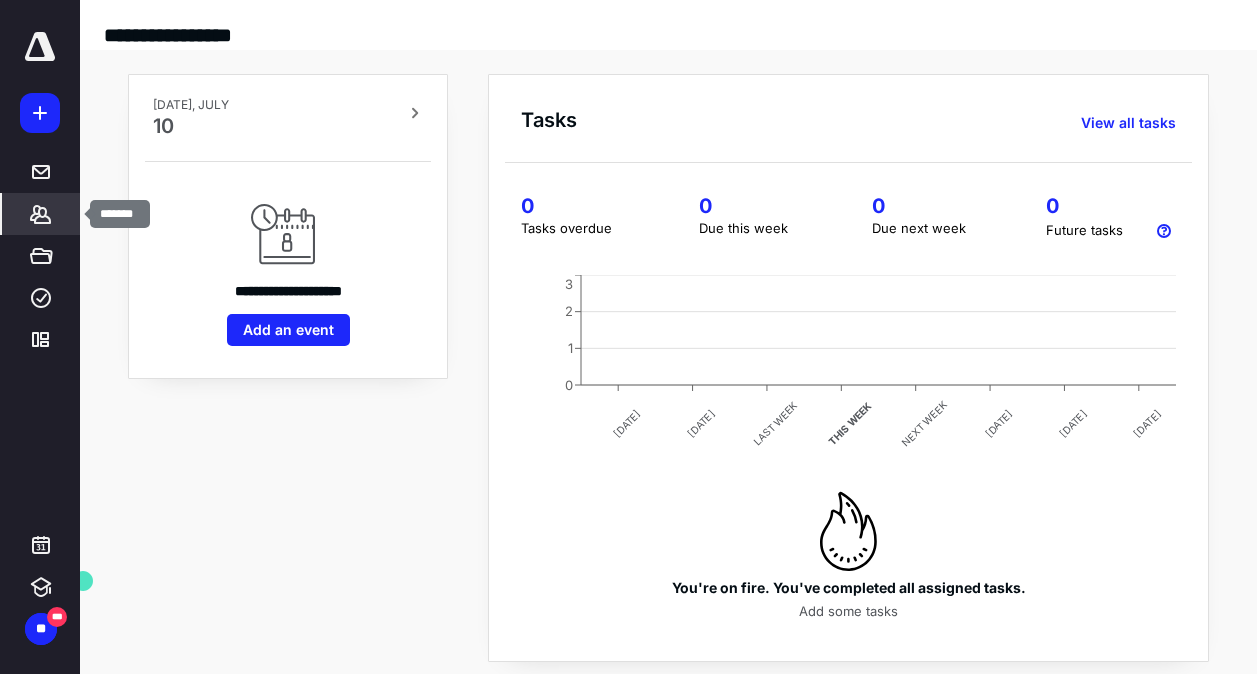 click 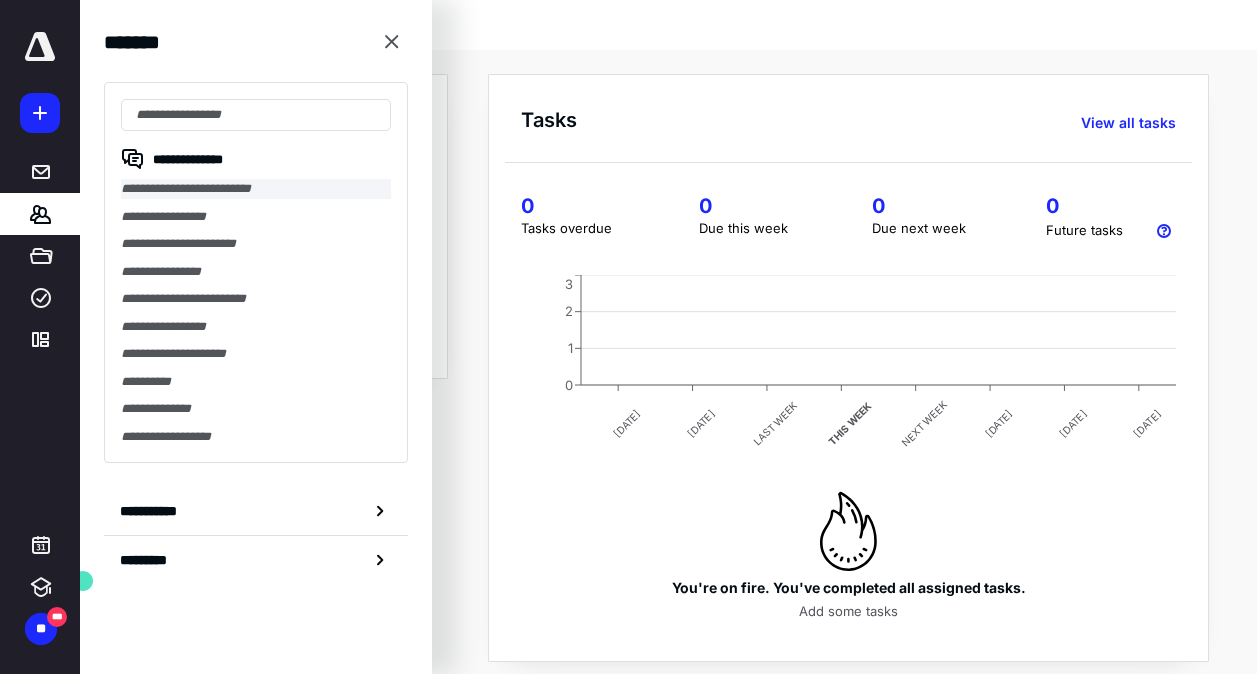 click on "**********" at bounding box center (256, 189) 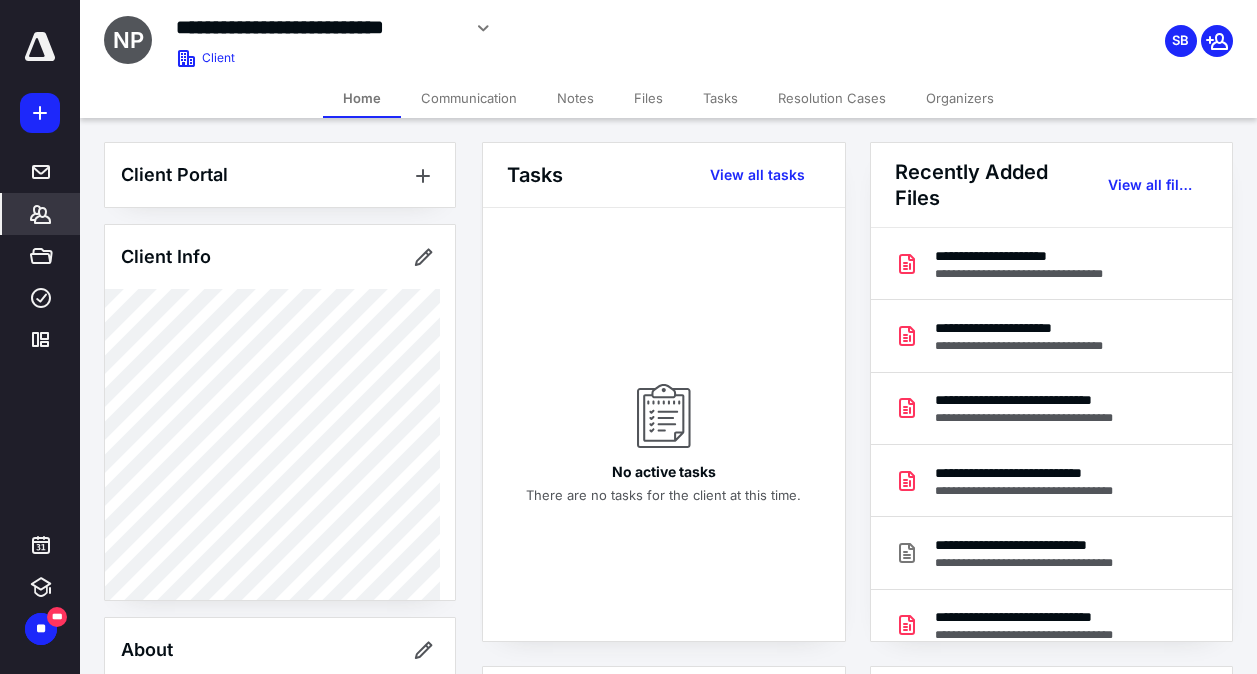 click on "Files" at bounding box center [648, 98] 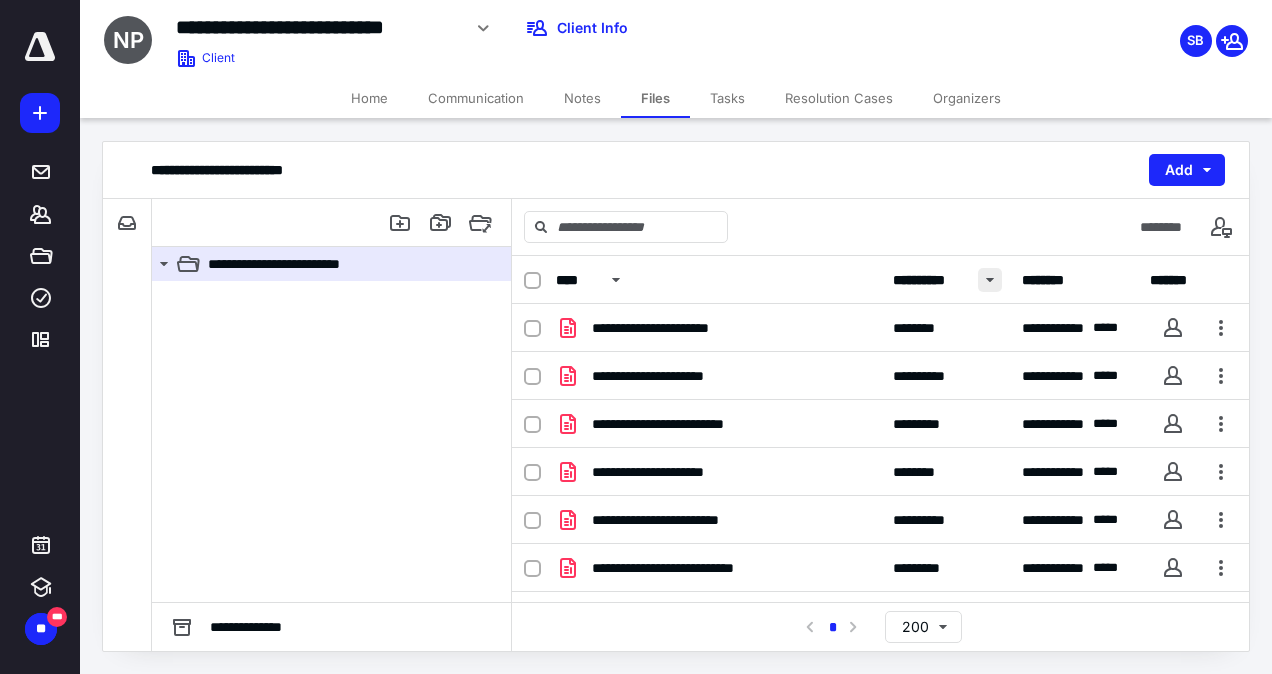 click at bounding box center (990, 280) 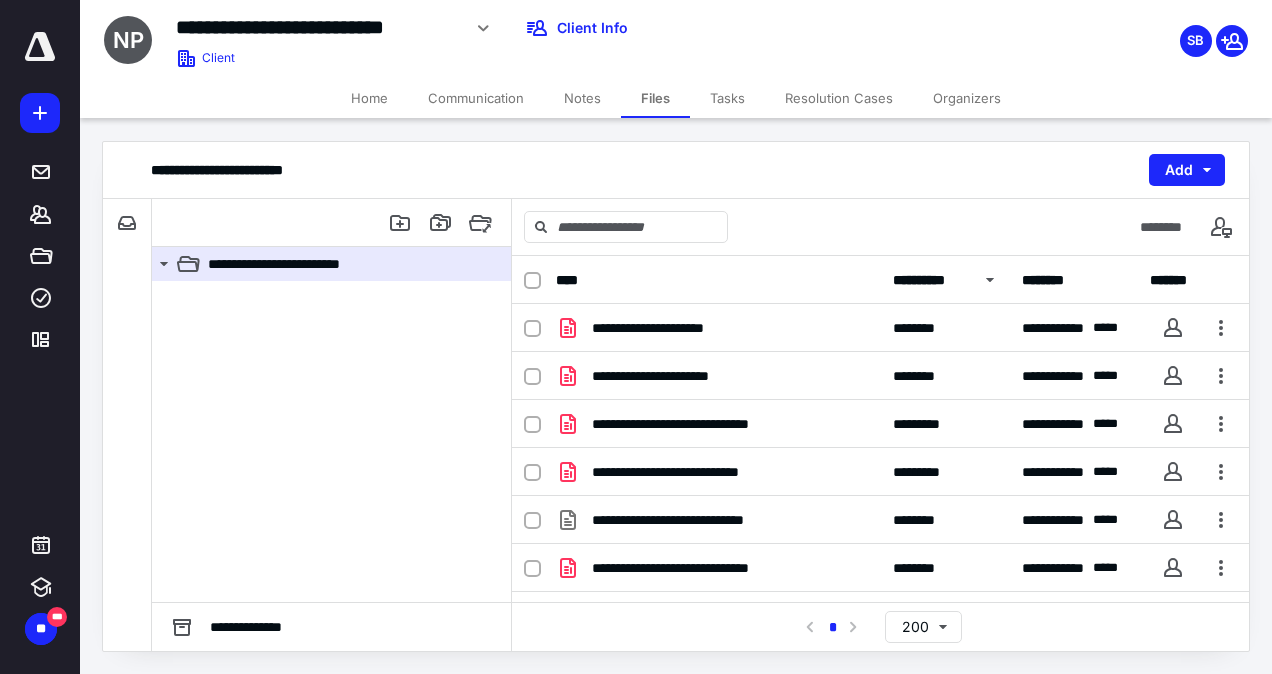 scroll, scrollTop: 260, scrollLeft: 0, axis: vertical 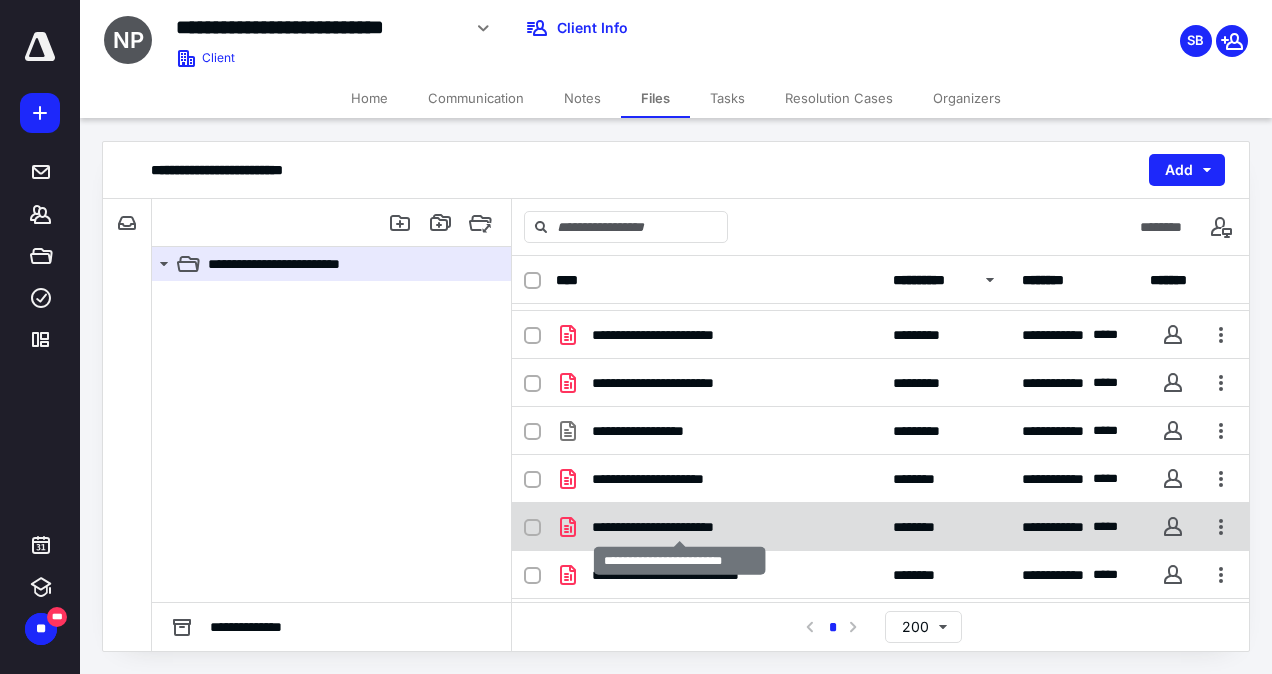 click on "**********" at bounding box center (680, 527) 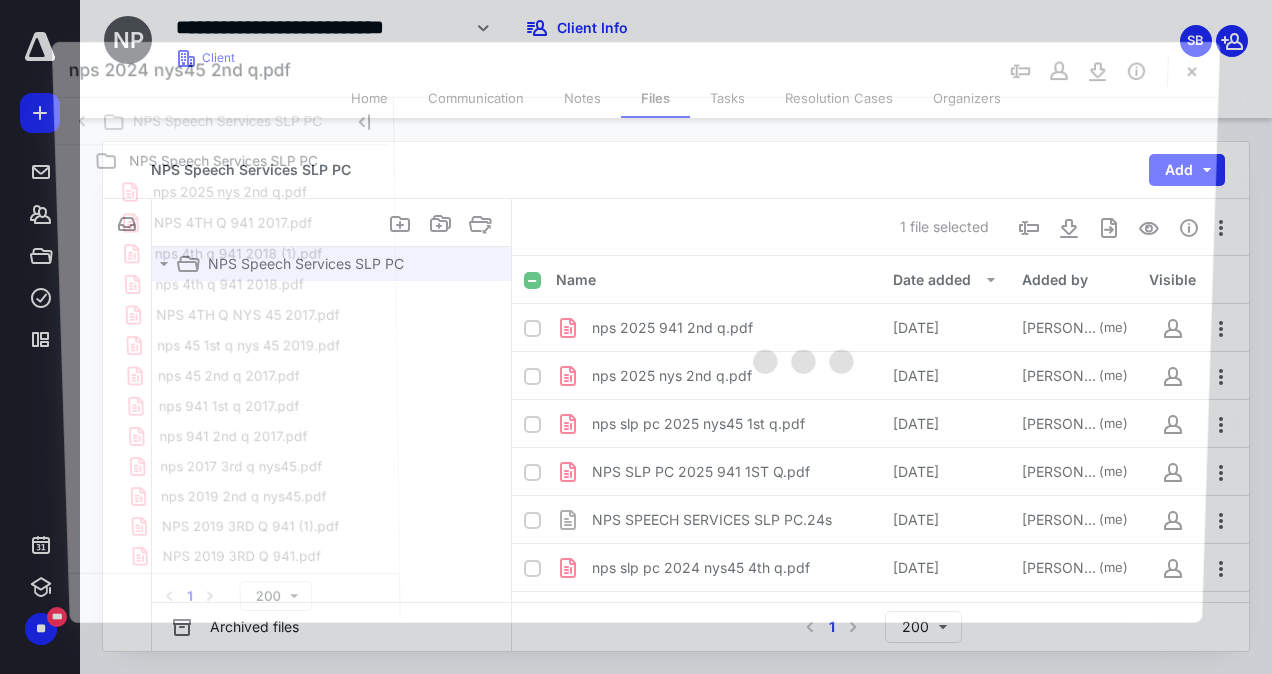 scroll, scrollTop: 521, scrollLeft: 0, axis: vertical 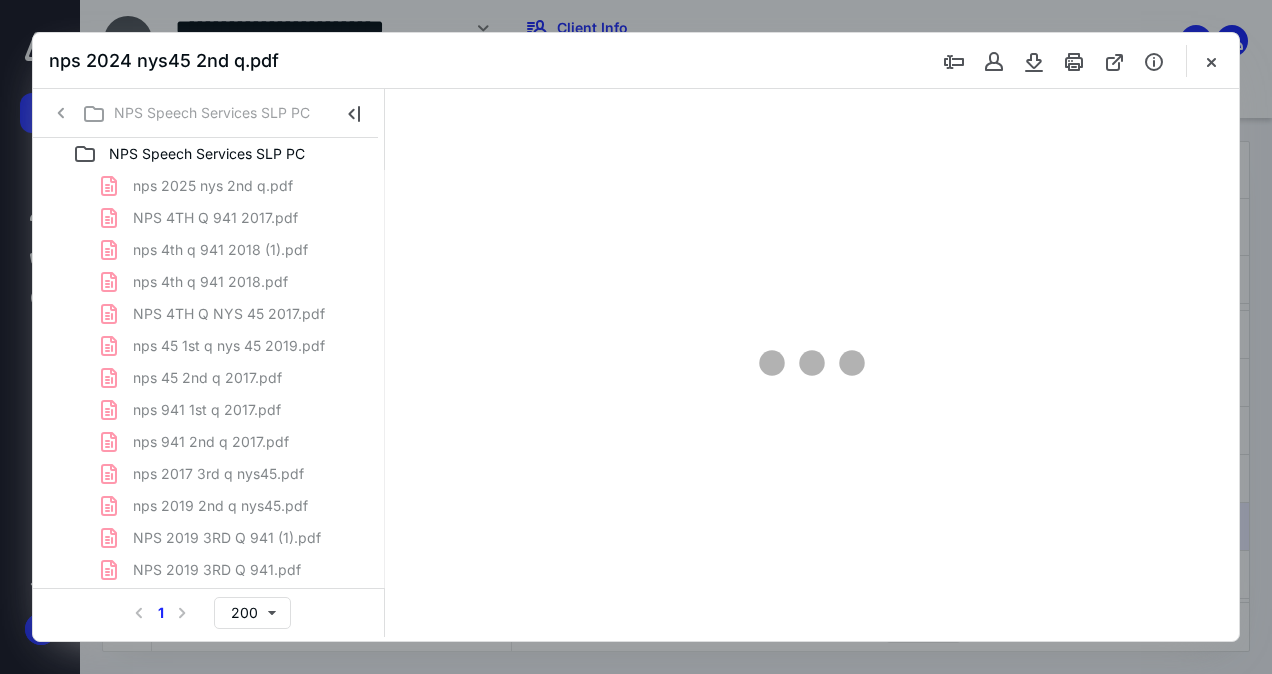 type on "62" 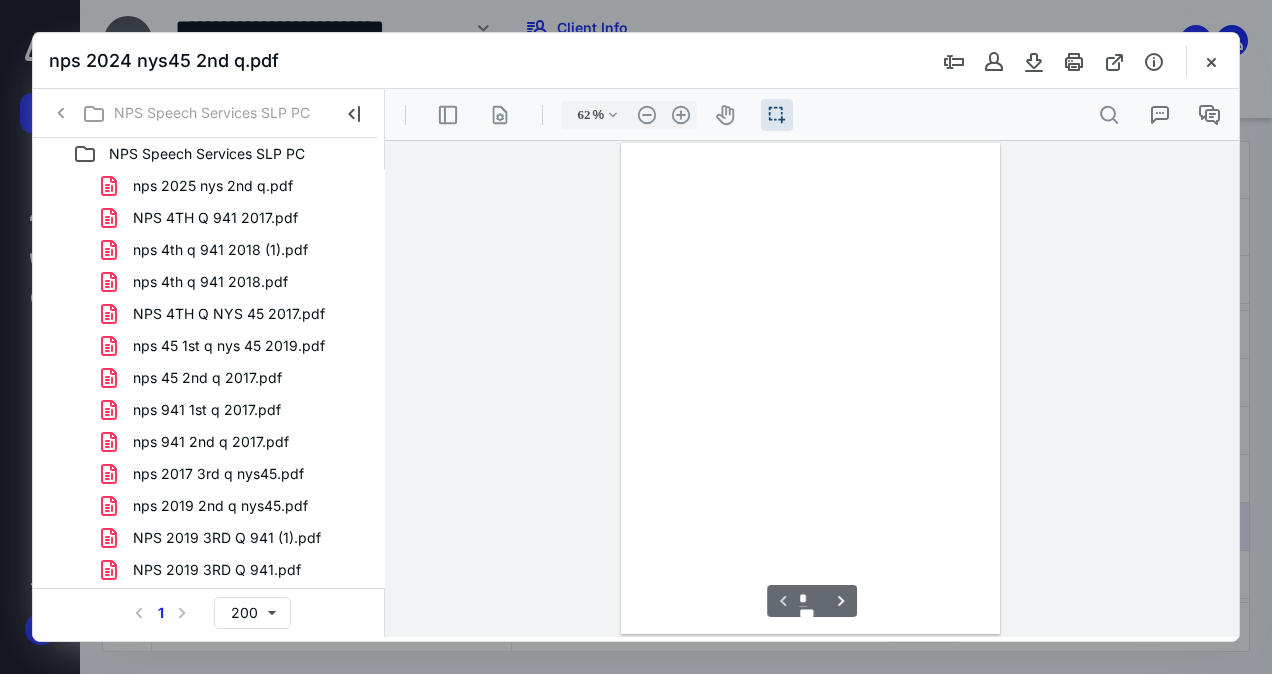 scroll, scrollTop: 54, scrollLeft: 0, axis: vertical 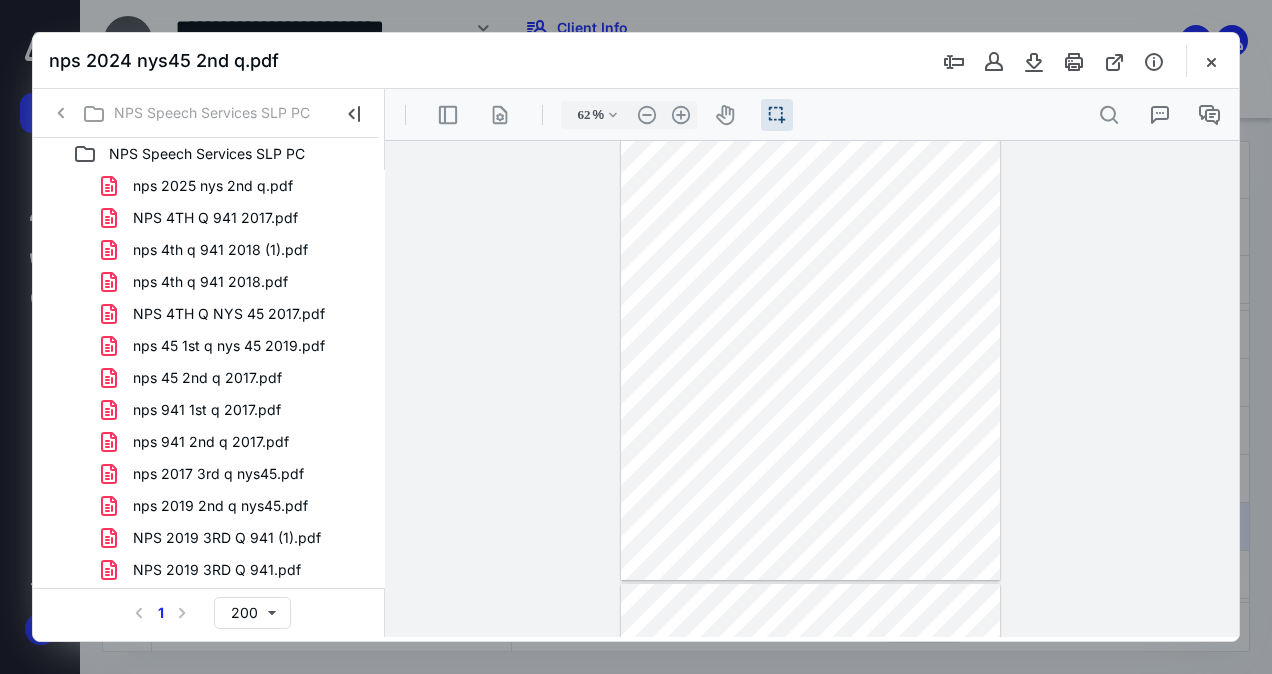 click at bounding box center [810, 334] 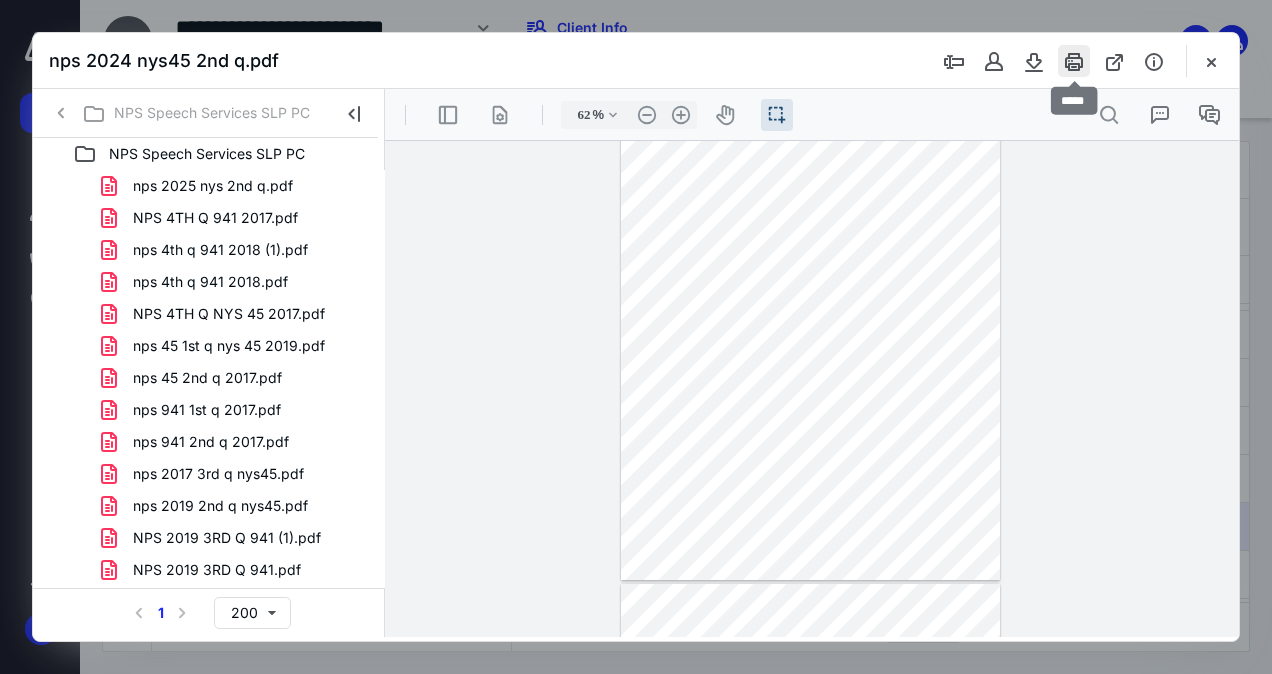 click at bounding box center (1074, 61) 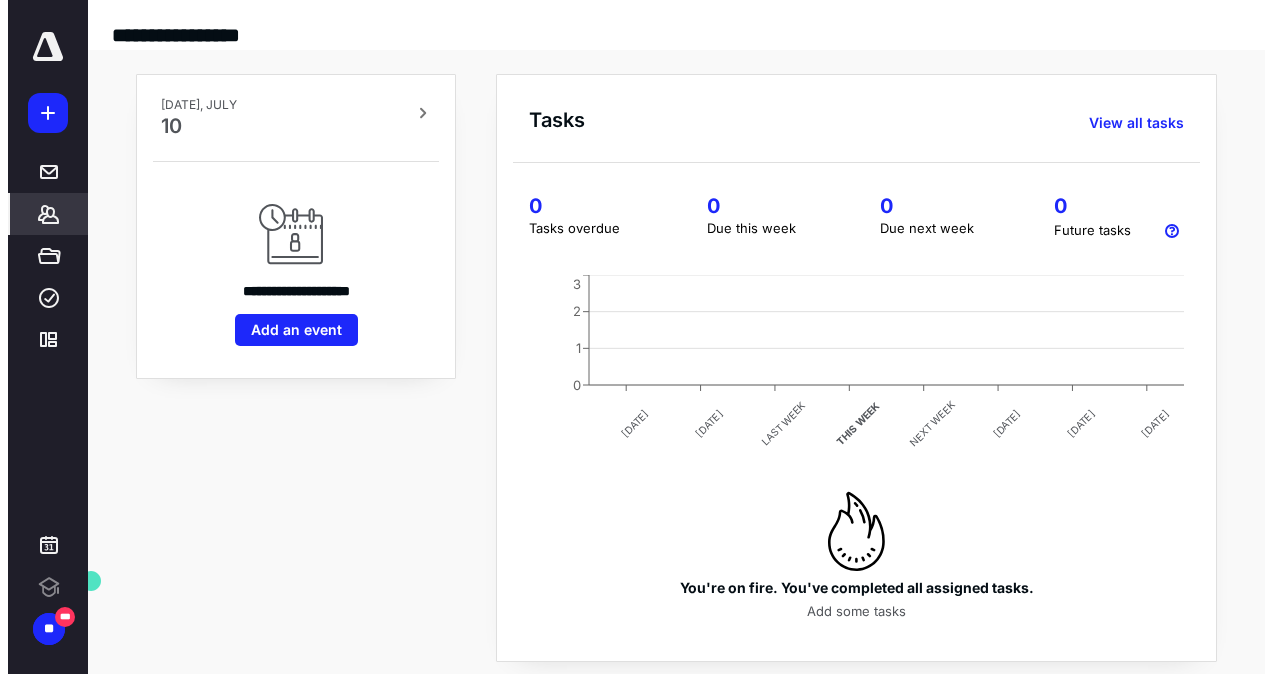 scroll, scrollTop: 0, scrollLeft: 0, axis: both 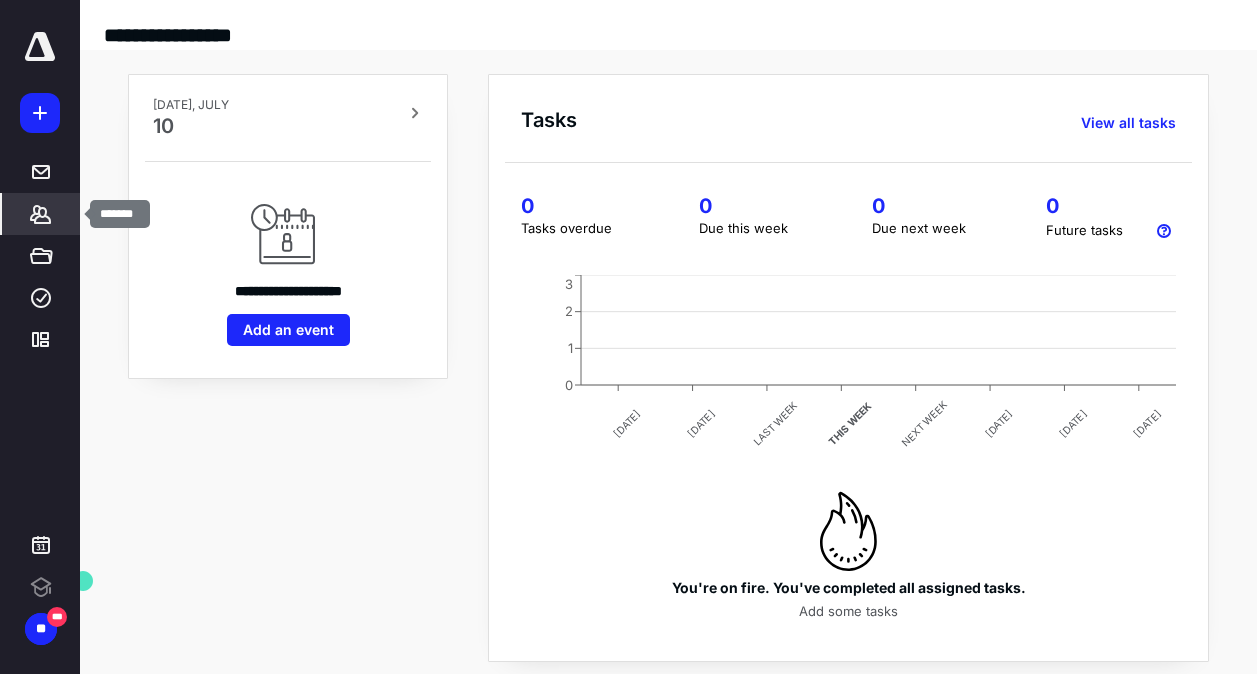 click 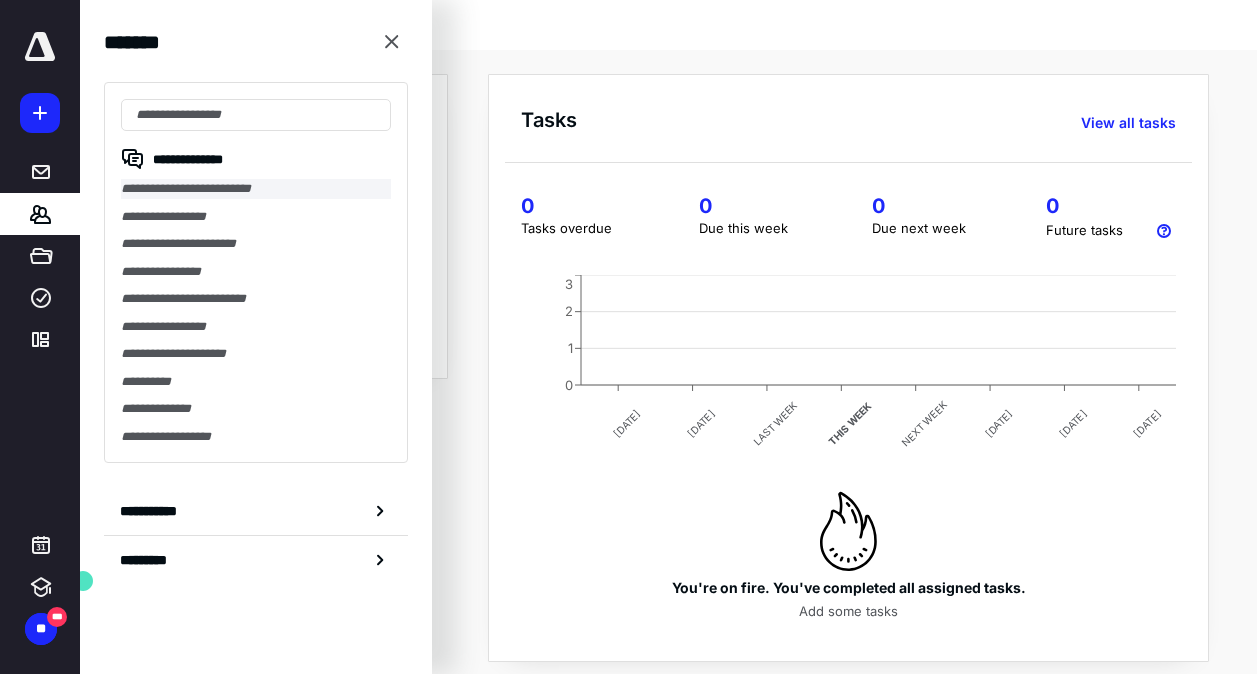 click on "**********" at bounding box center (256, 189) 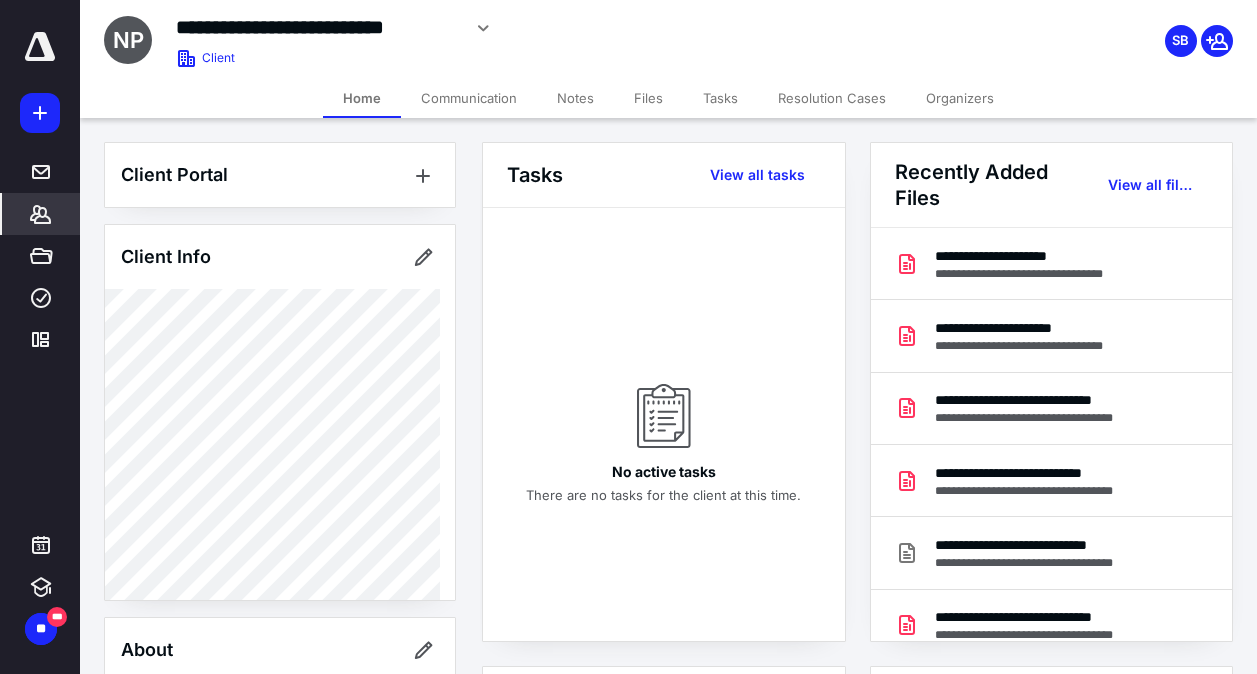 click on "Files" at bounding box center [648, 98] 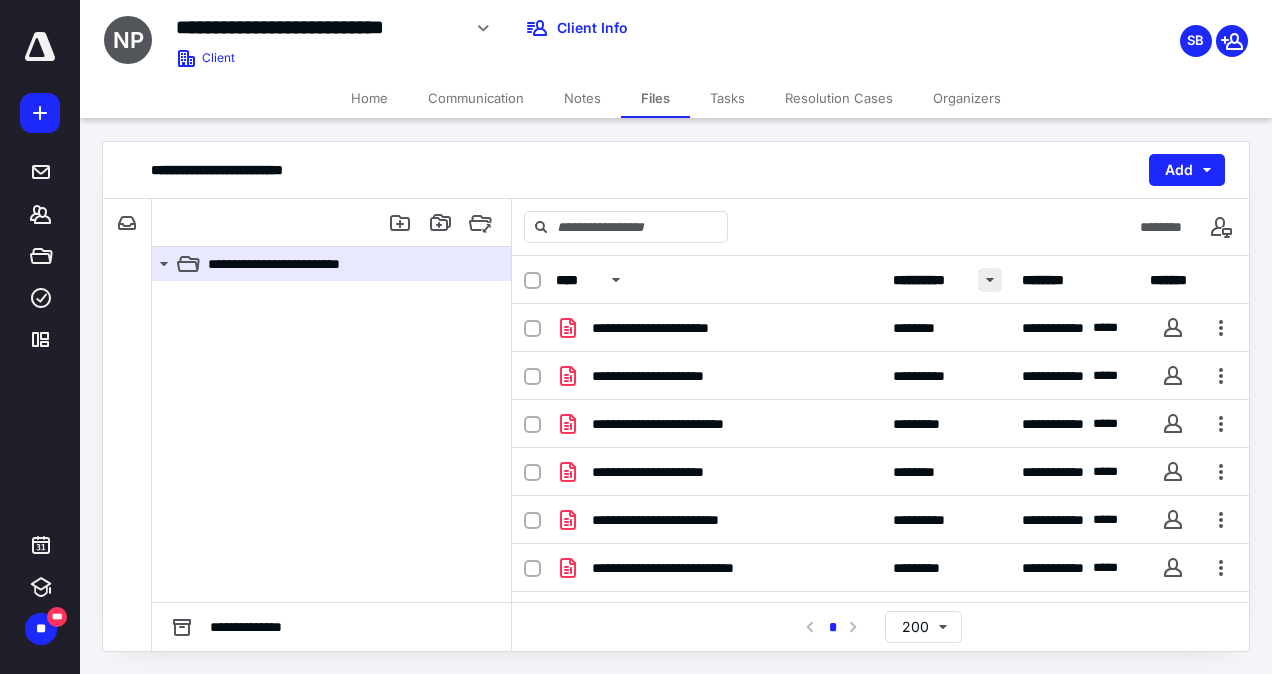 click at bounding box center (990, 280) 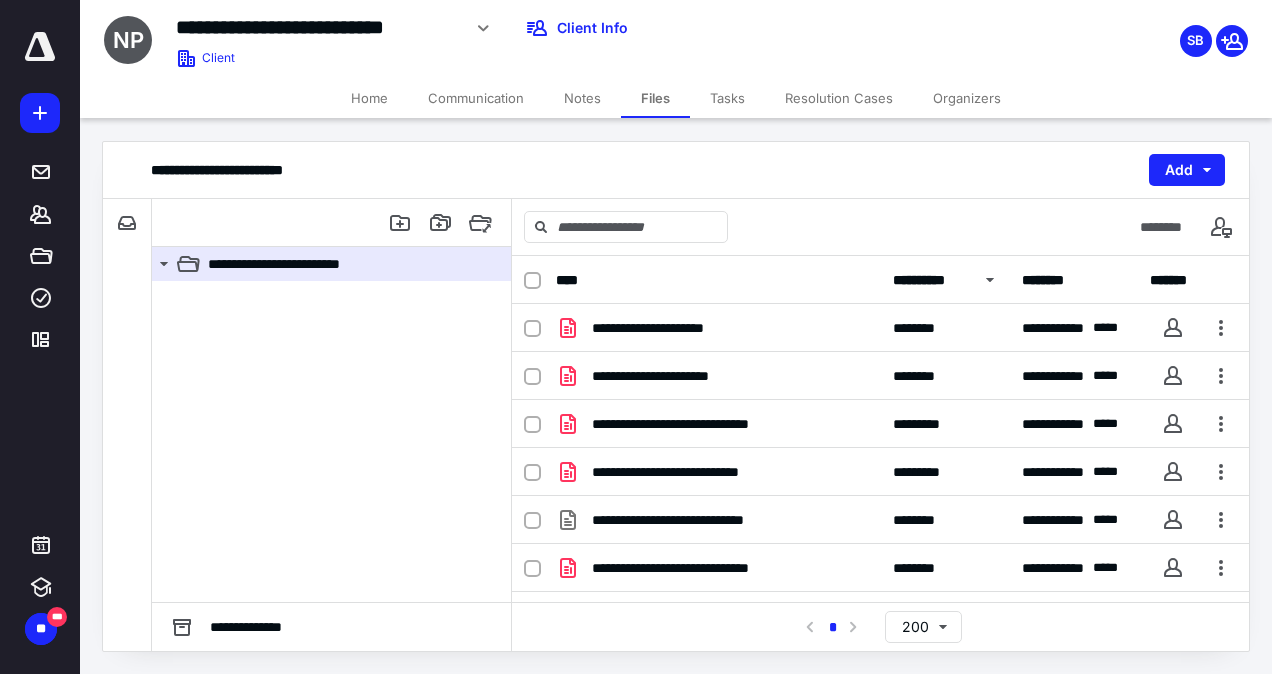scroll, scrollTop: 260, scrollLeft: 0, axis: vertical 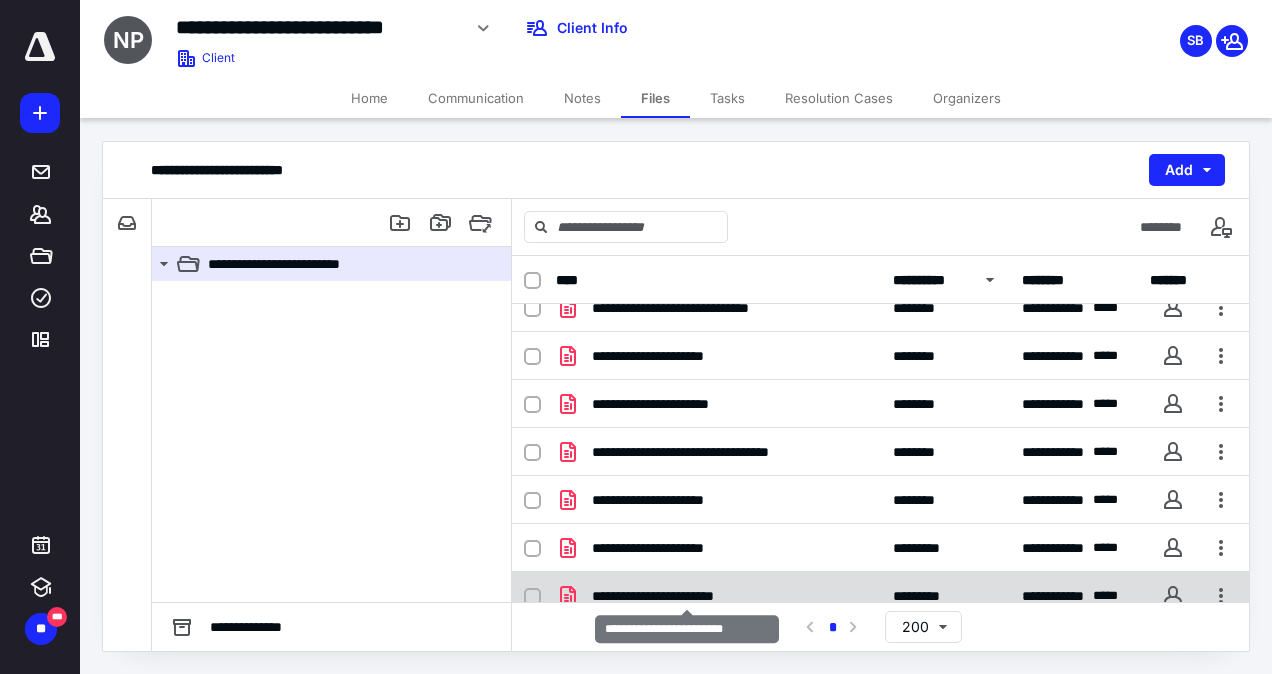 click on "**********" at bounding box center [687, 596] 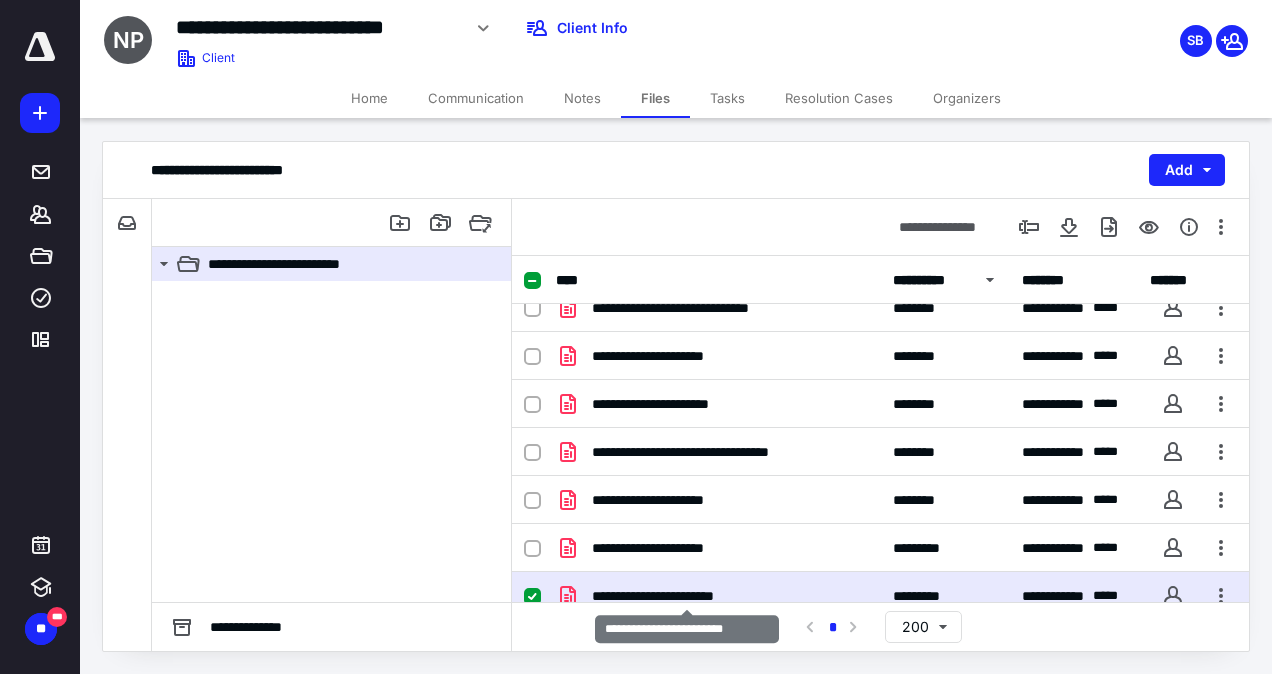 click on "**********" at bounding box center (687, 596) 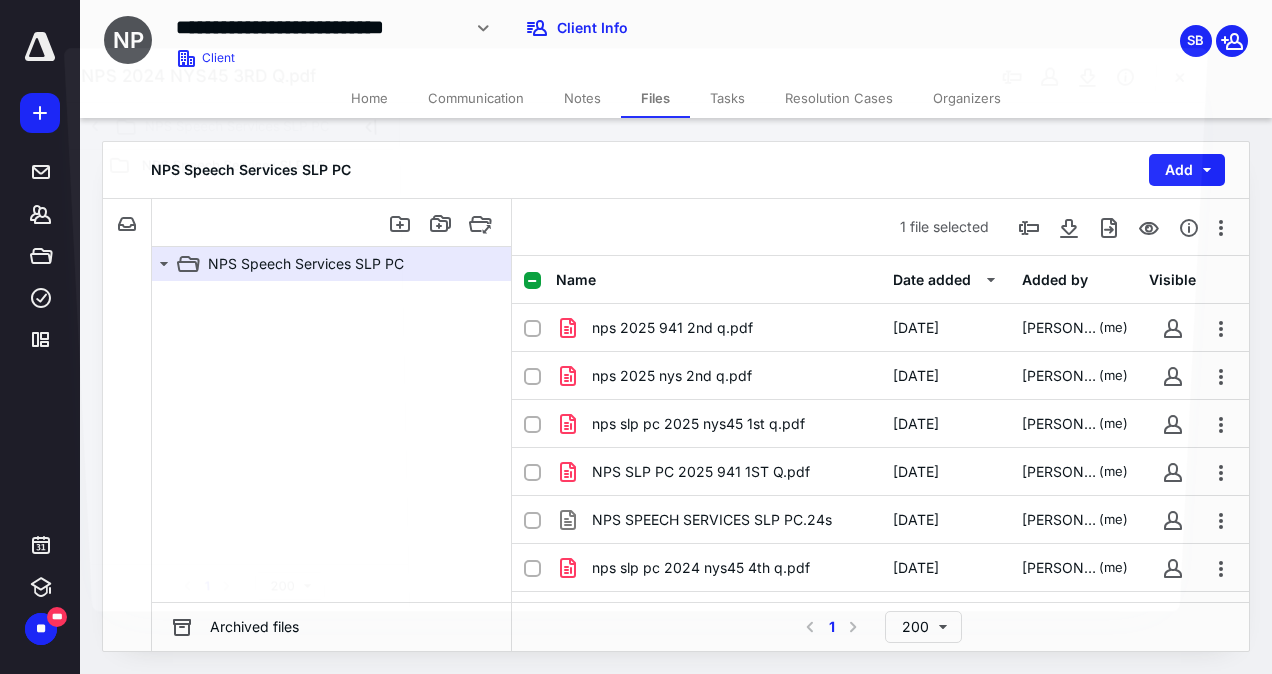 scroll, scrollTop: 260, scrollLeft: 0, axis: vertical 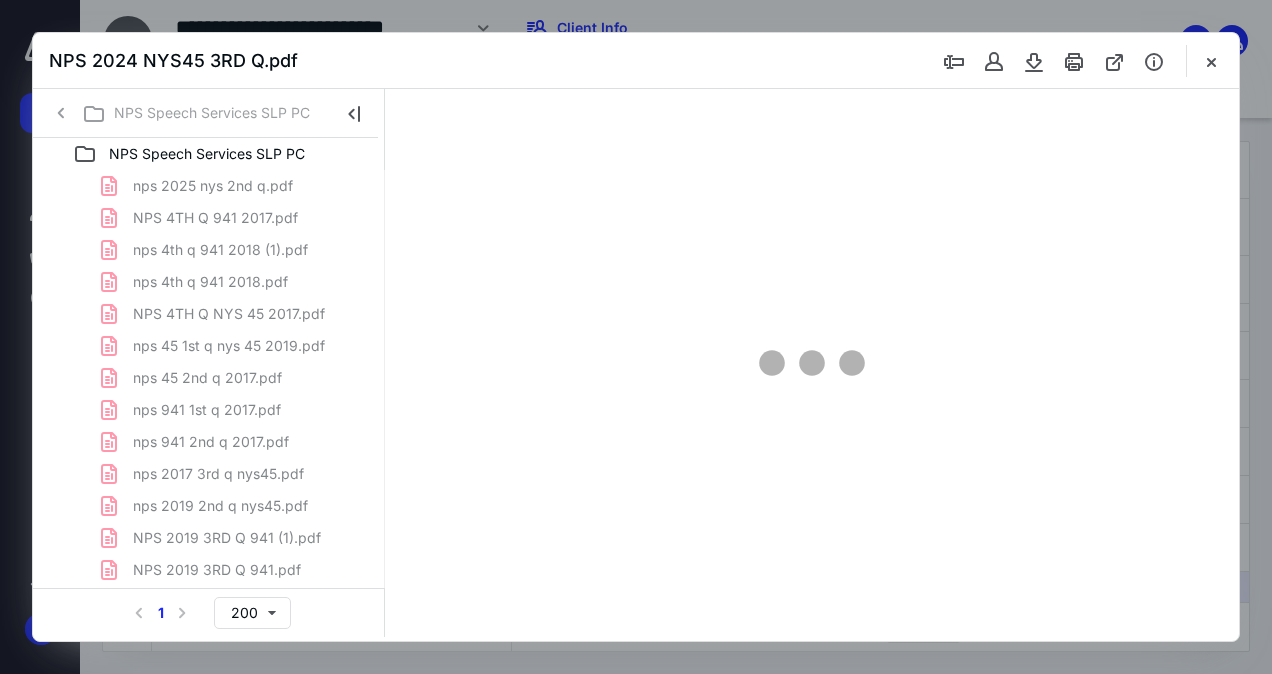 type on "62" 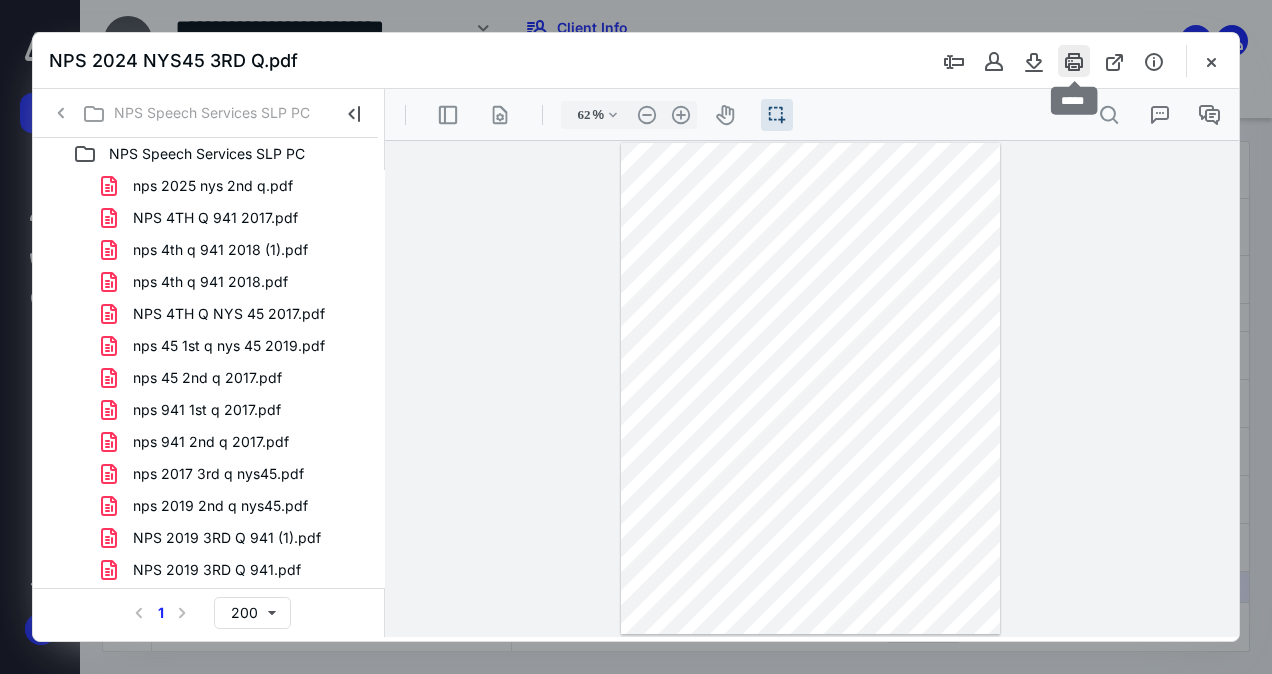 click at bounding box center (1074, 61) 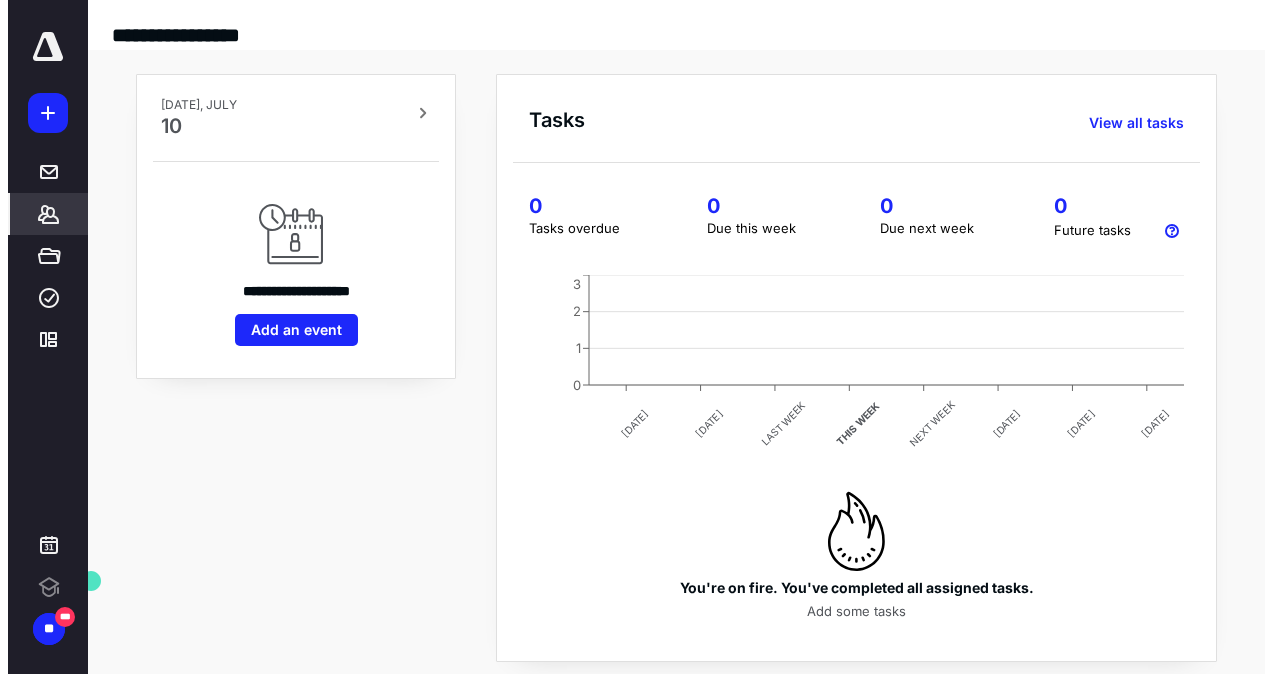 scroll, scrollTop: 0, scrollLeft: 0, axis: both 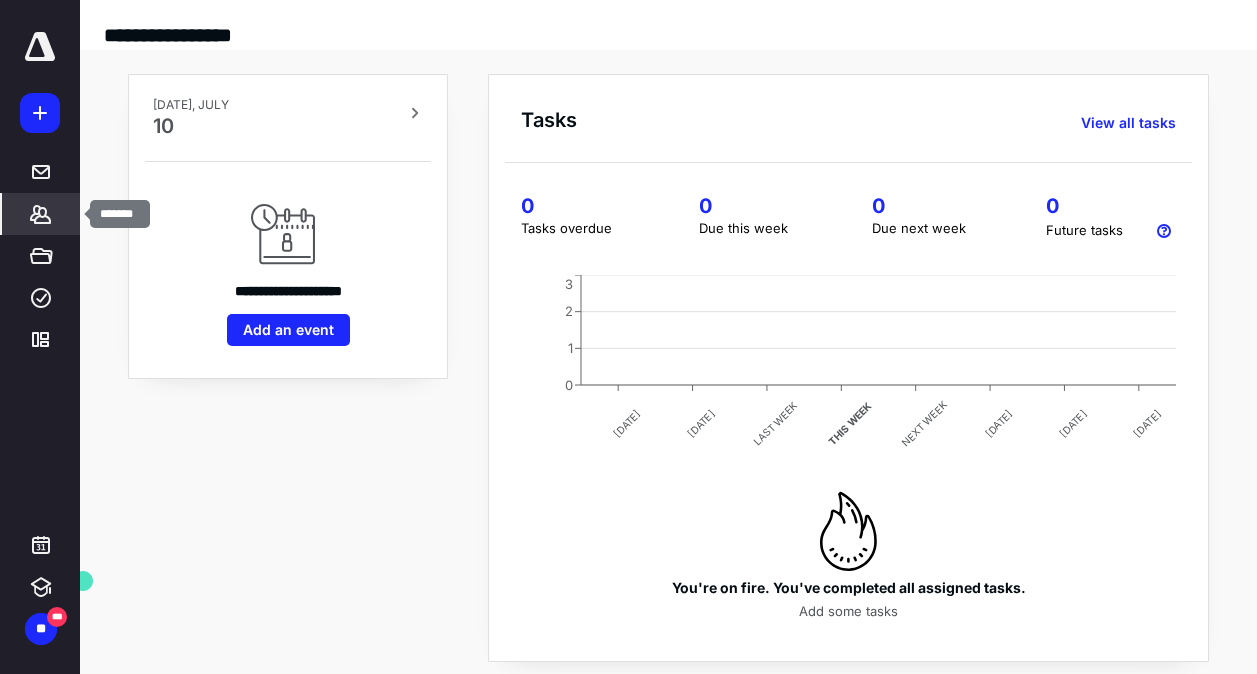 click 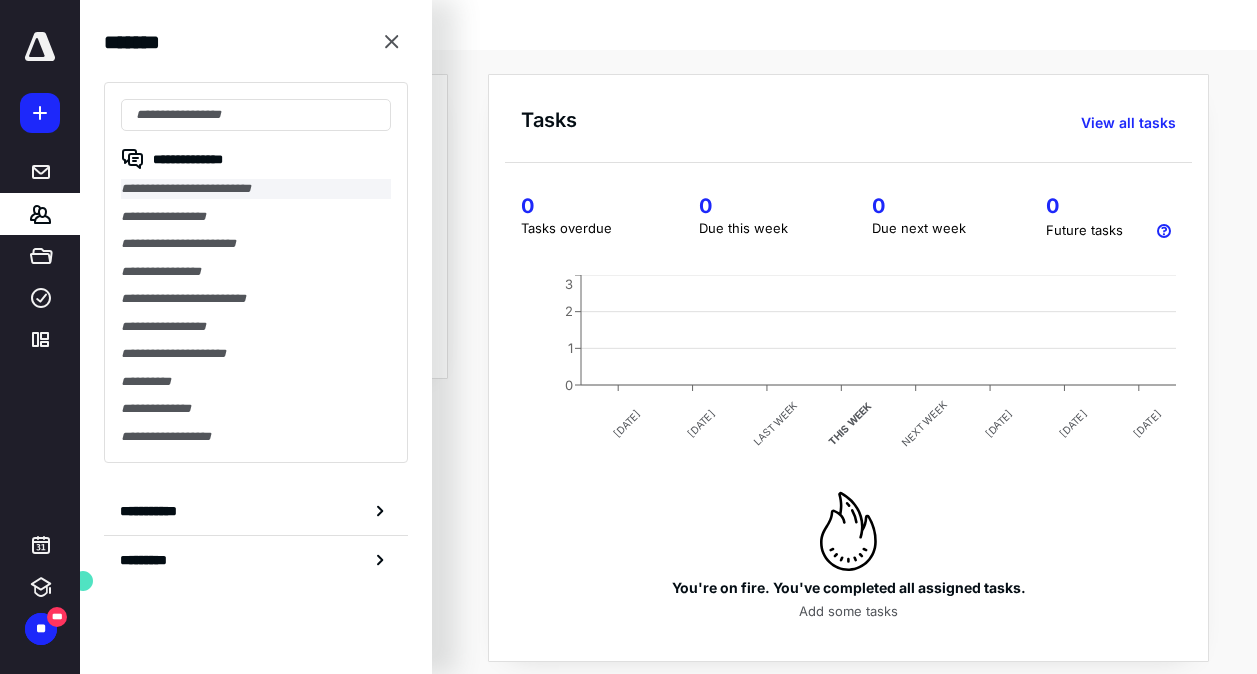 drag, startPoint x: 252, startPoint y: 120, endPoint x: 197, endPoint y: 190, distance: 89.02247 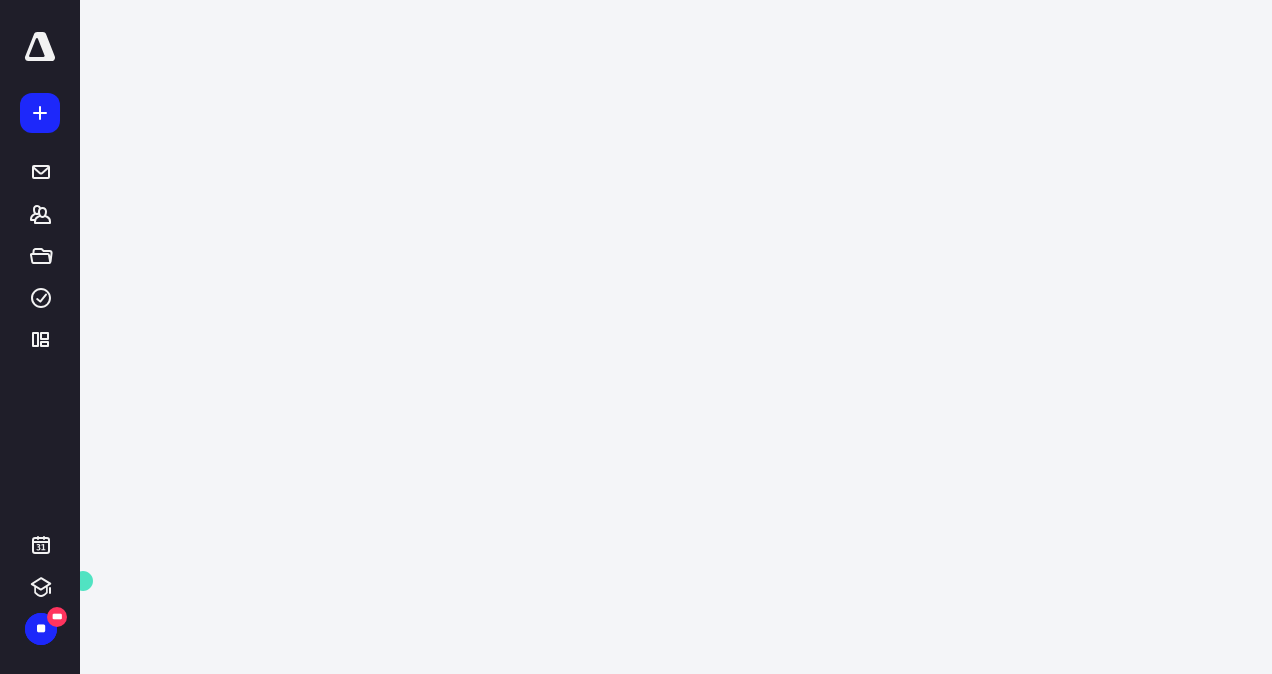click on "**********" at bounding box center (628, 351) 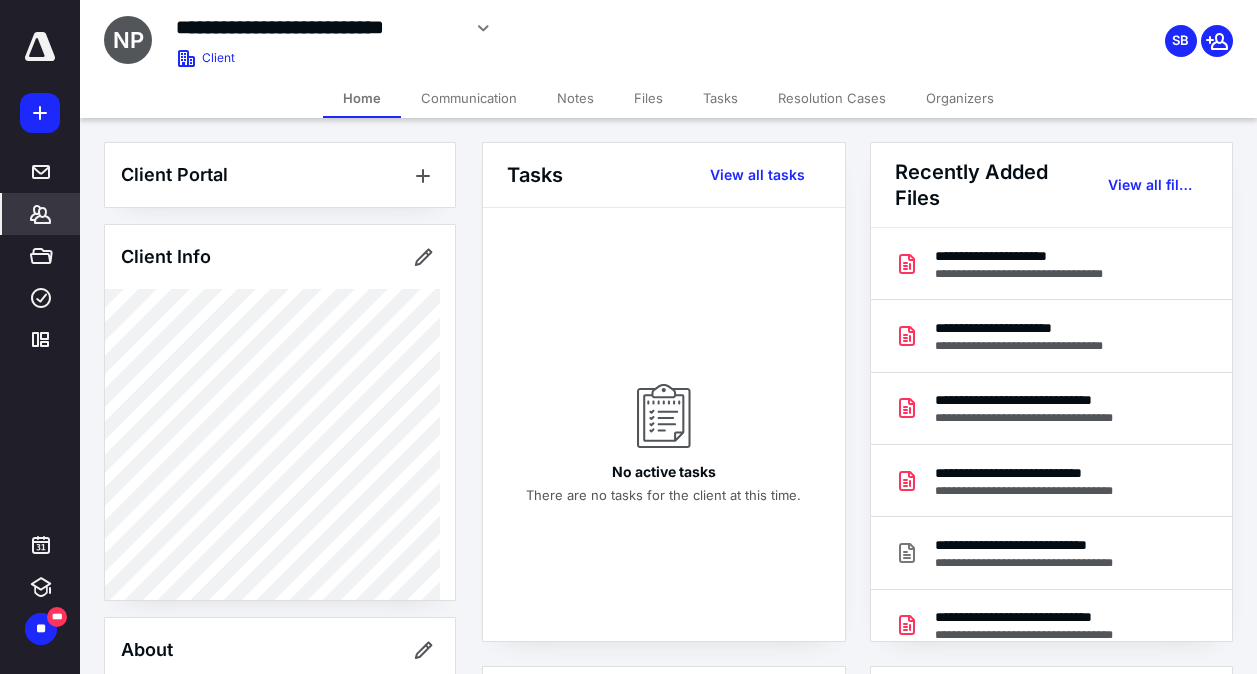click on "Files" at bounding box center [648, 98] 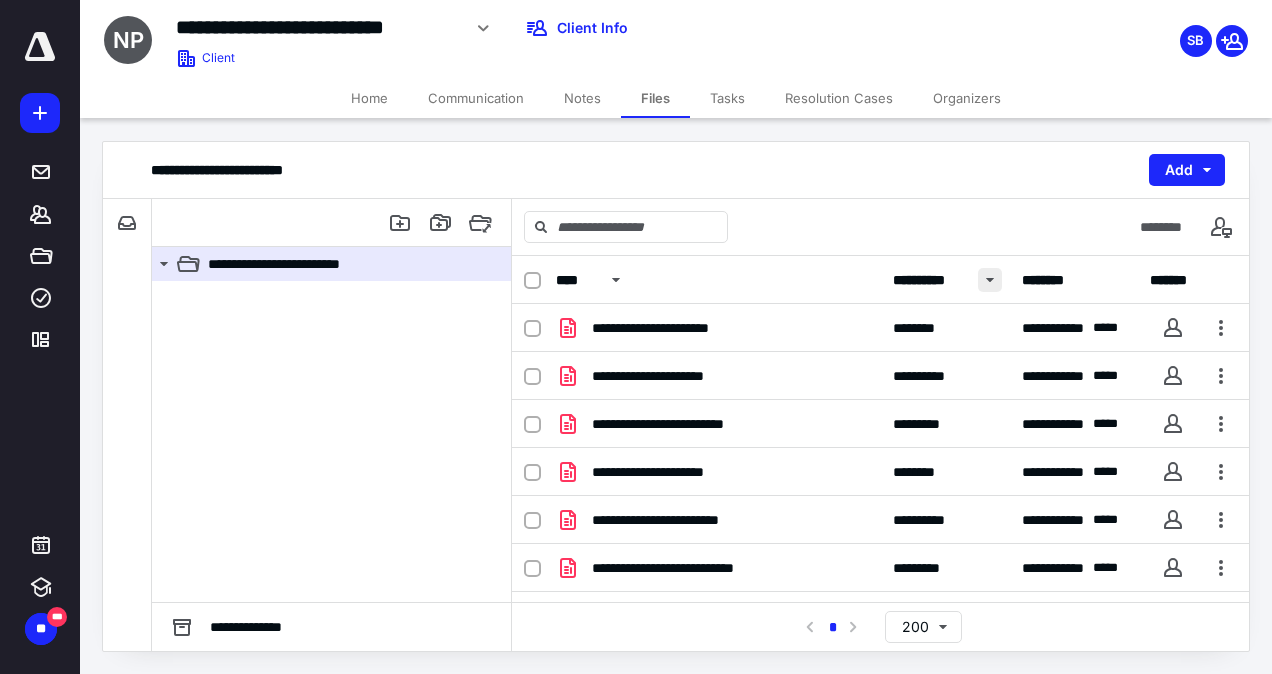 click at bounding box center (990, 280) 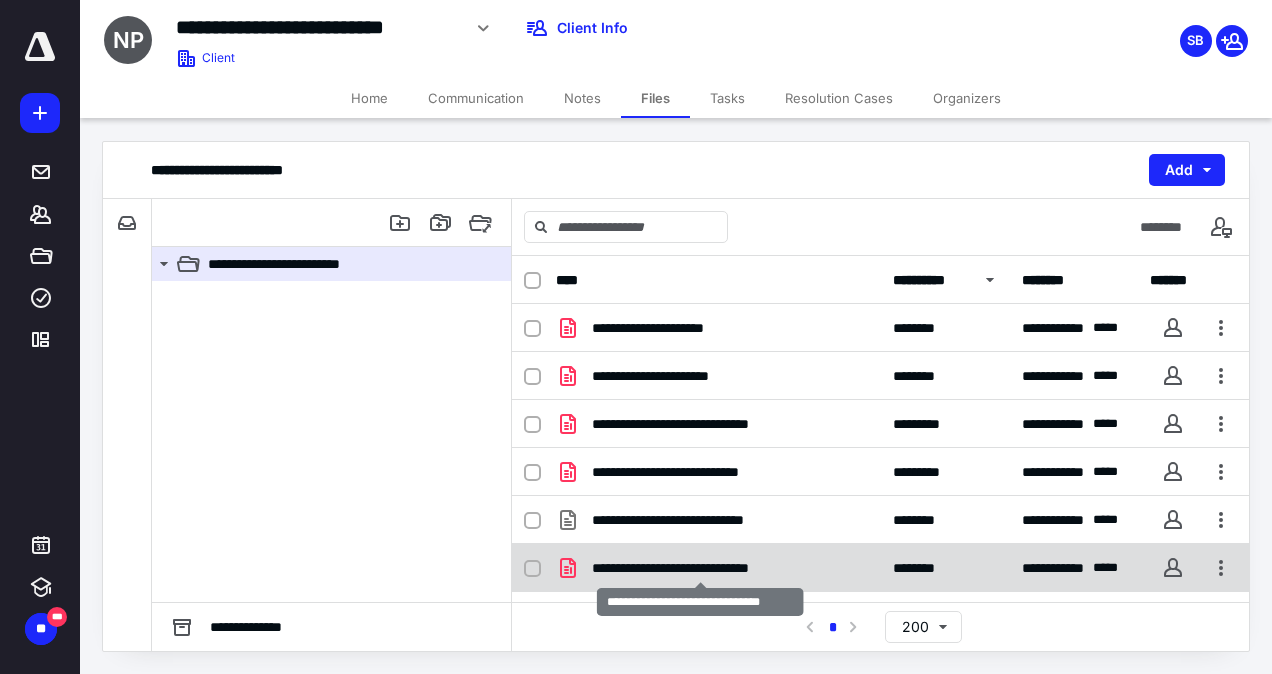 click on "**********" at bounding box center [700, 568] 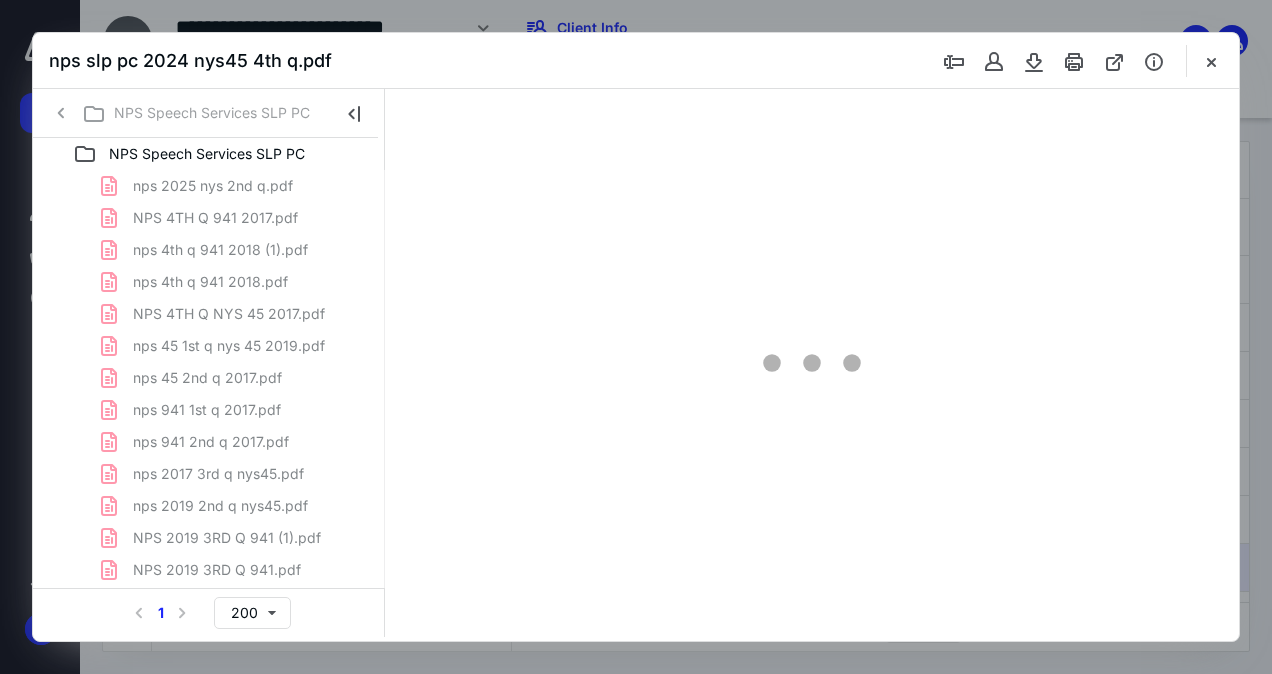 scroll, scrollTop: 0, scrollLeft: 0, axis: both 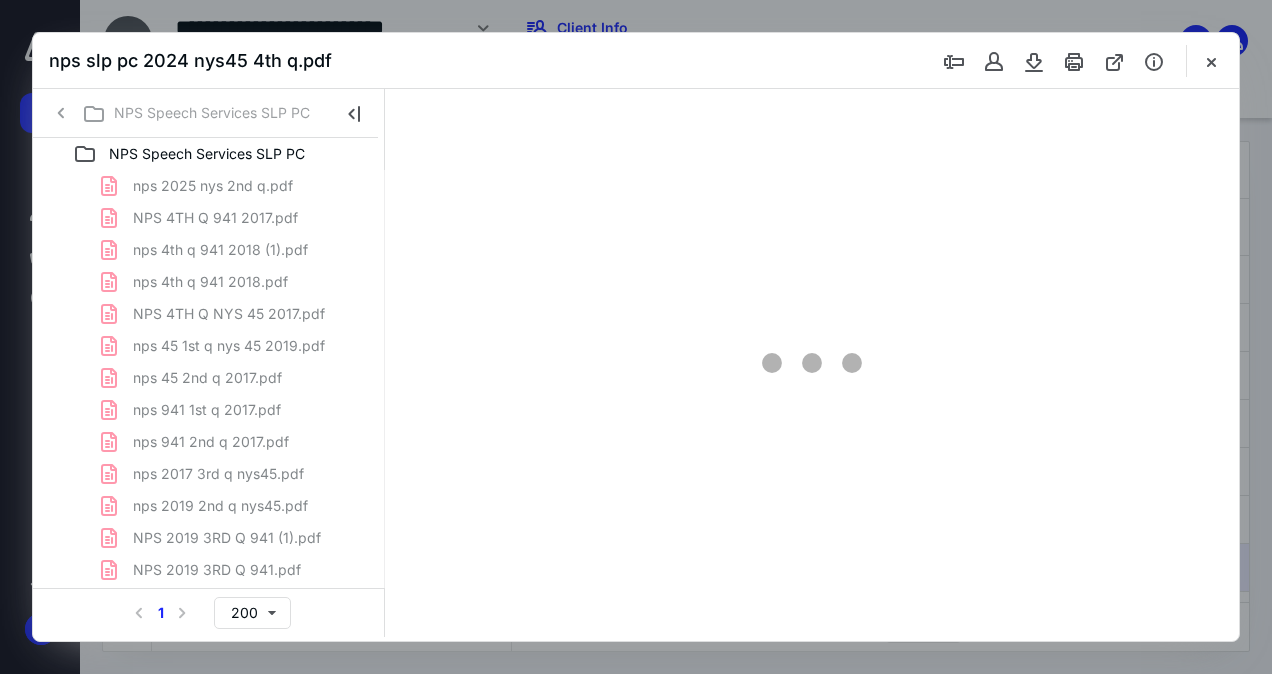 type on "62" 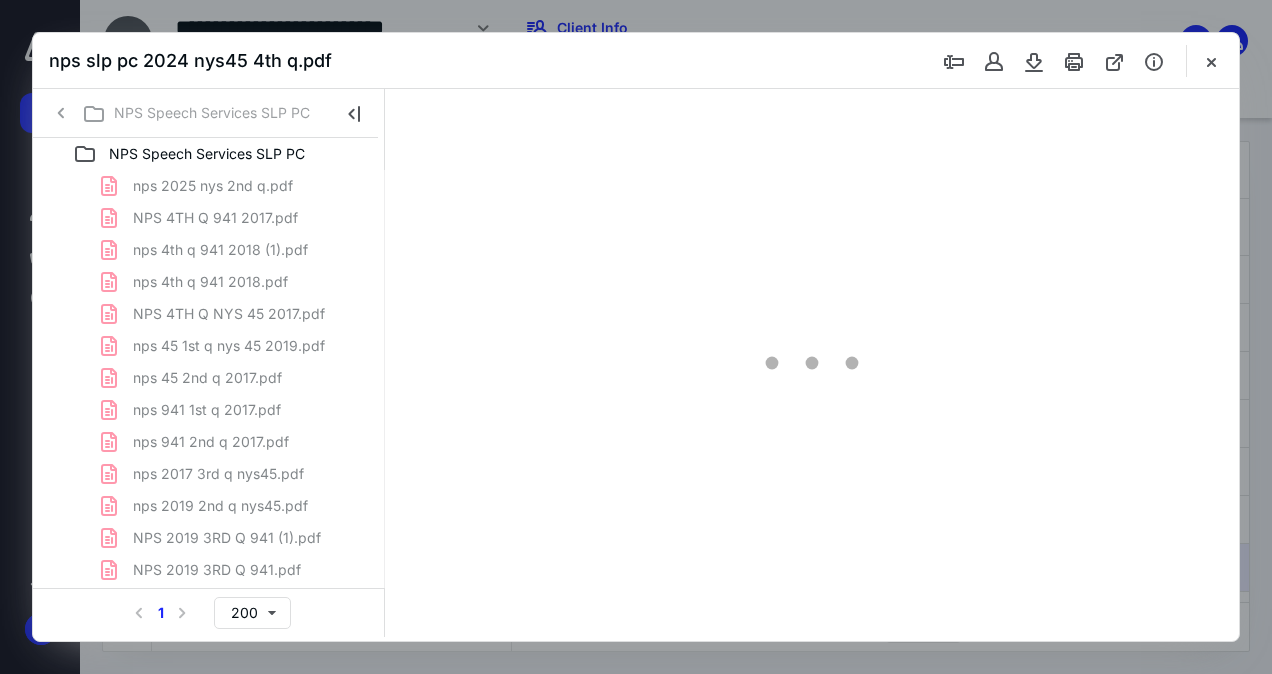 scroll, scrollTop: 54, scrollLeft: 0, axis: vertical 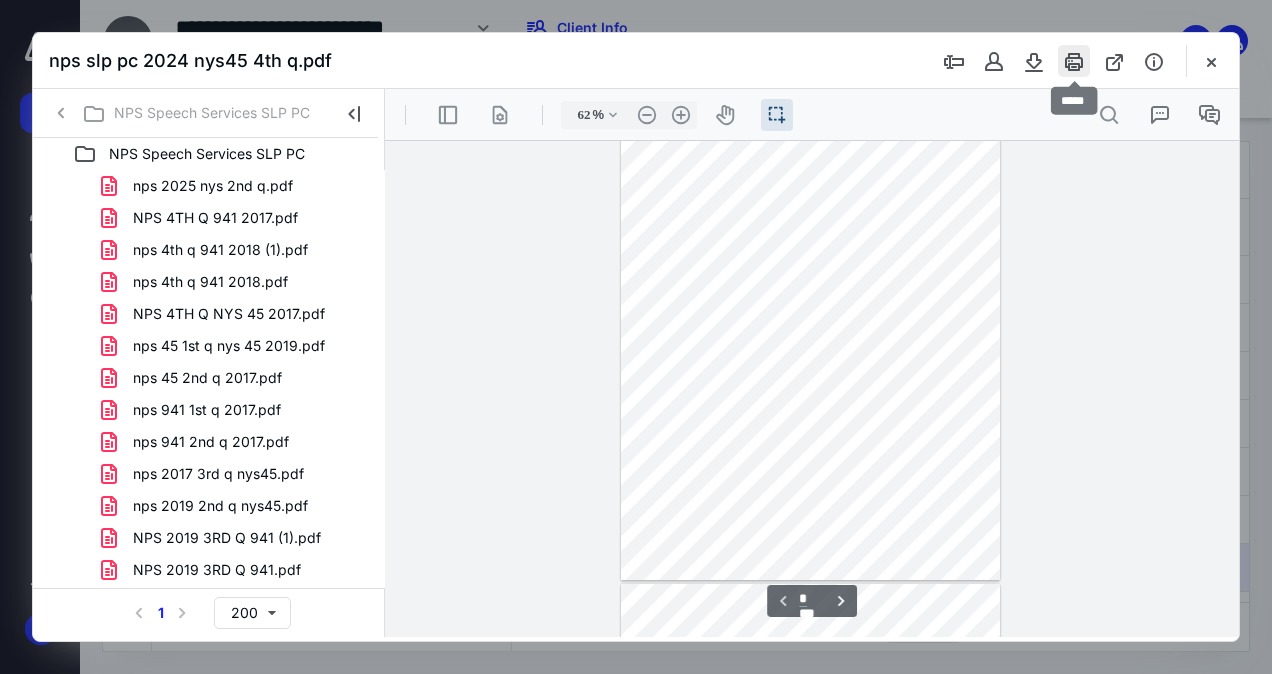 click at bounding box center [1074, 61] 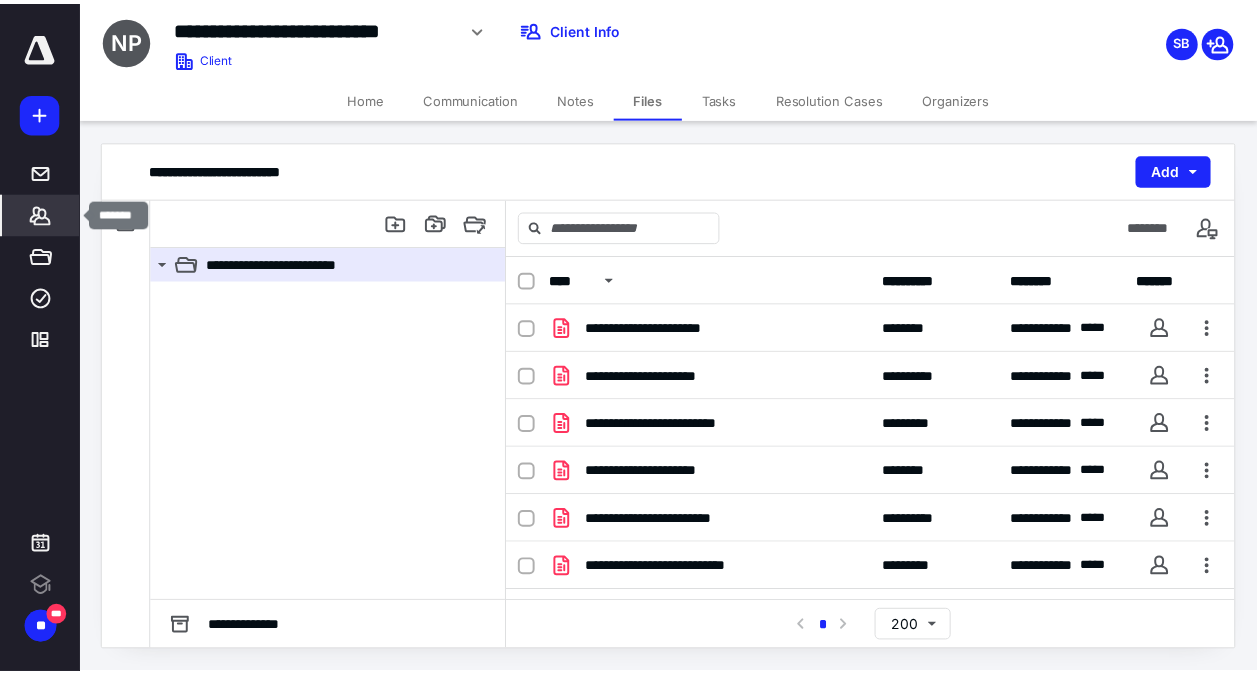 scroll, scrollTop: 0, scrollLeft: 0, axis: both 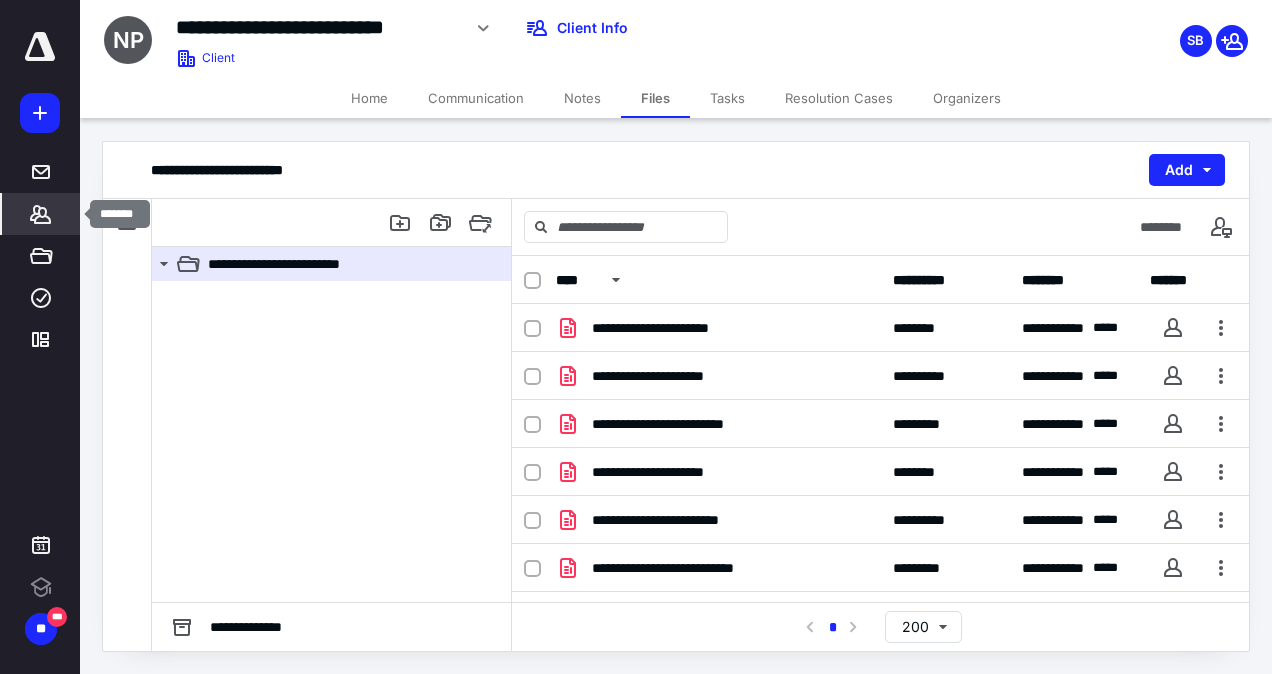 click 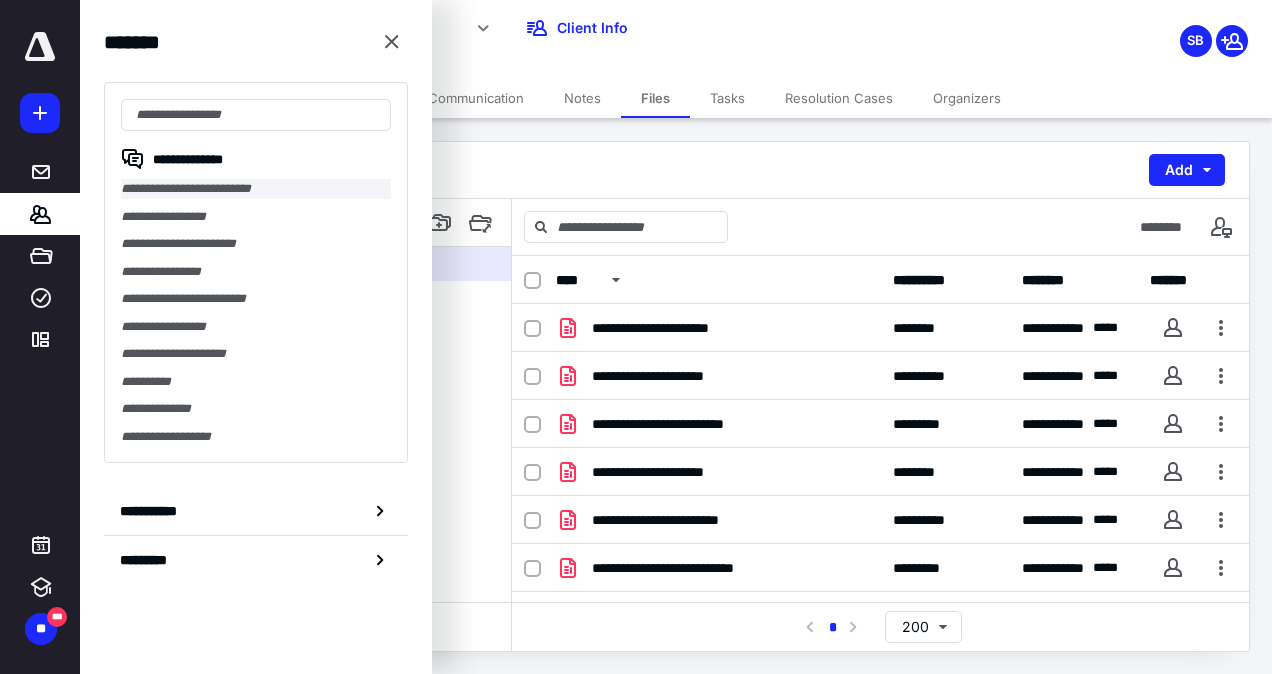 click on "**********" at bounding box center [256, 189] 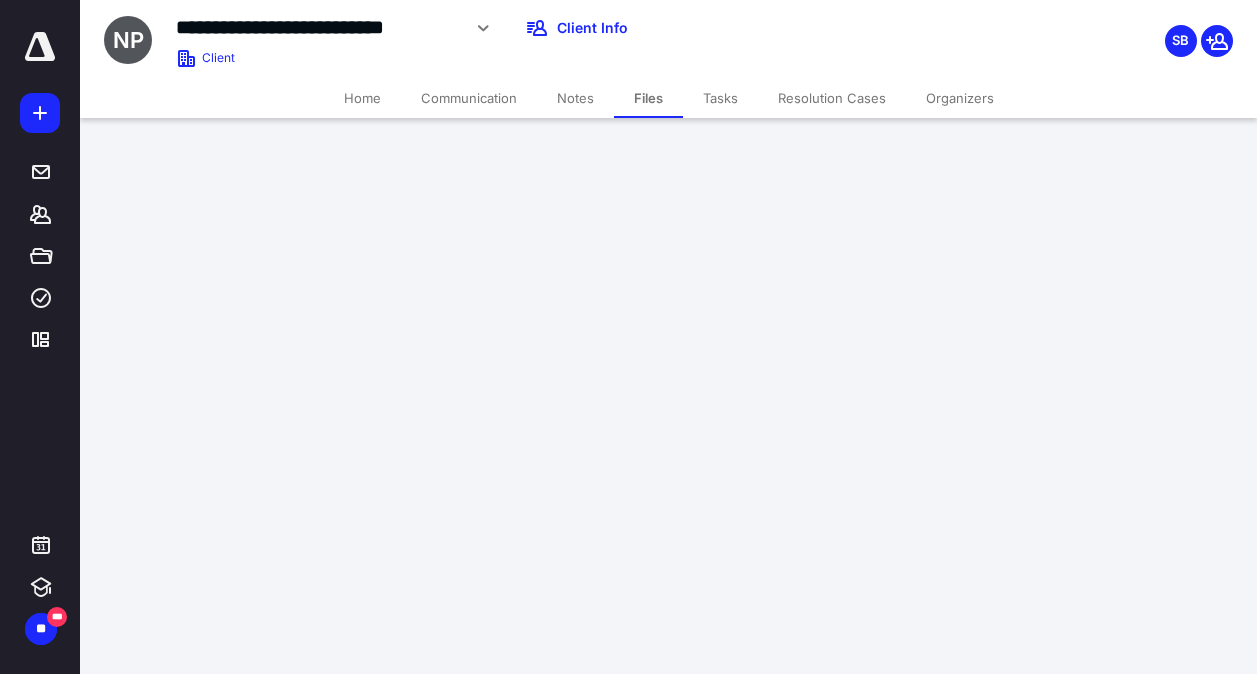 click on "**********" at bounding box center [636, 336] 